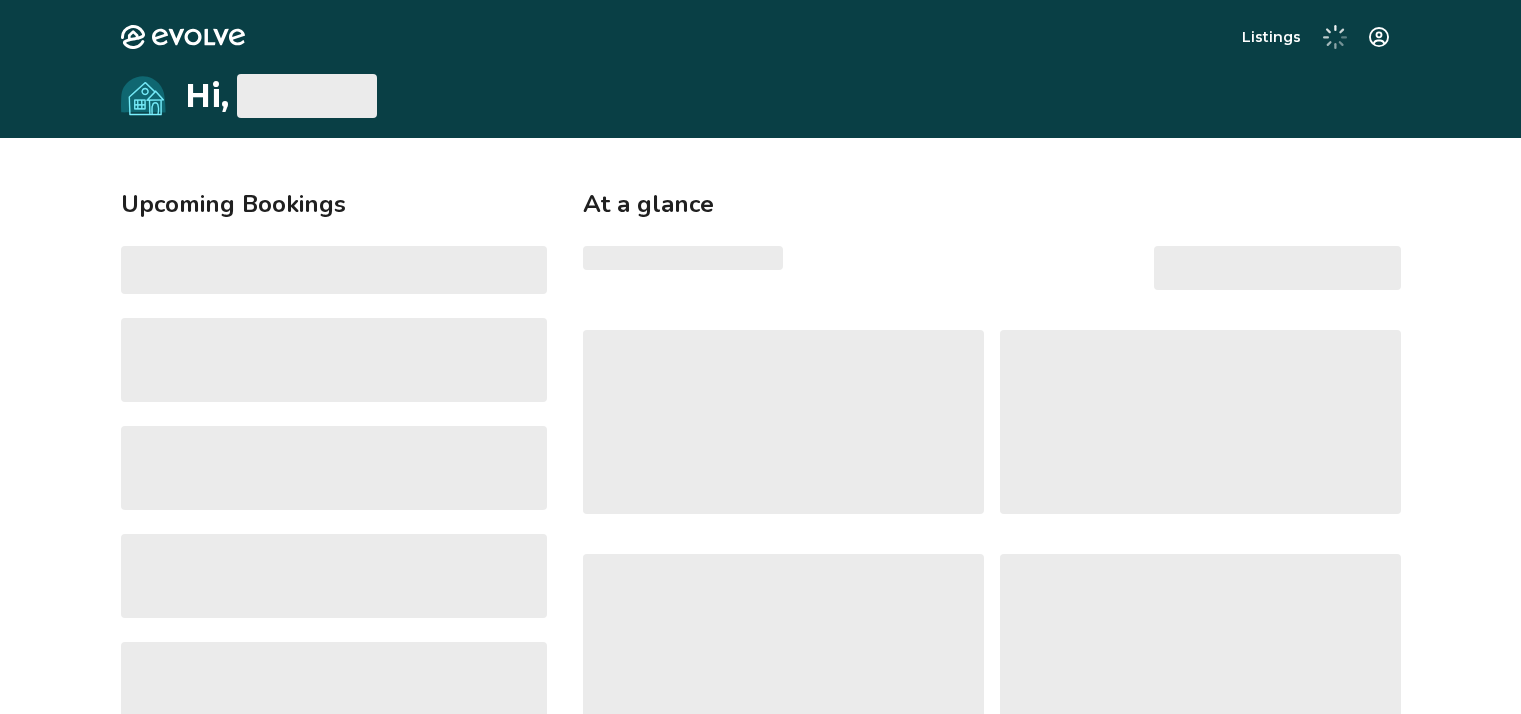 scroll, scrollTop: 0, scrollLeft: 0, axis: both 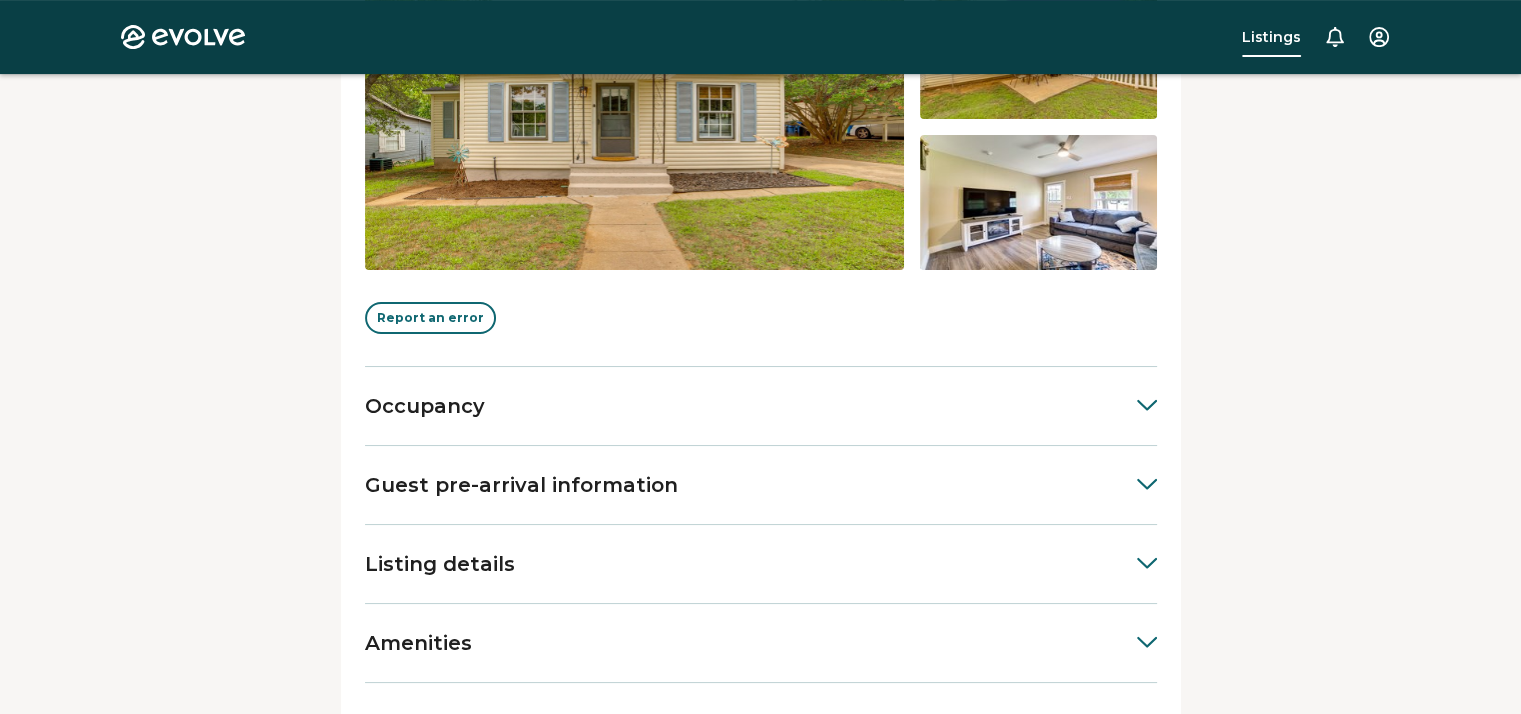 click 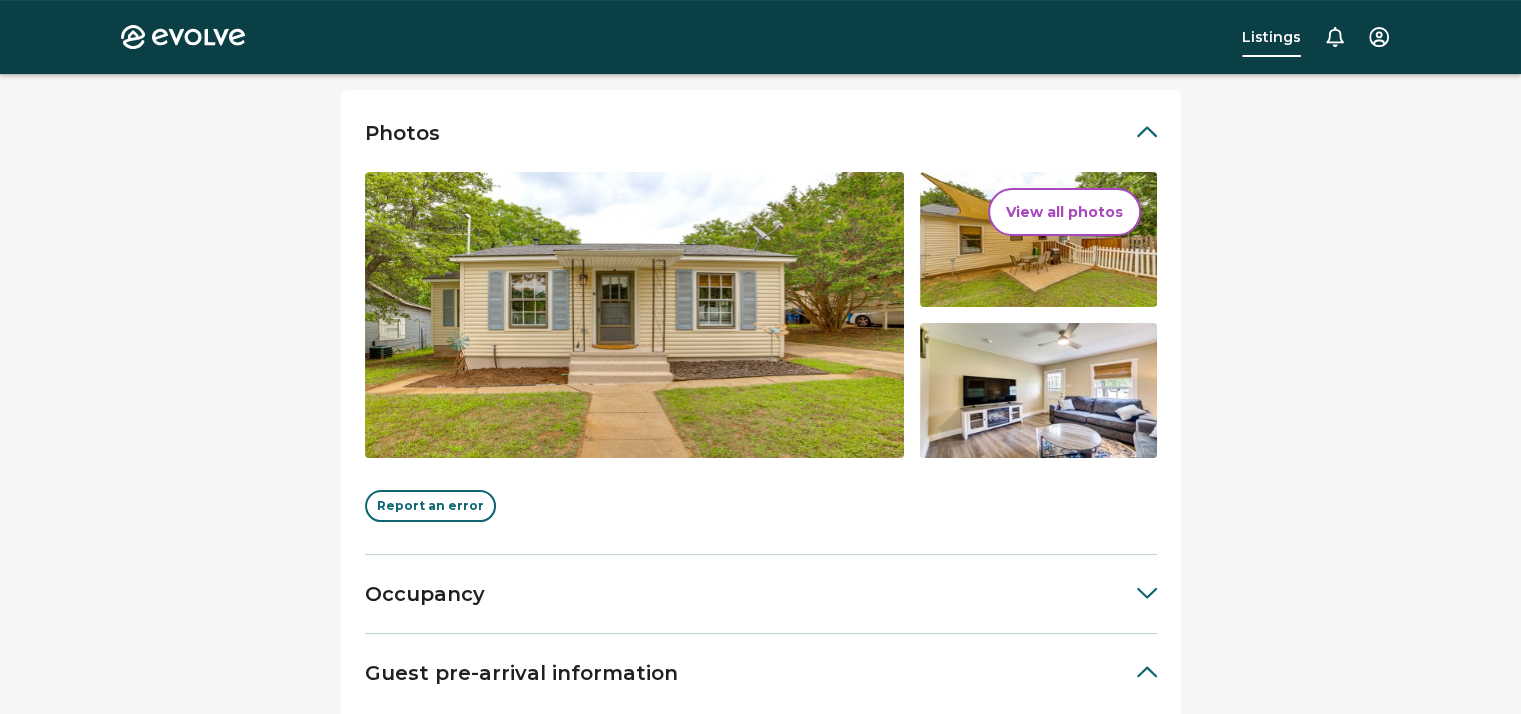 click at bounding box center (1137, 591) 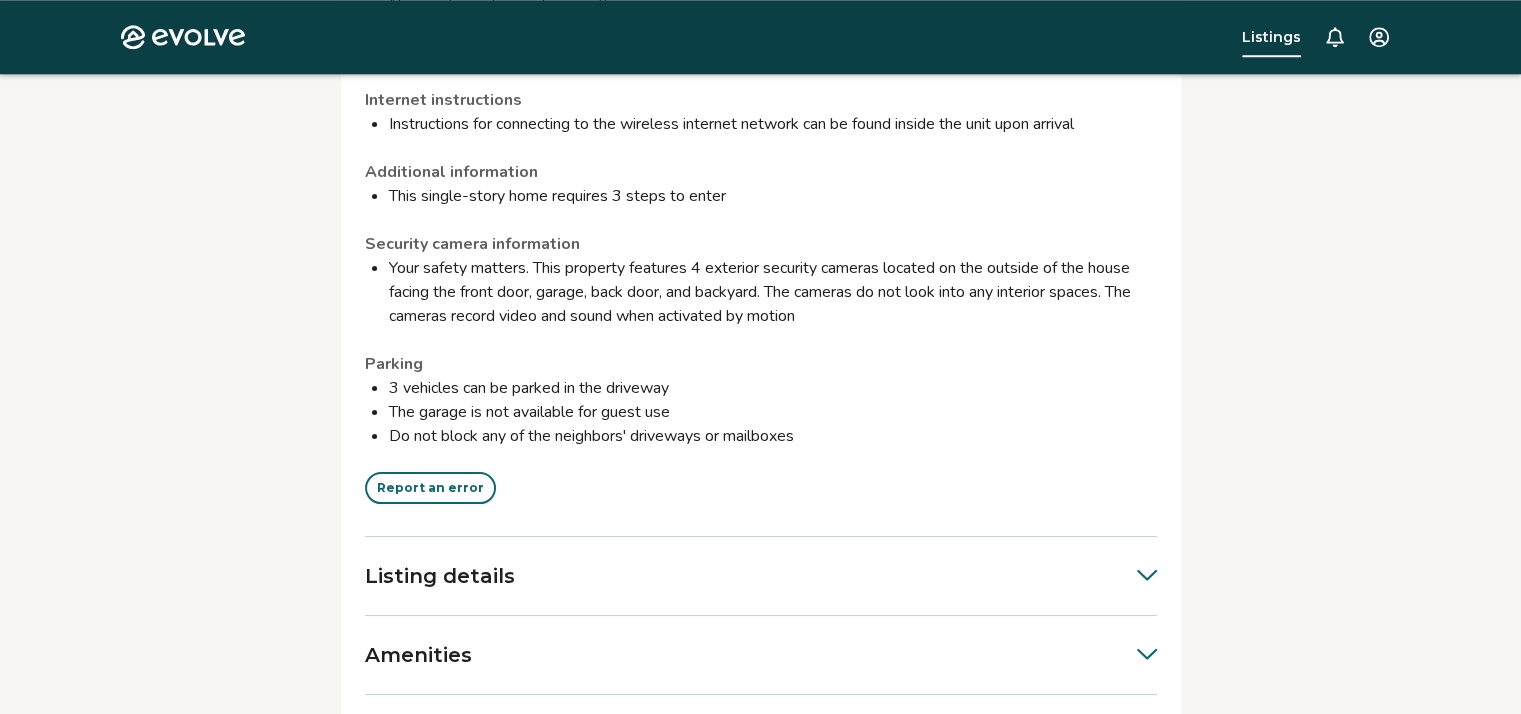 click 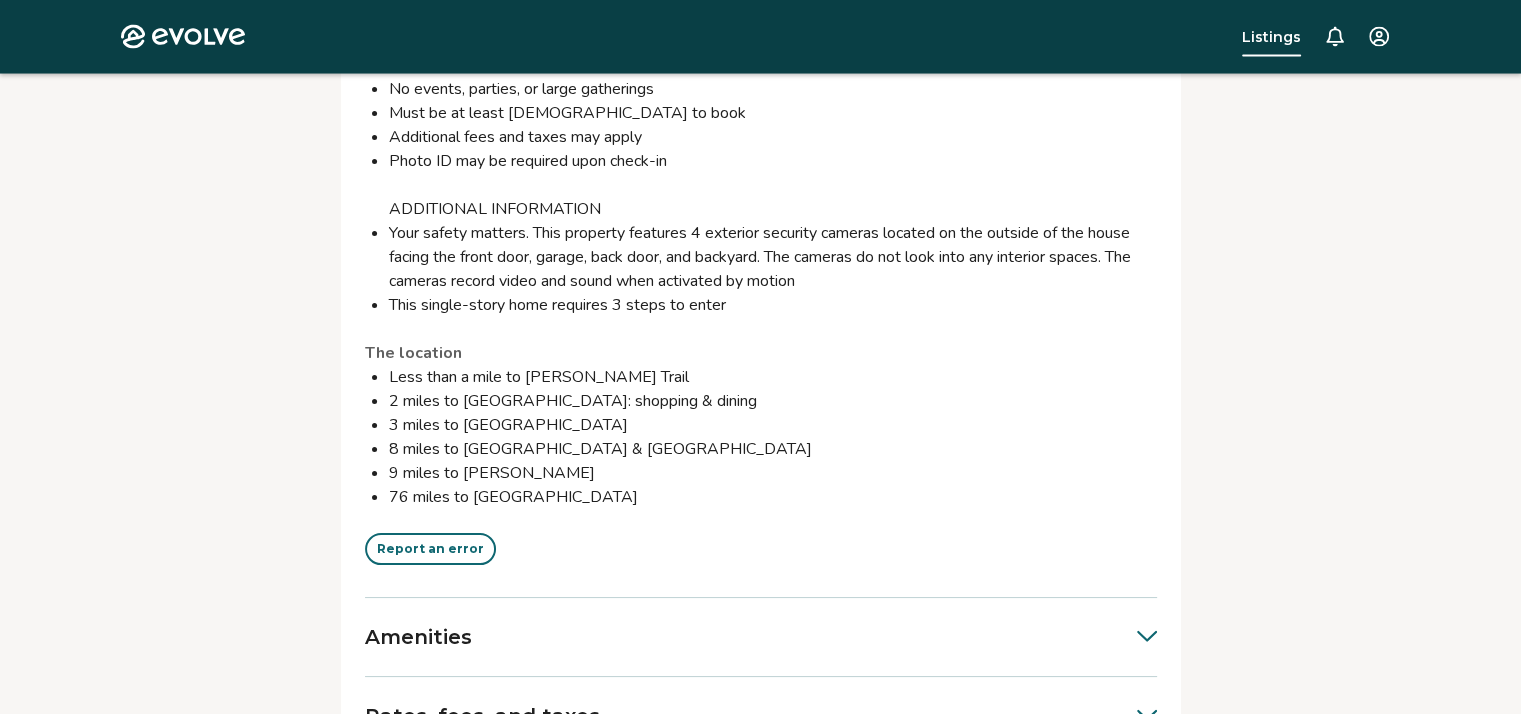 scroll, scrollTop: 4023, scrollLeft: 0, axis: vertical 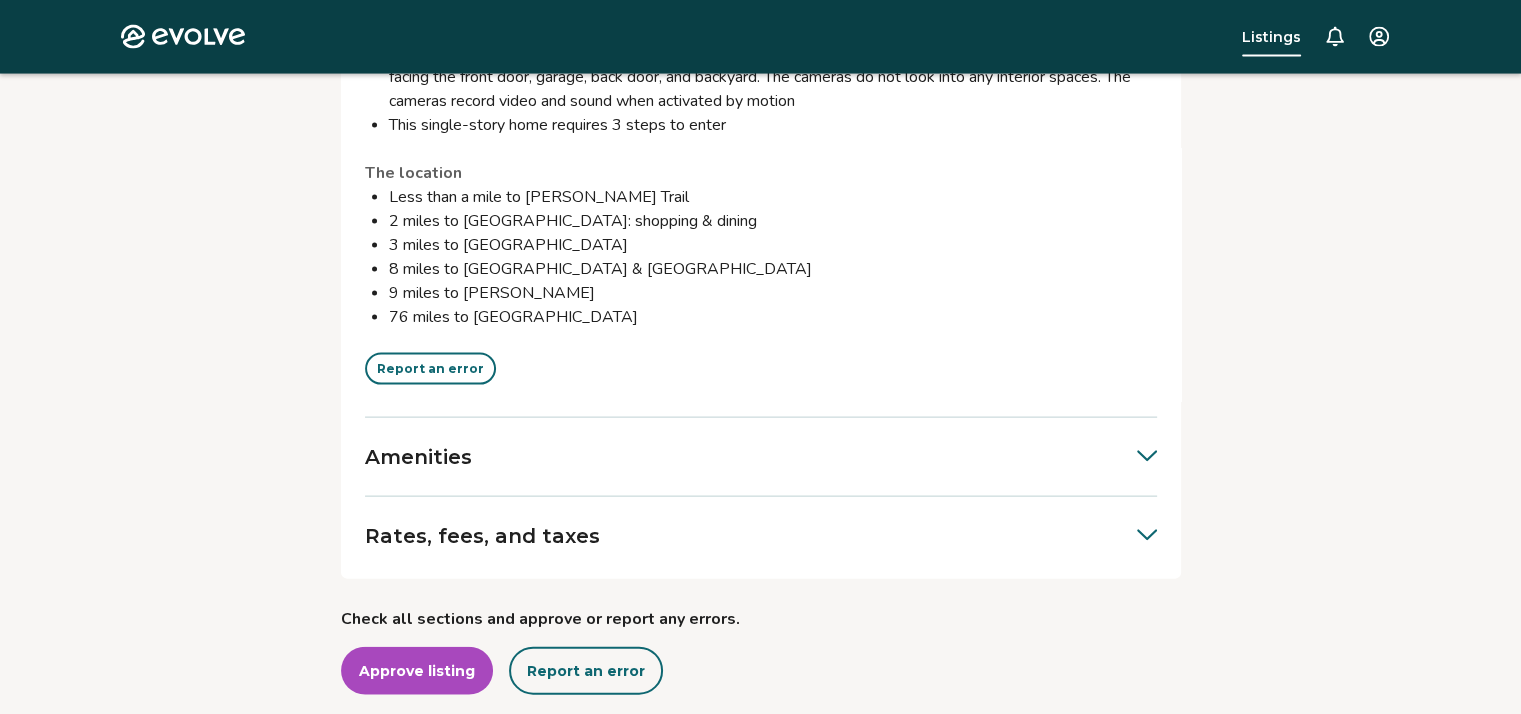 click on "Amenities" at bounding box center [761, 457] 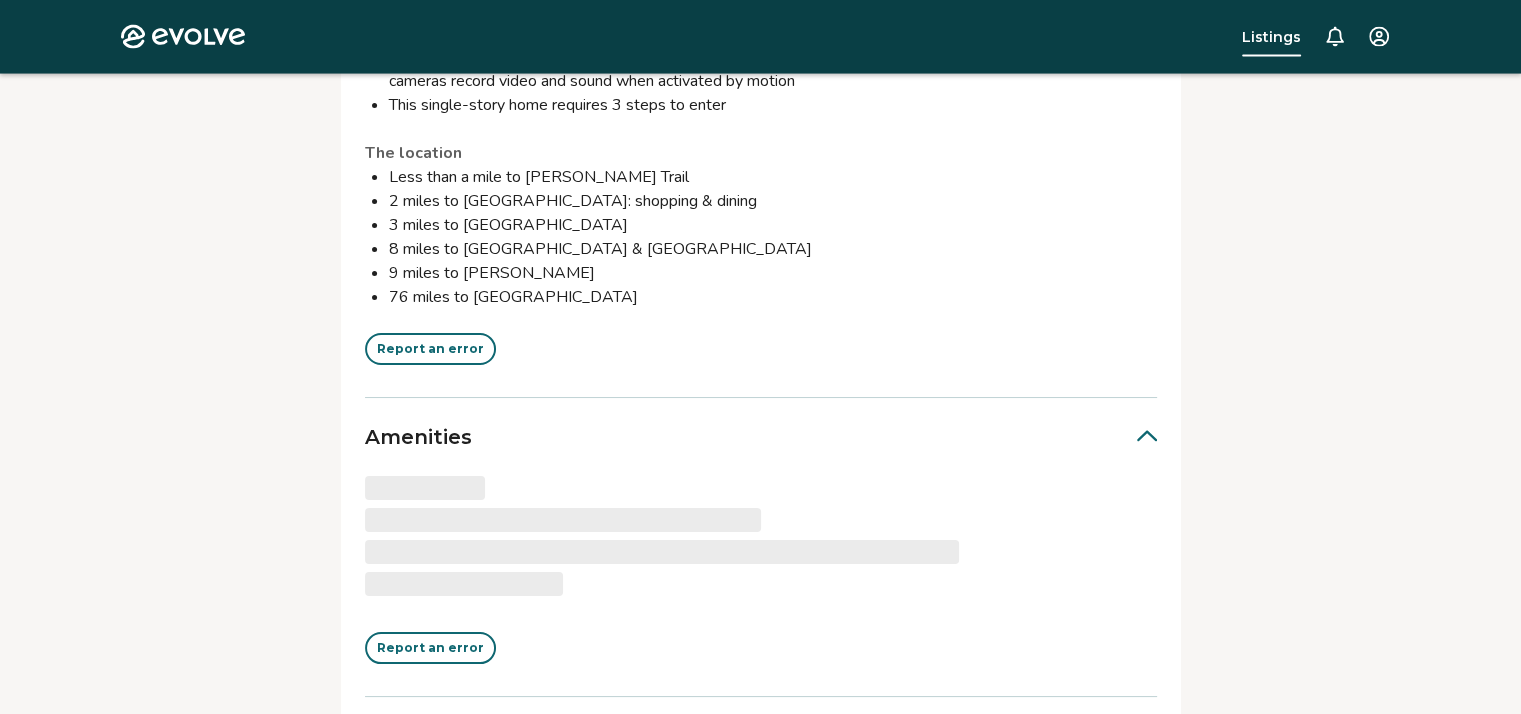scroll, scrollTop: 4223, scrollLeft: 0, axis: vertical 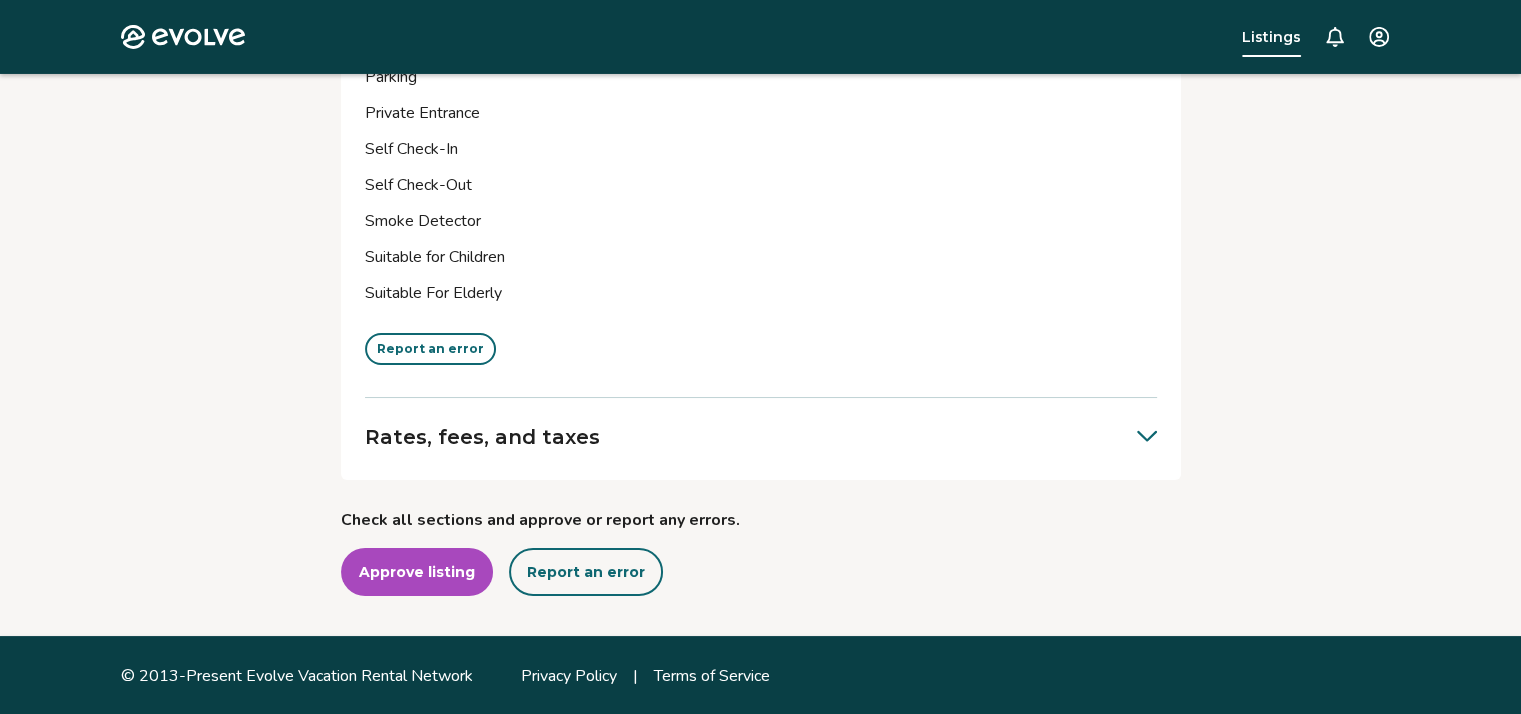 click on "Rates, fees, and taxes" at bounding box center (761, 437) 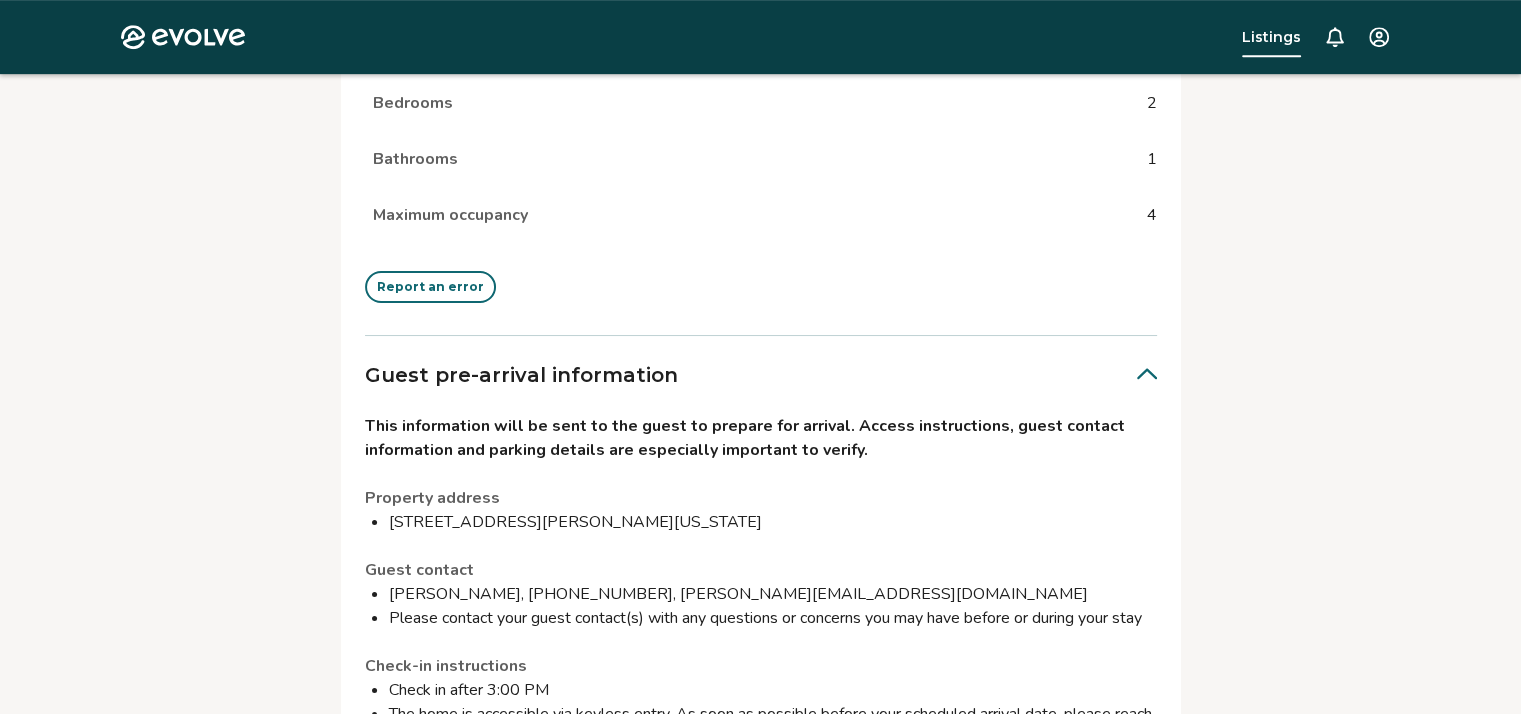 scroll, scrollTop: 997, scrollLeft: 0, axis: vertical 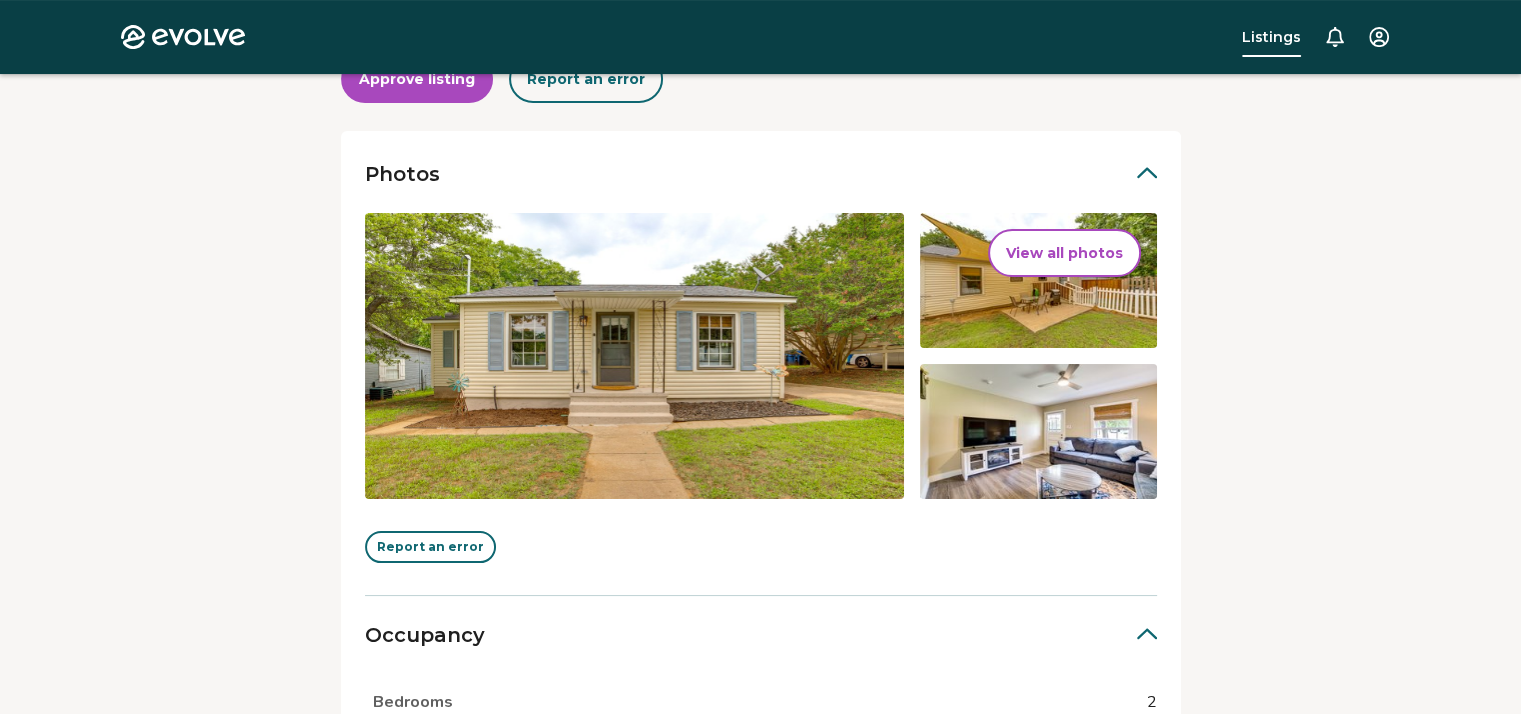 click on "View all photos" at bounding box center [1064, 253] 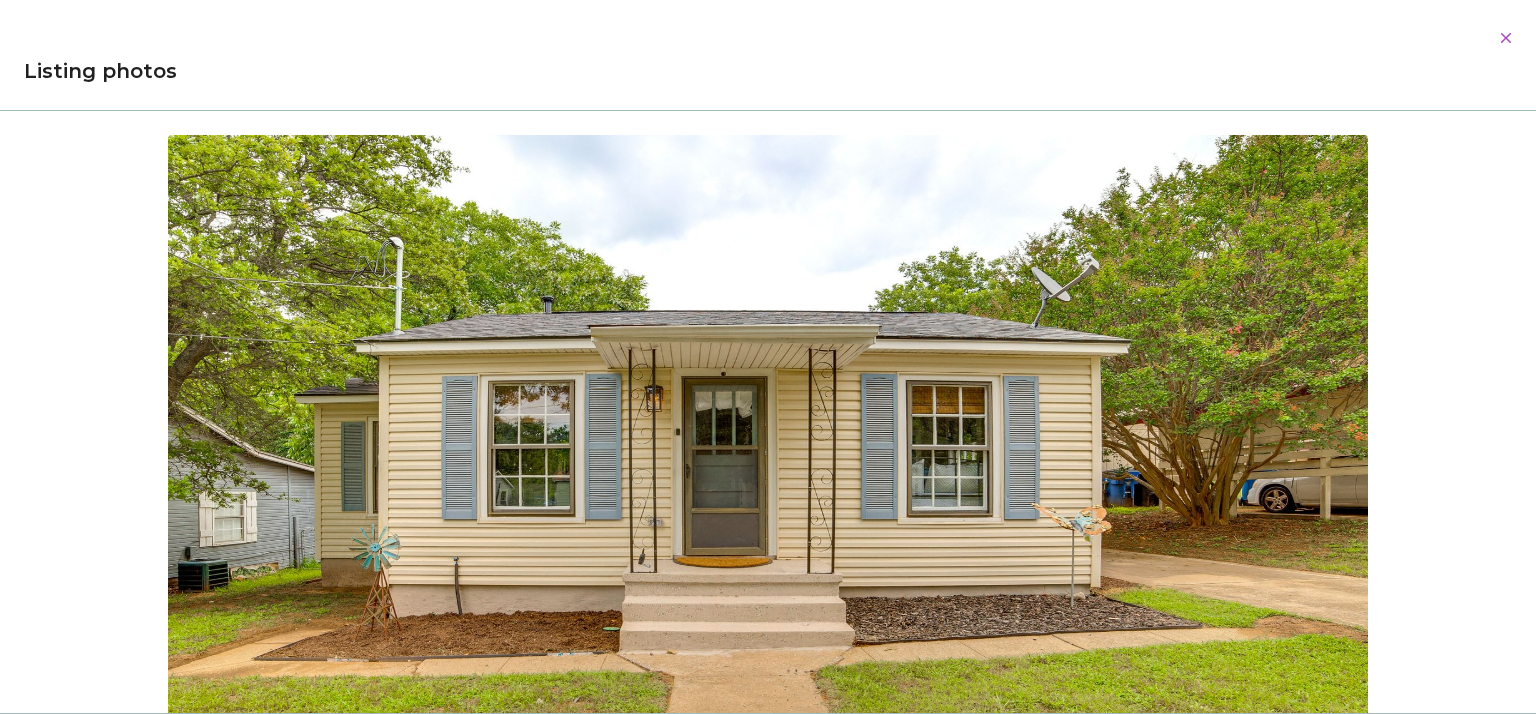 scroll, scrollTop: 401, scrollLeft: 0, axis: vertical 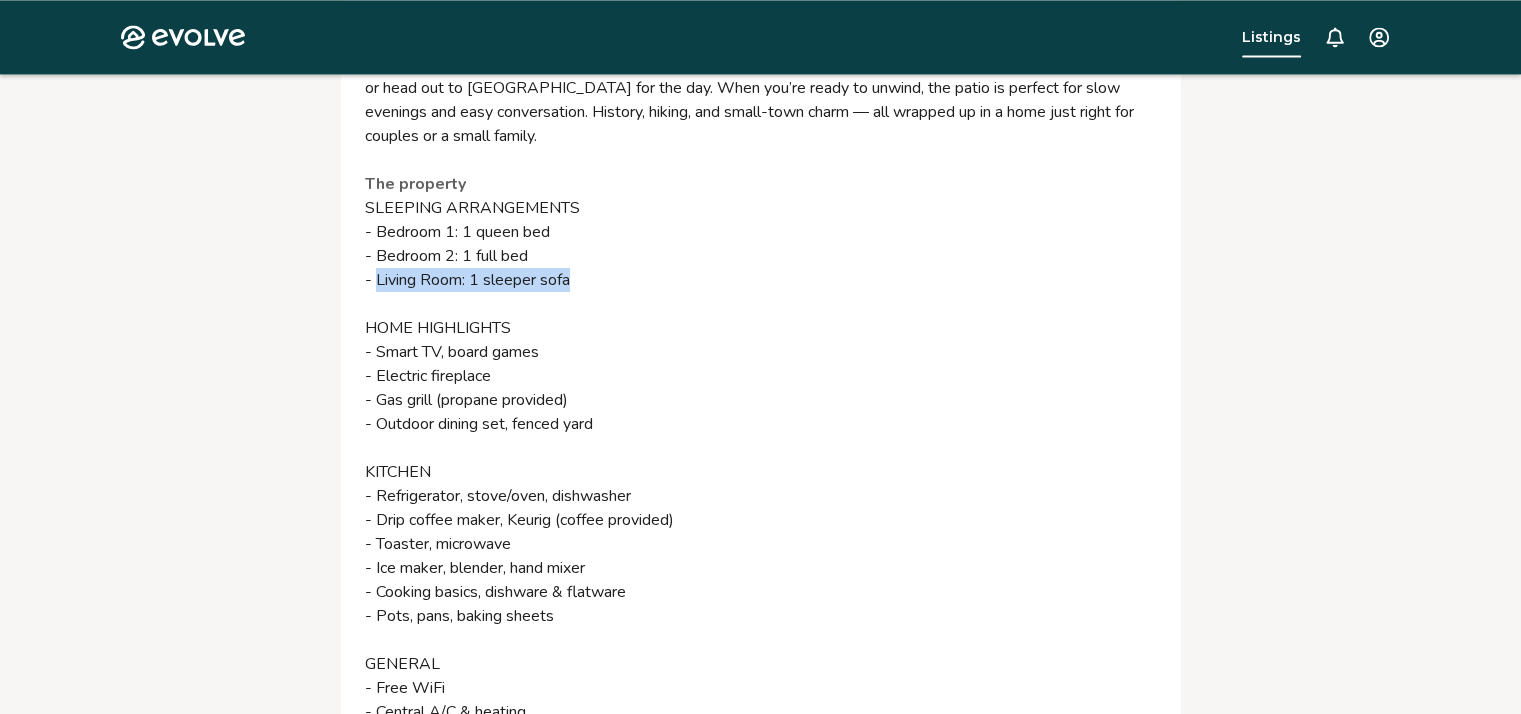 drag, startPoint x: 585, startPoint y: 312, endPoint x: 375, endPoint y: 298, distance: 210.46616 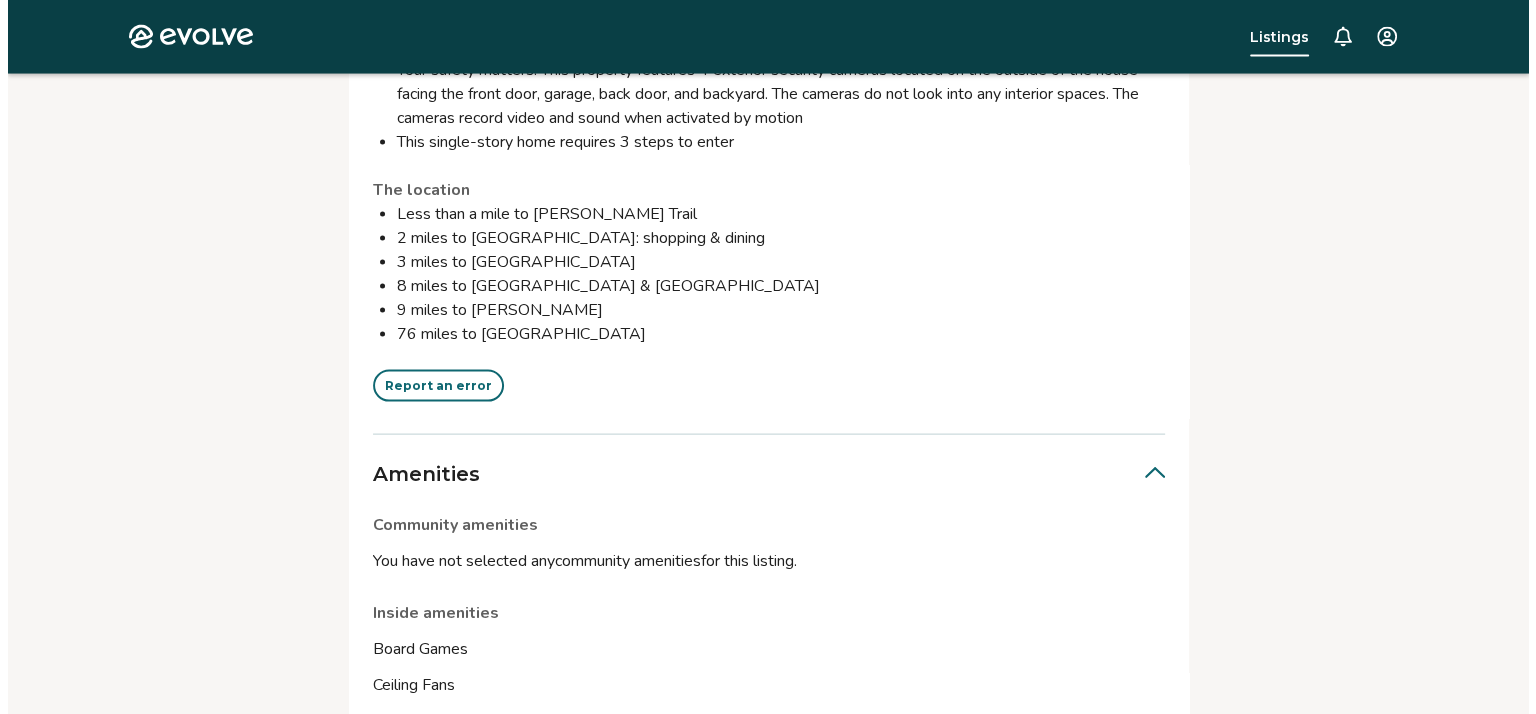 scroll, scrollTop: 4186, scrollLeft: 0, axis: vertical 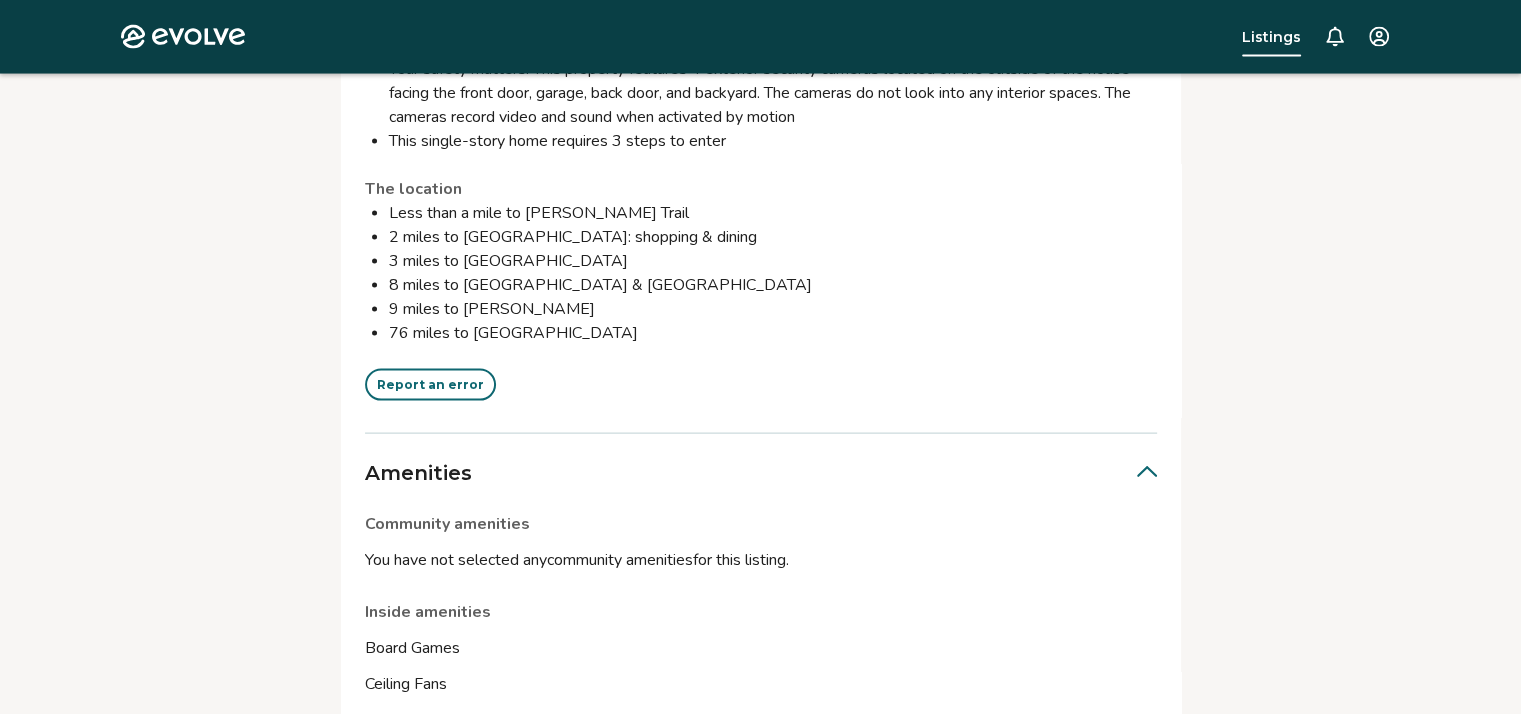 click on "Report an error" at bounding box center [430, 385] 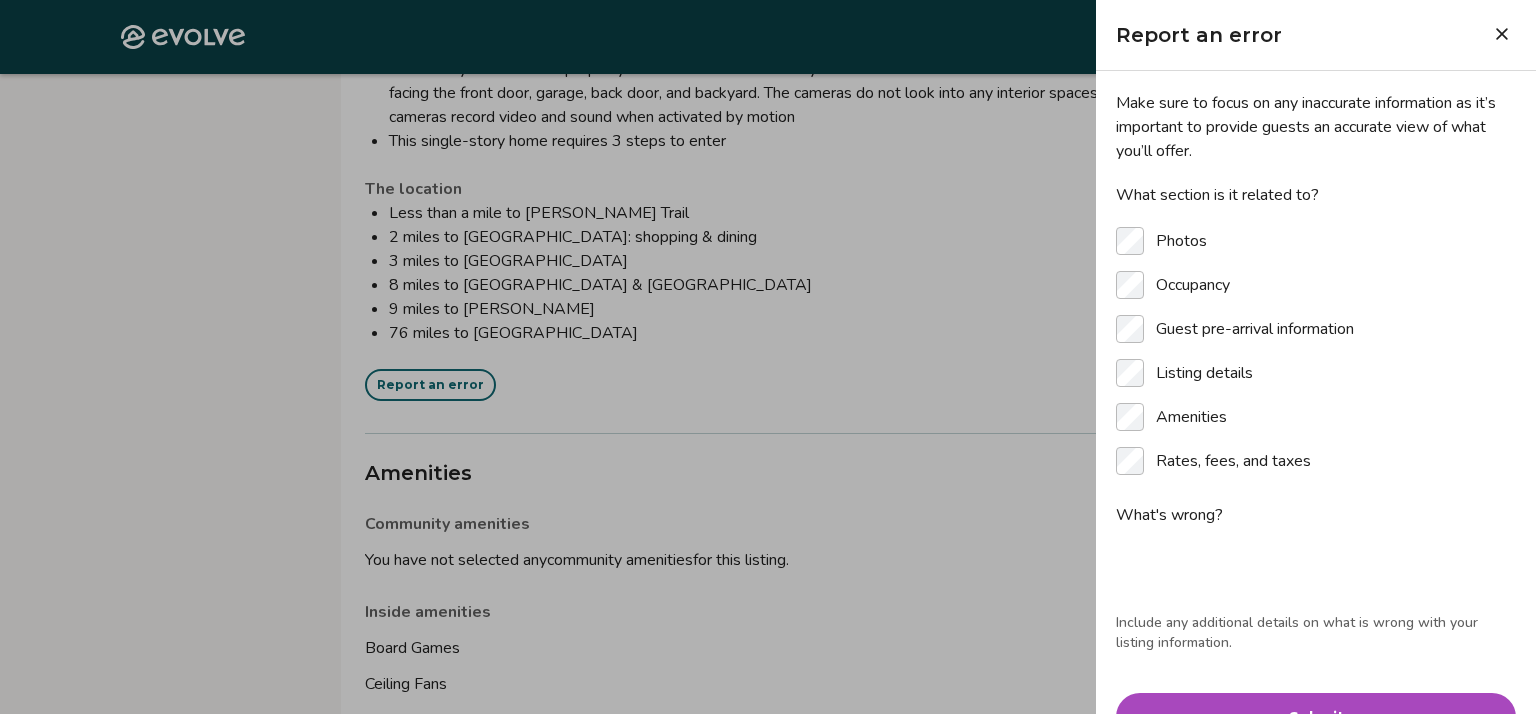 type on "*" 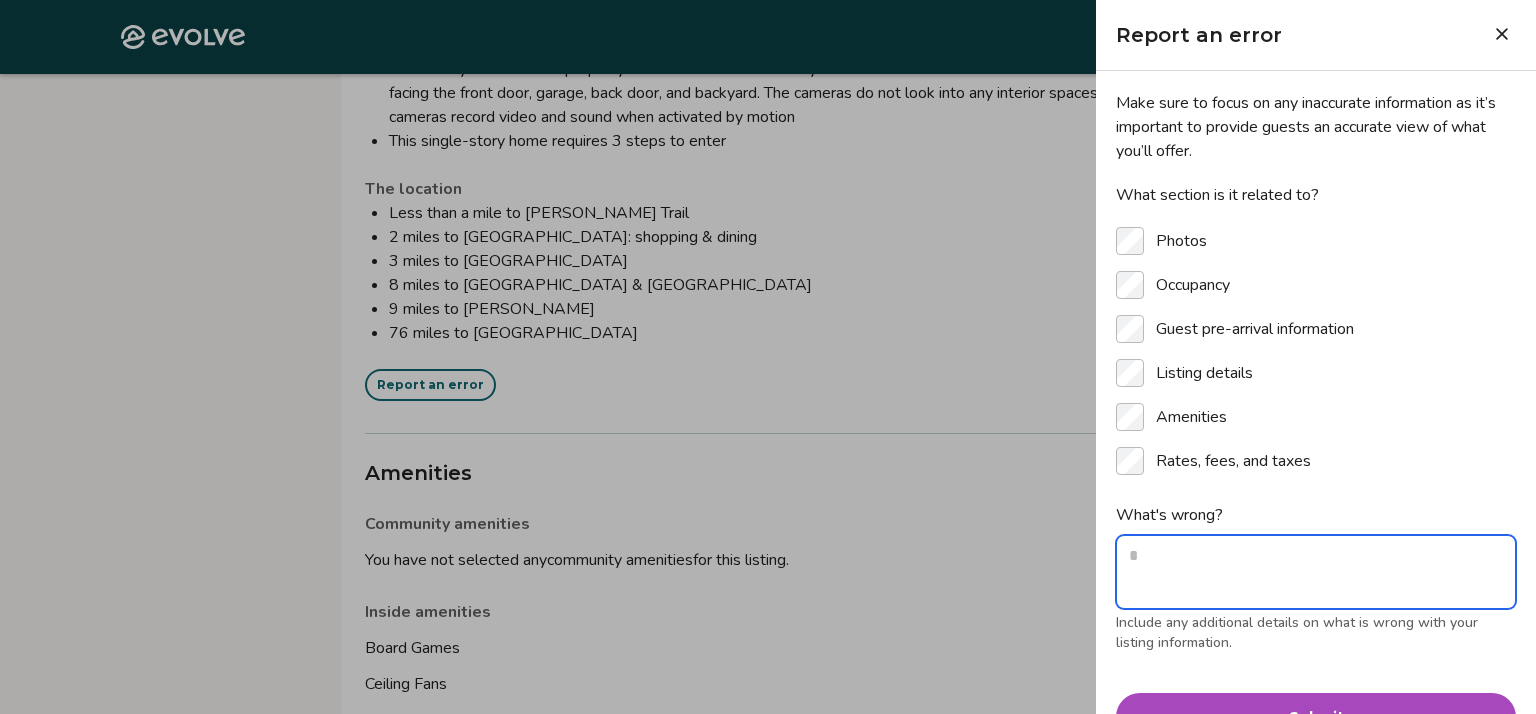 click on "What's wrong?" at bounding box center [1316, 572] 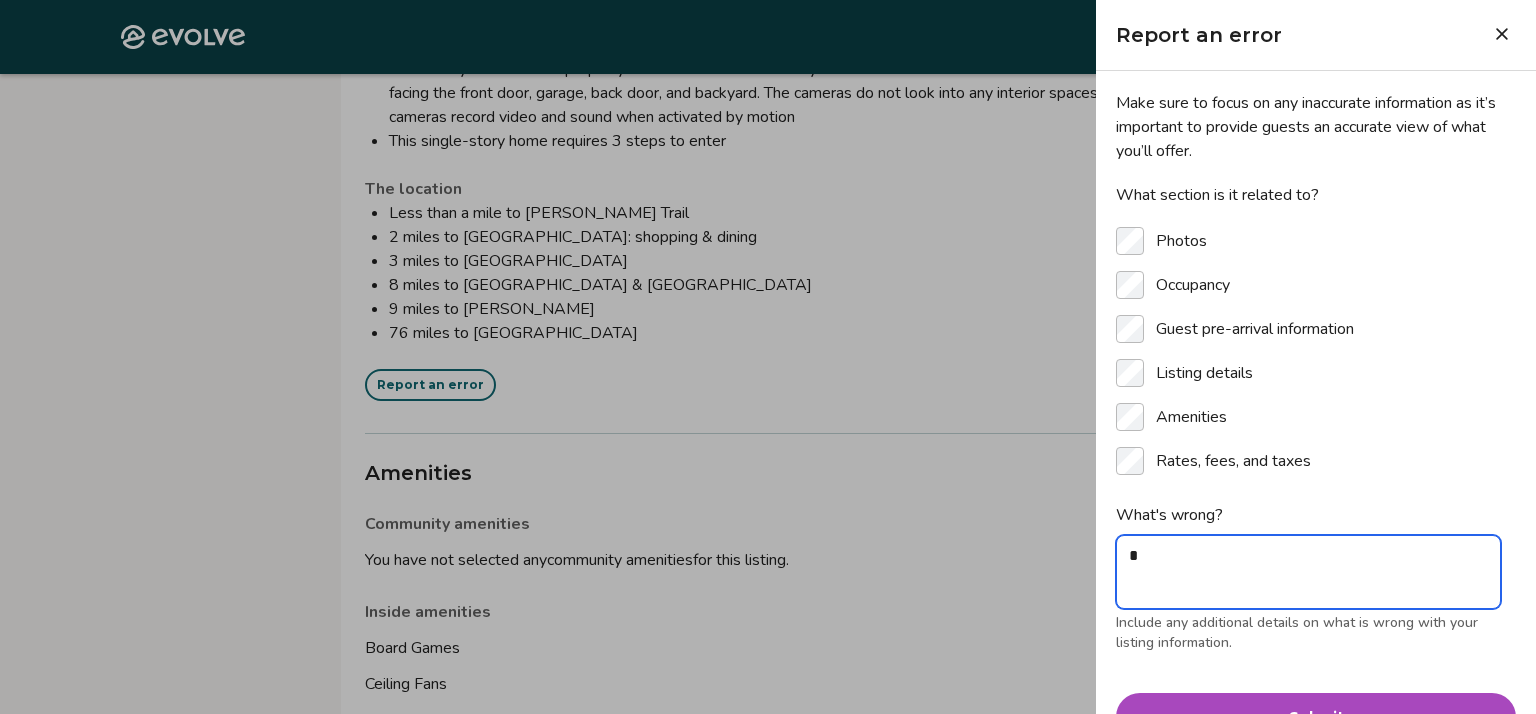 type on "**" 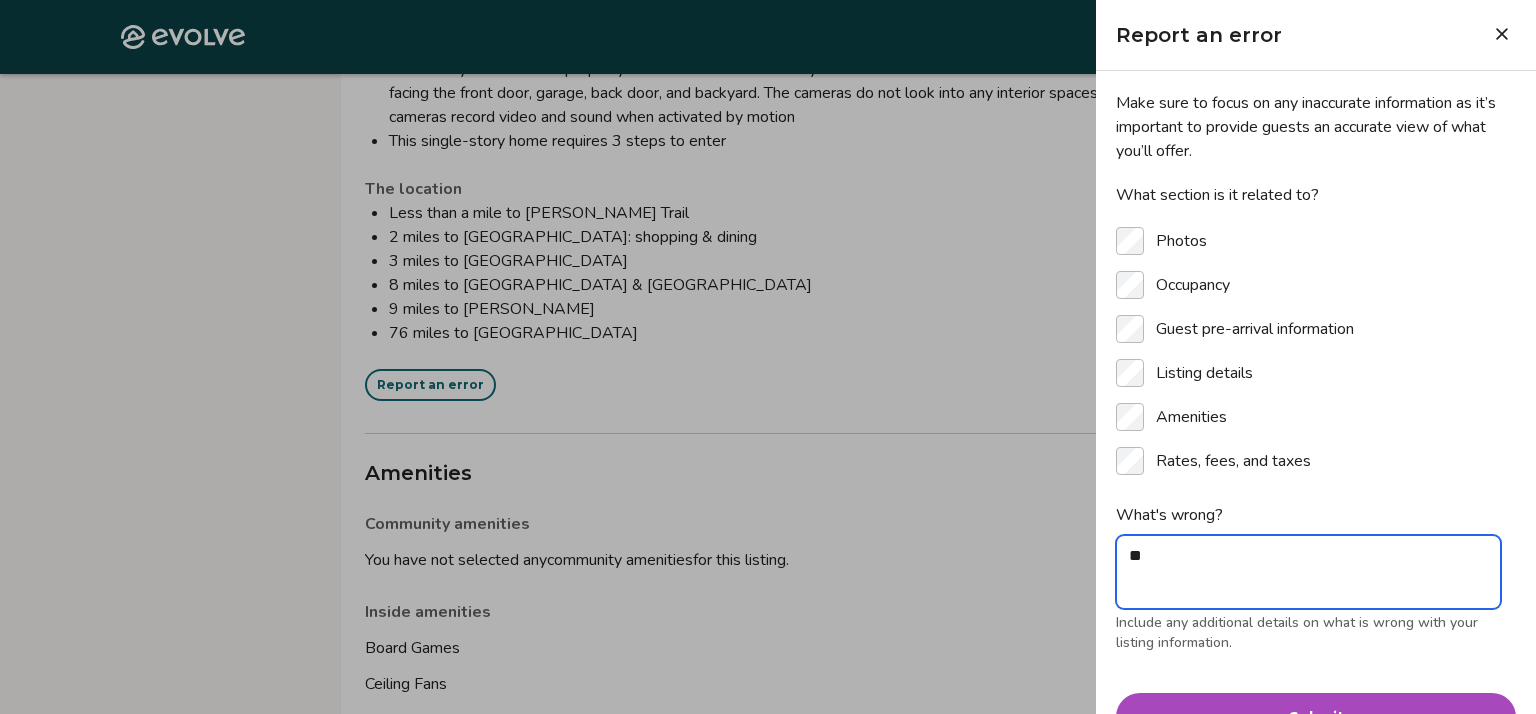 type on "***" 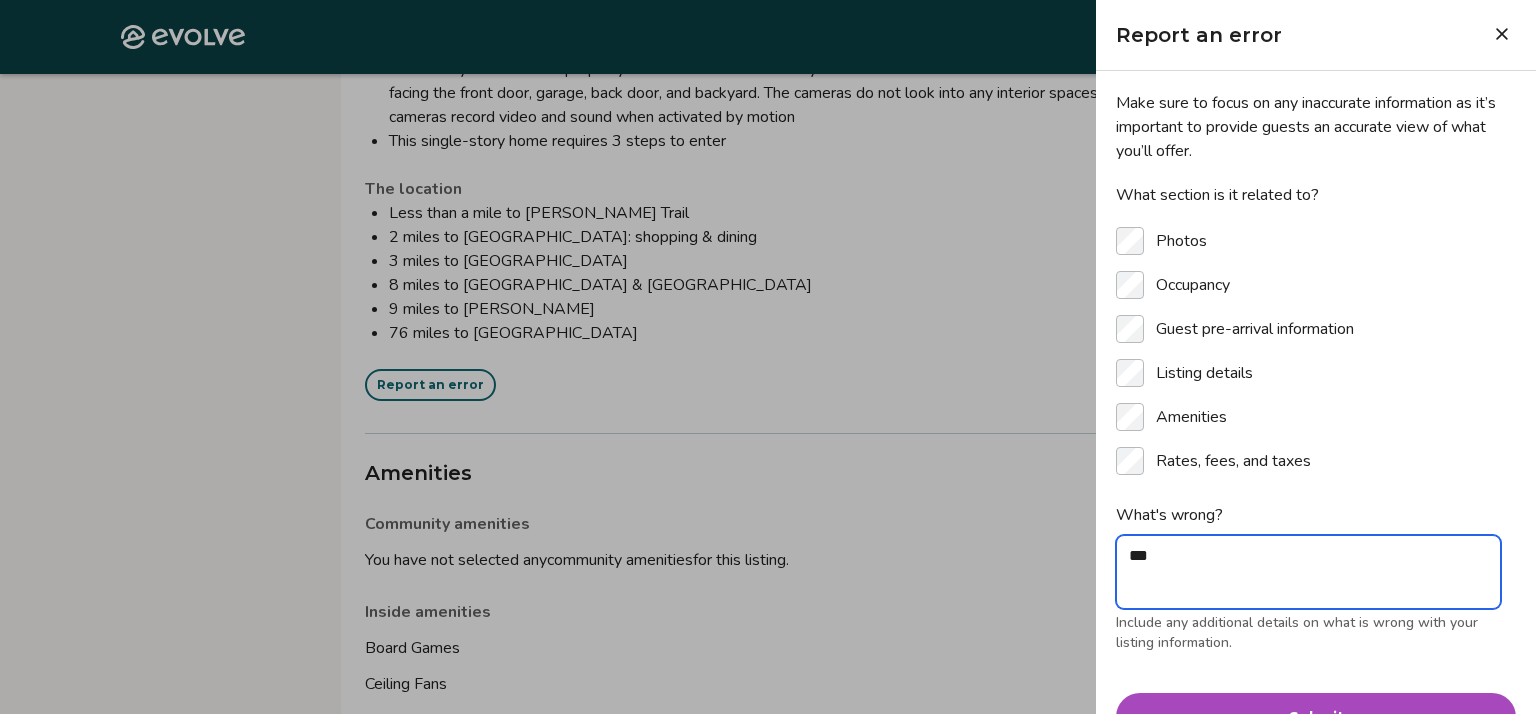 type on "****" 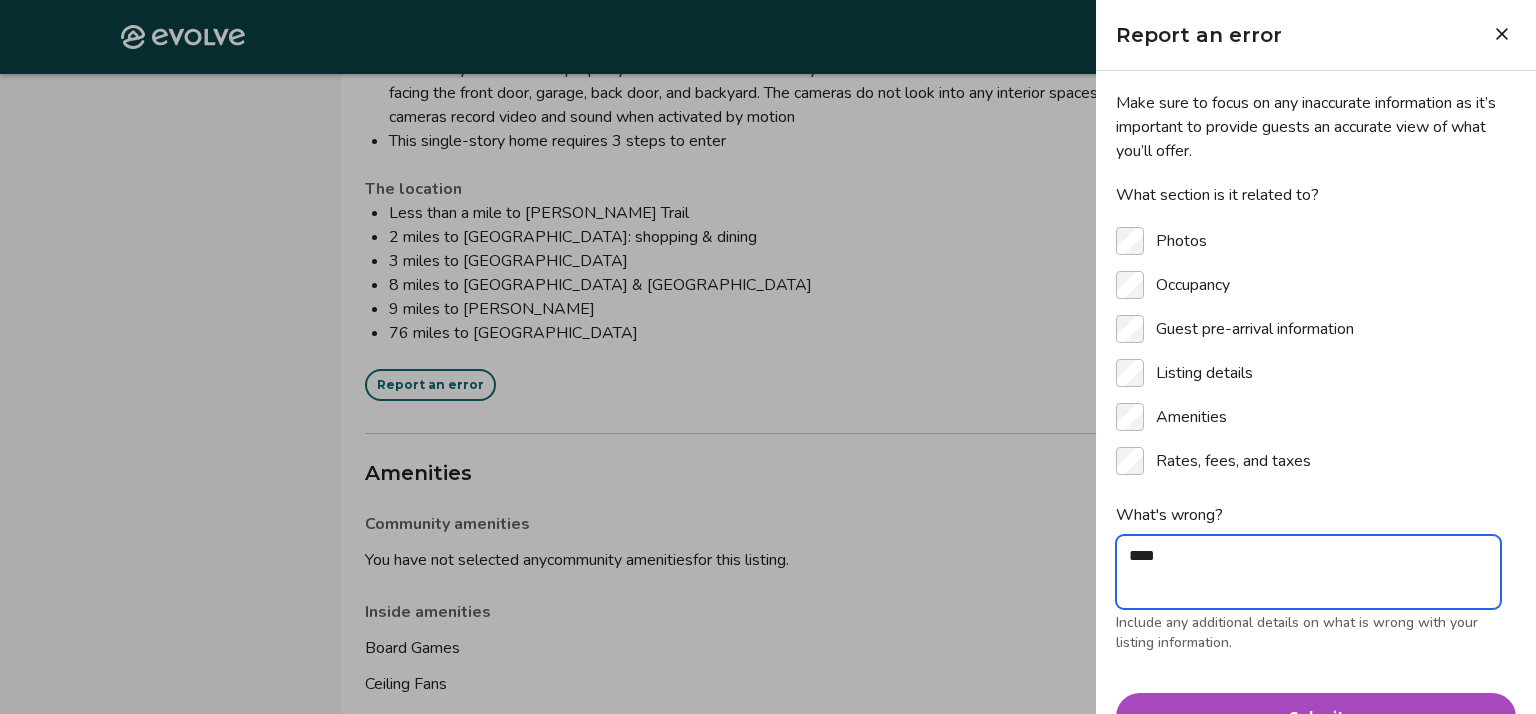 type on "*****" 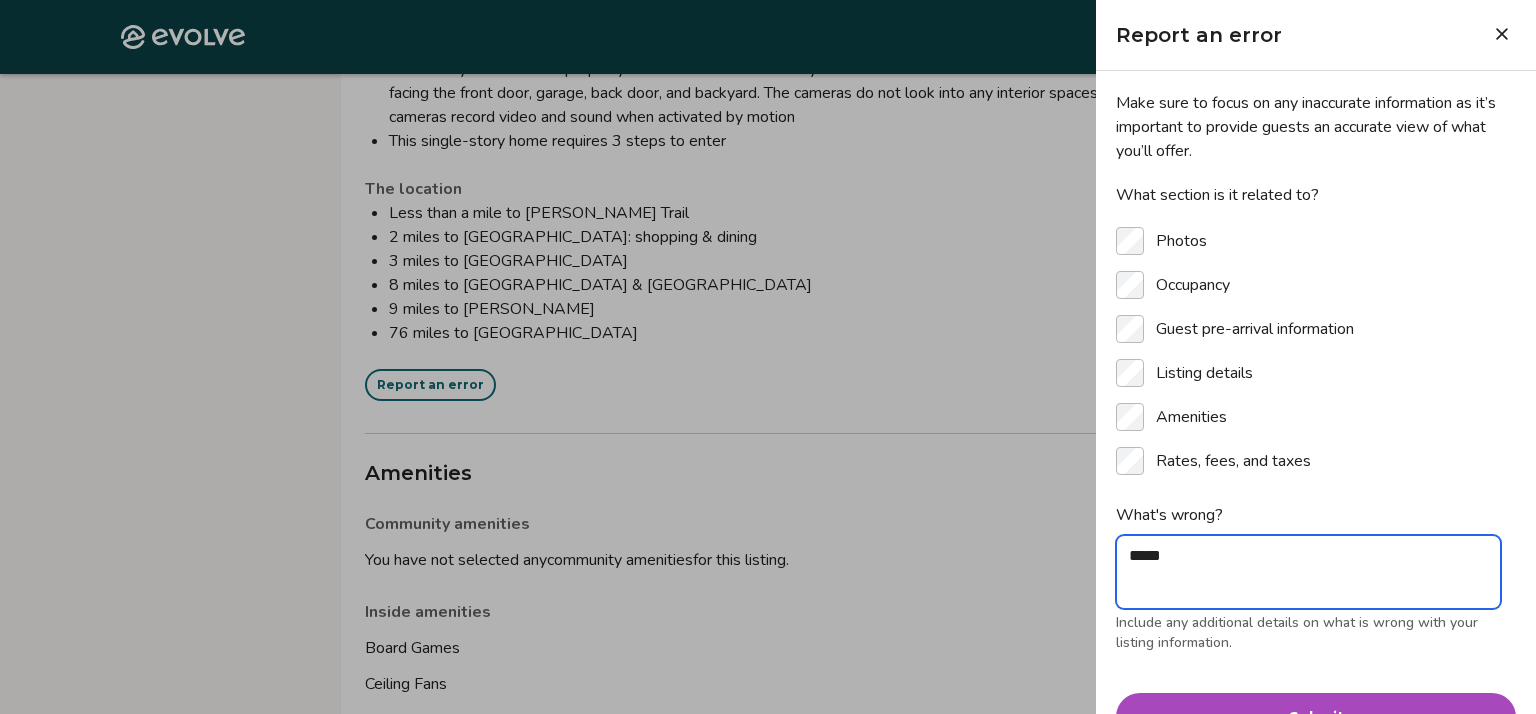 type on "******" 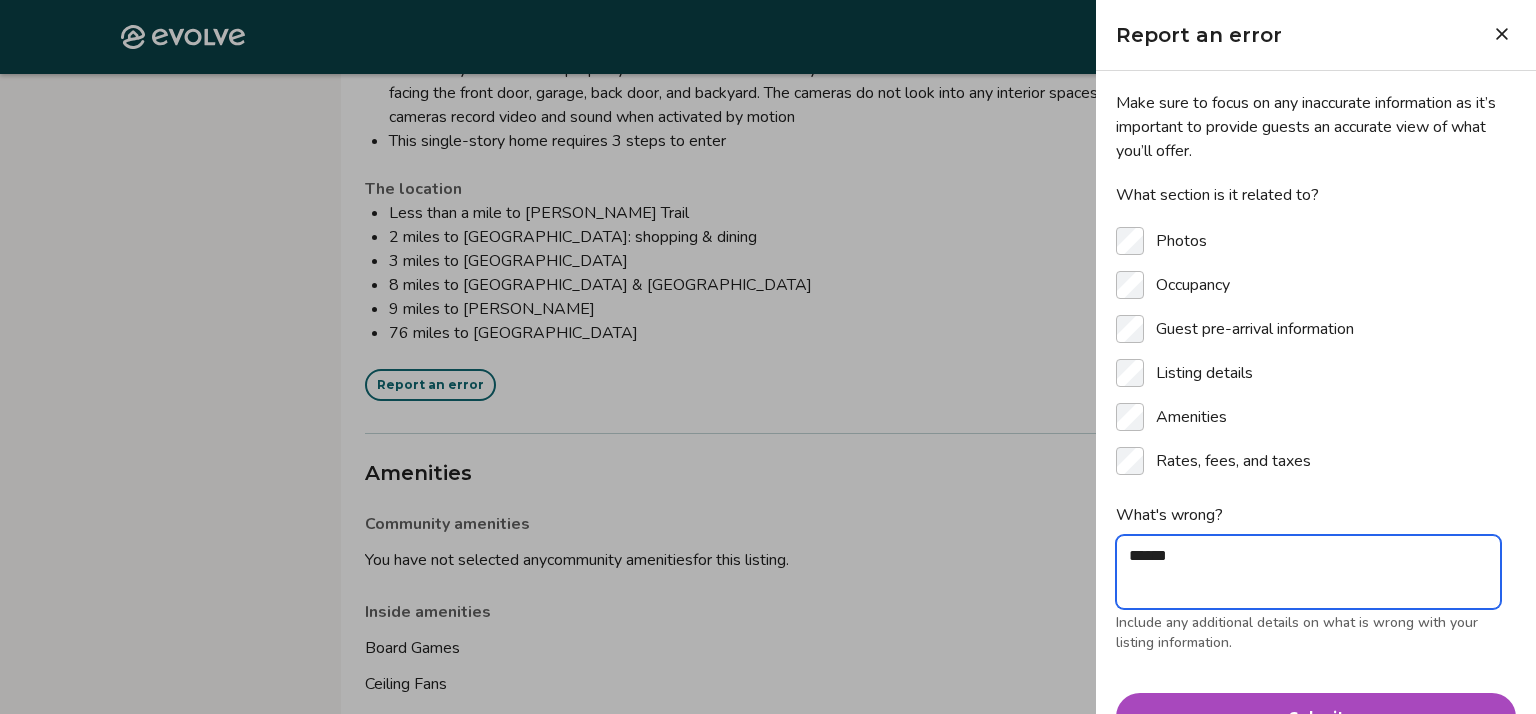 type on "******" 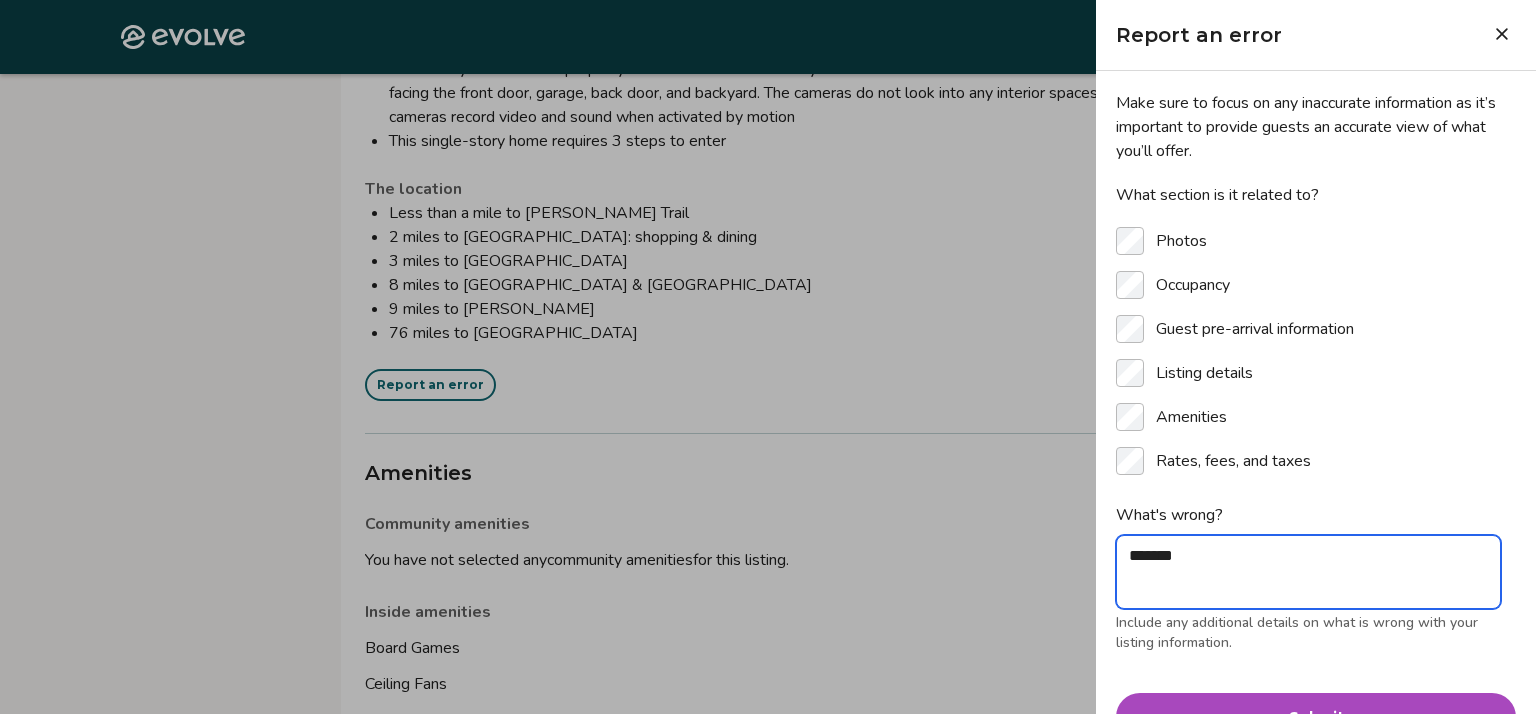 type on "********" 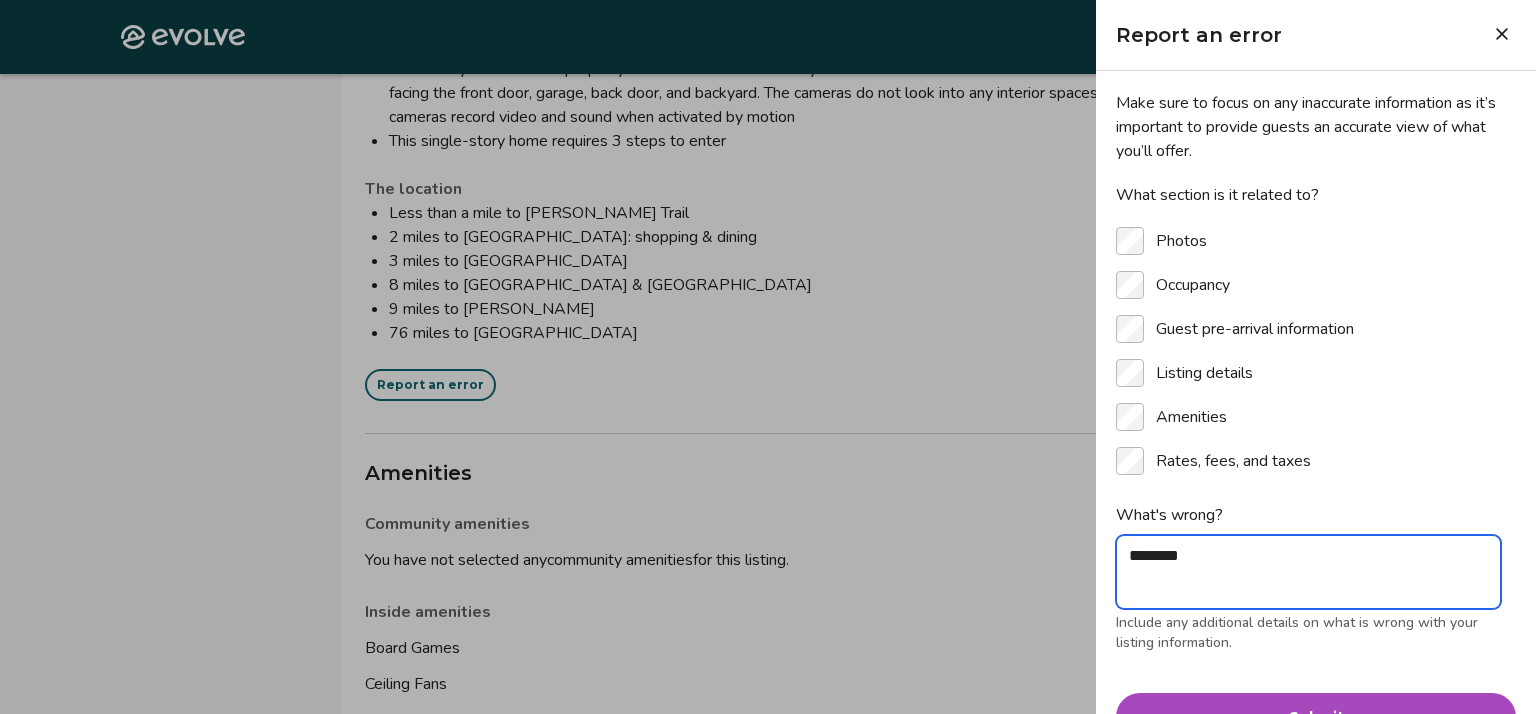 type on "*********" 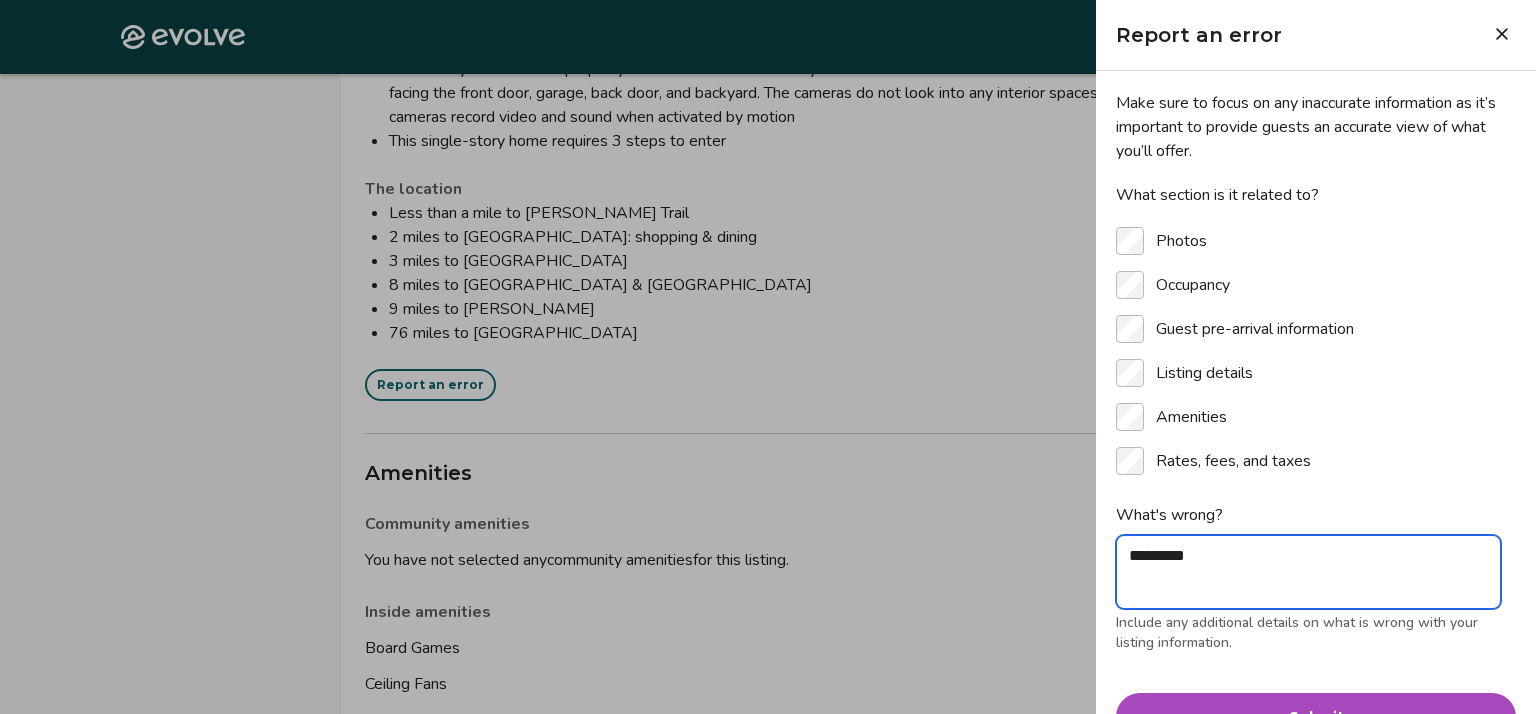 type on "**********" 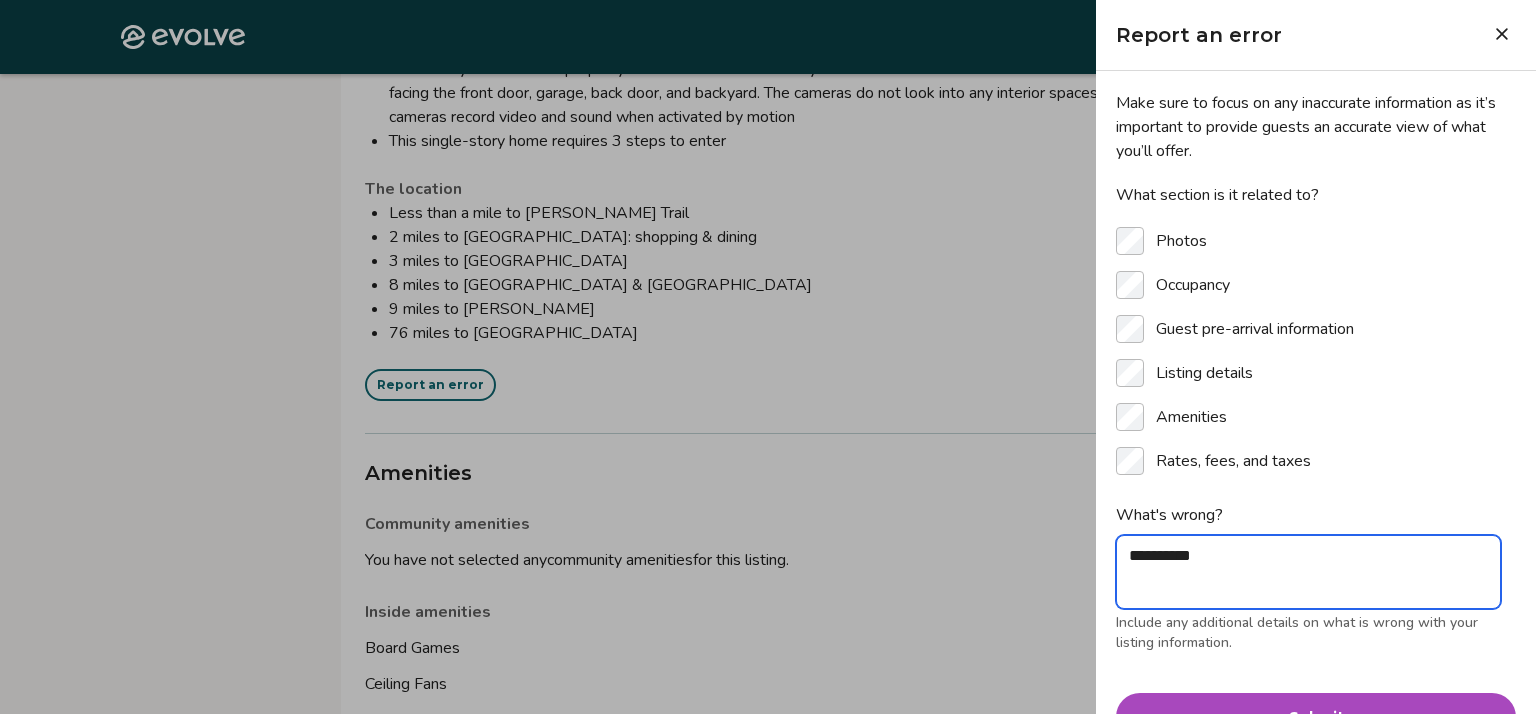 type on "**********" 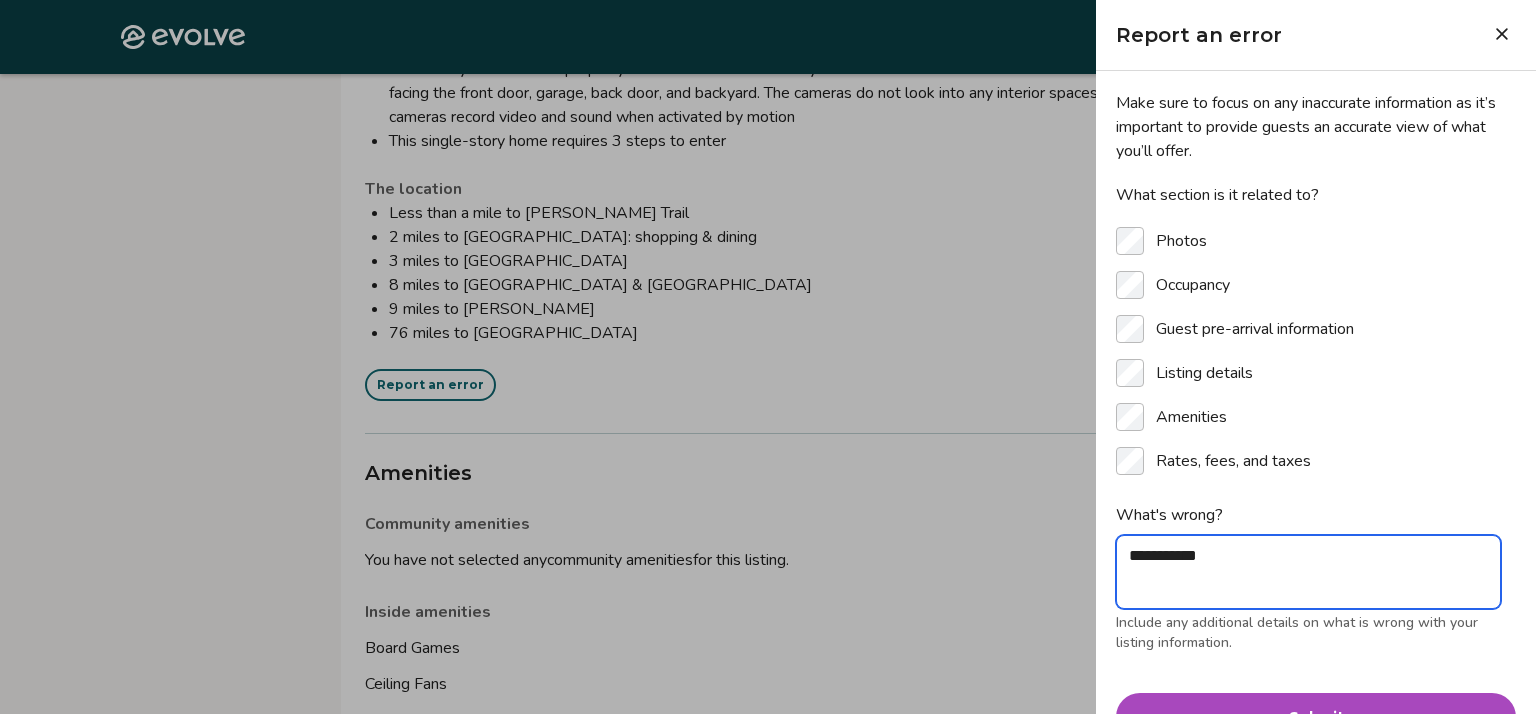 type on "**********" 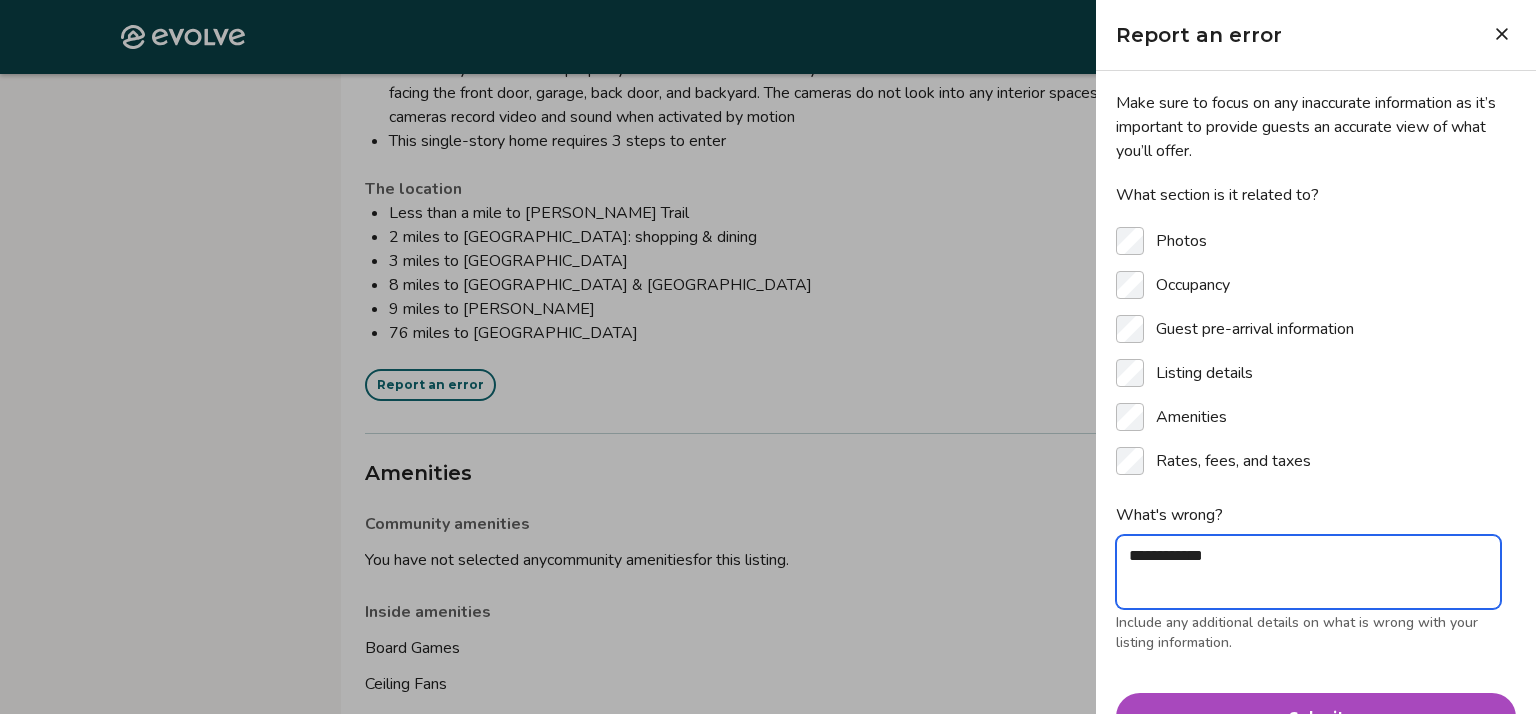 type on "**********" 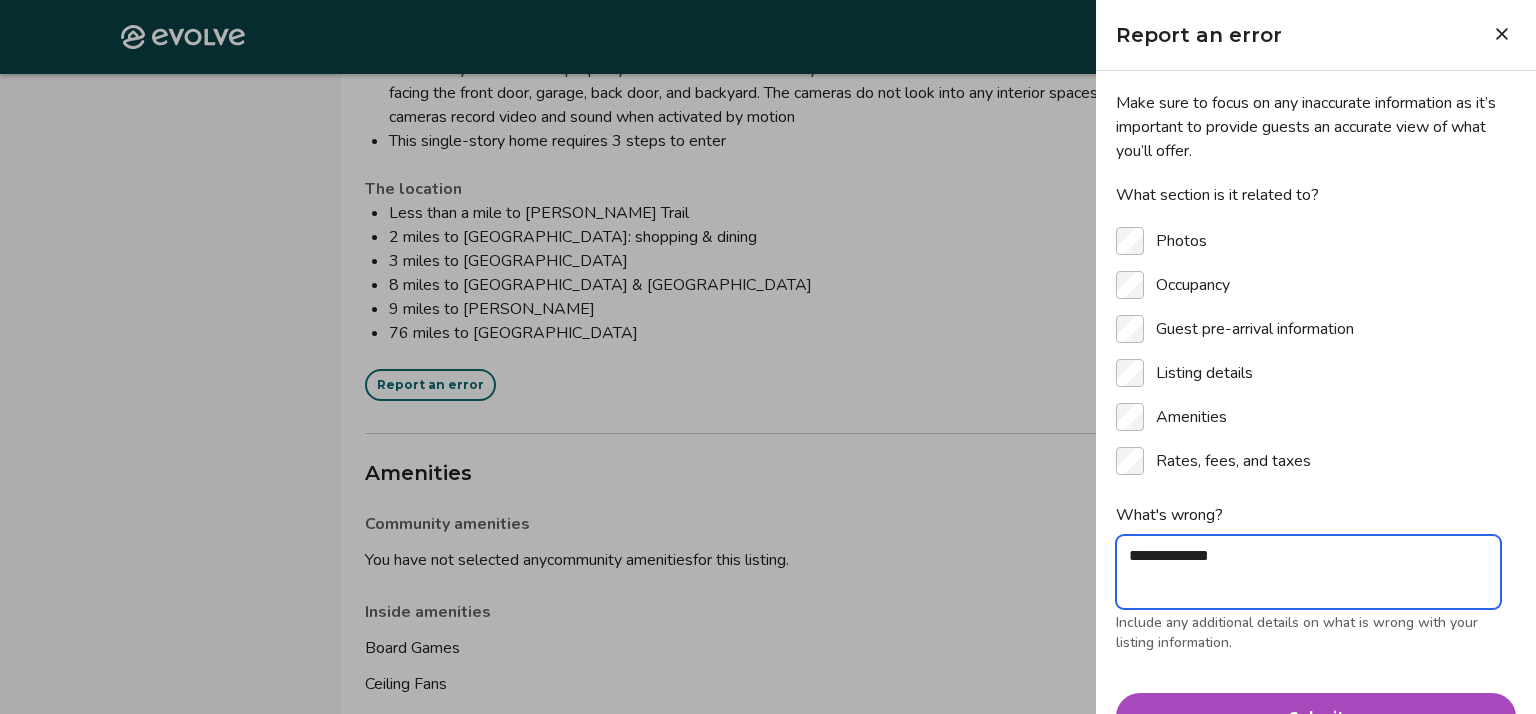 type on "*" 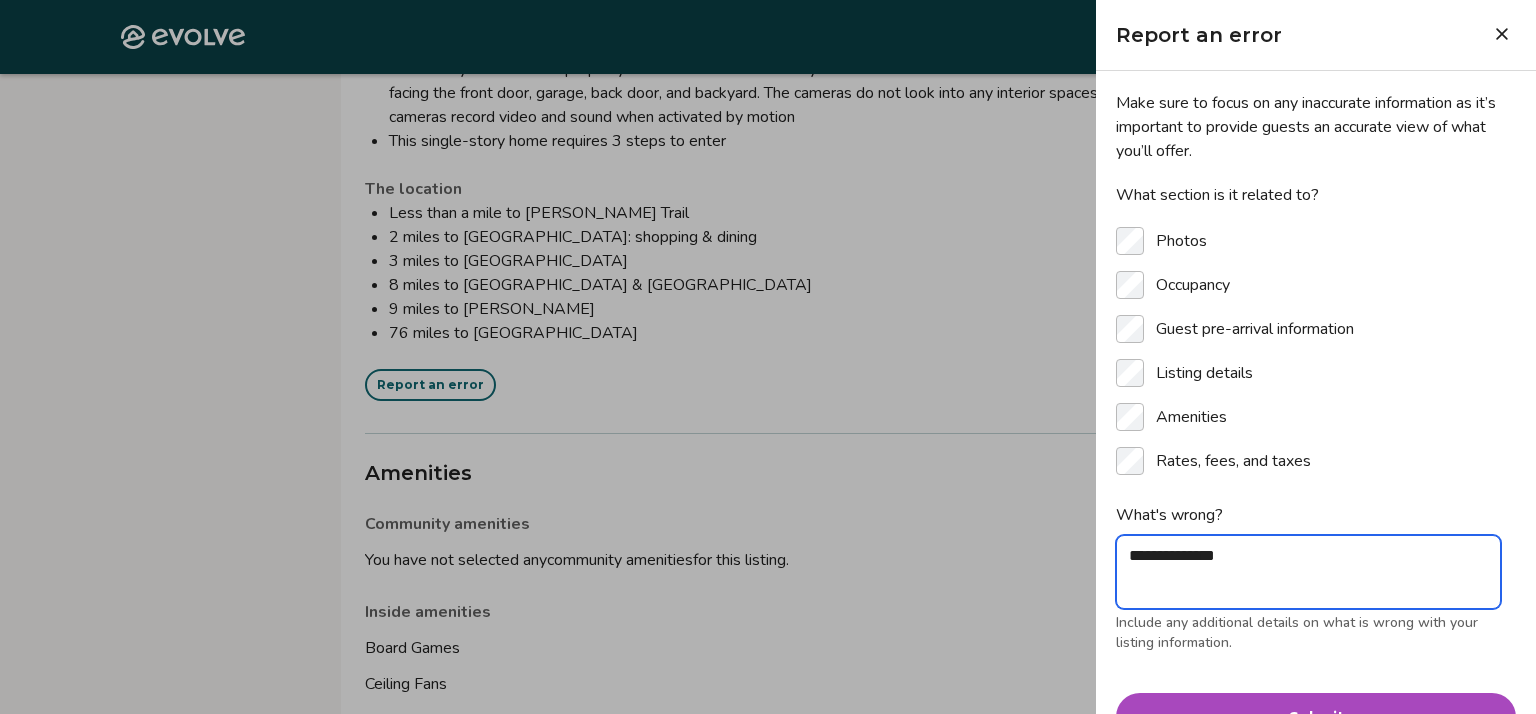 type on "**********" 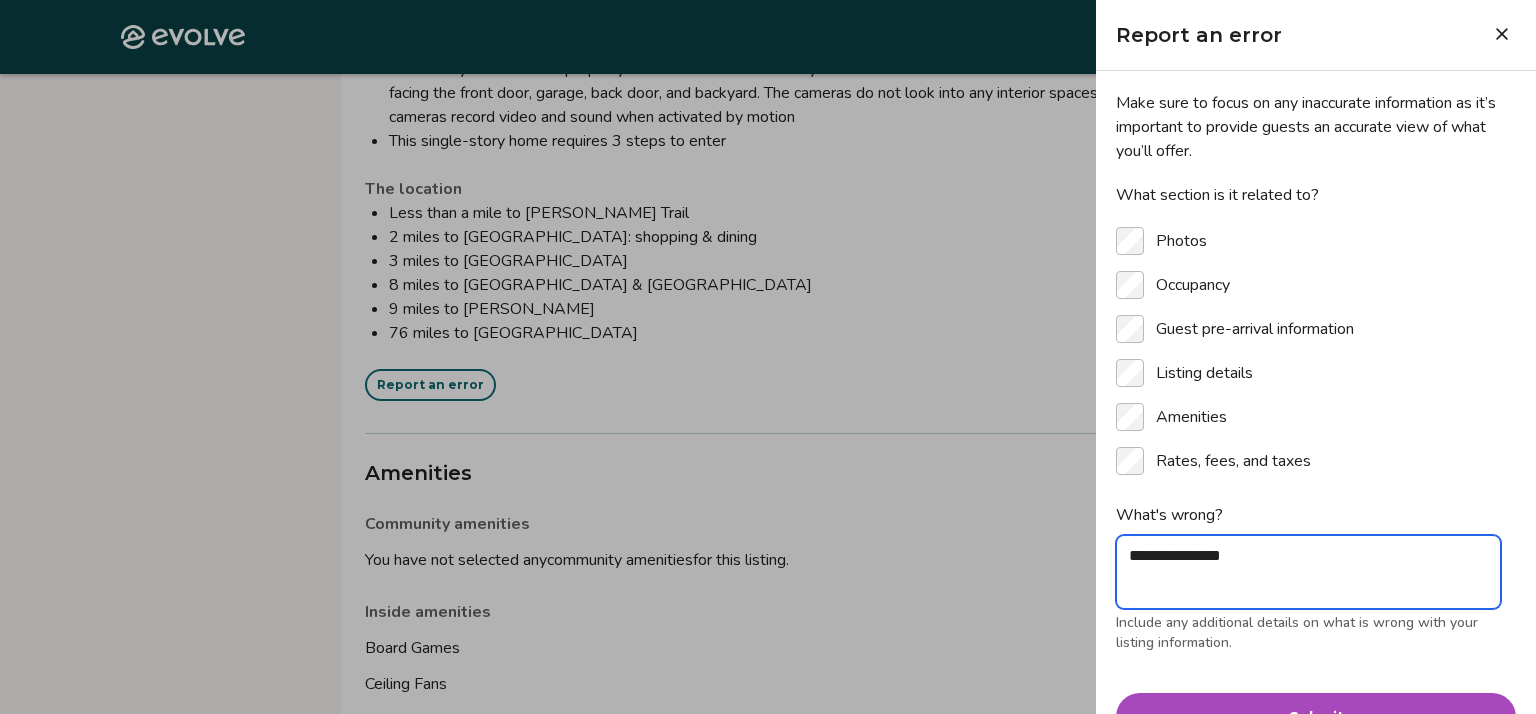 paste on "**********" 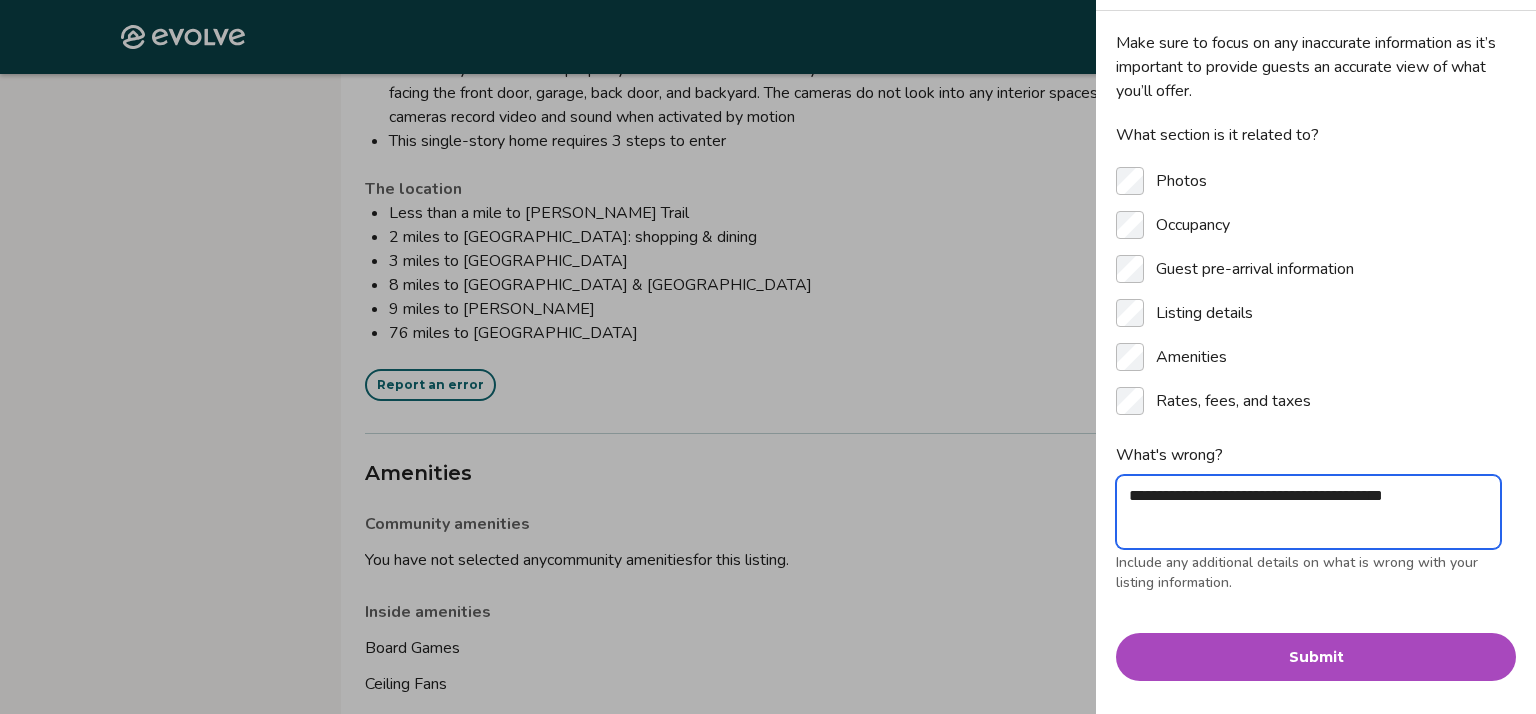 scroll, scrollTop: 109, scrollLeft: 0, axis: vertical 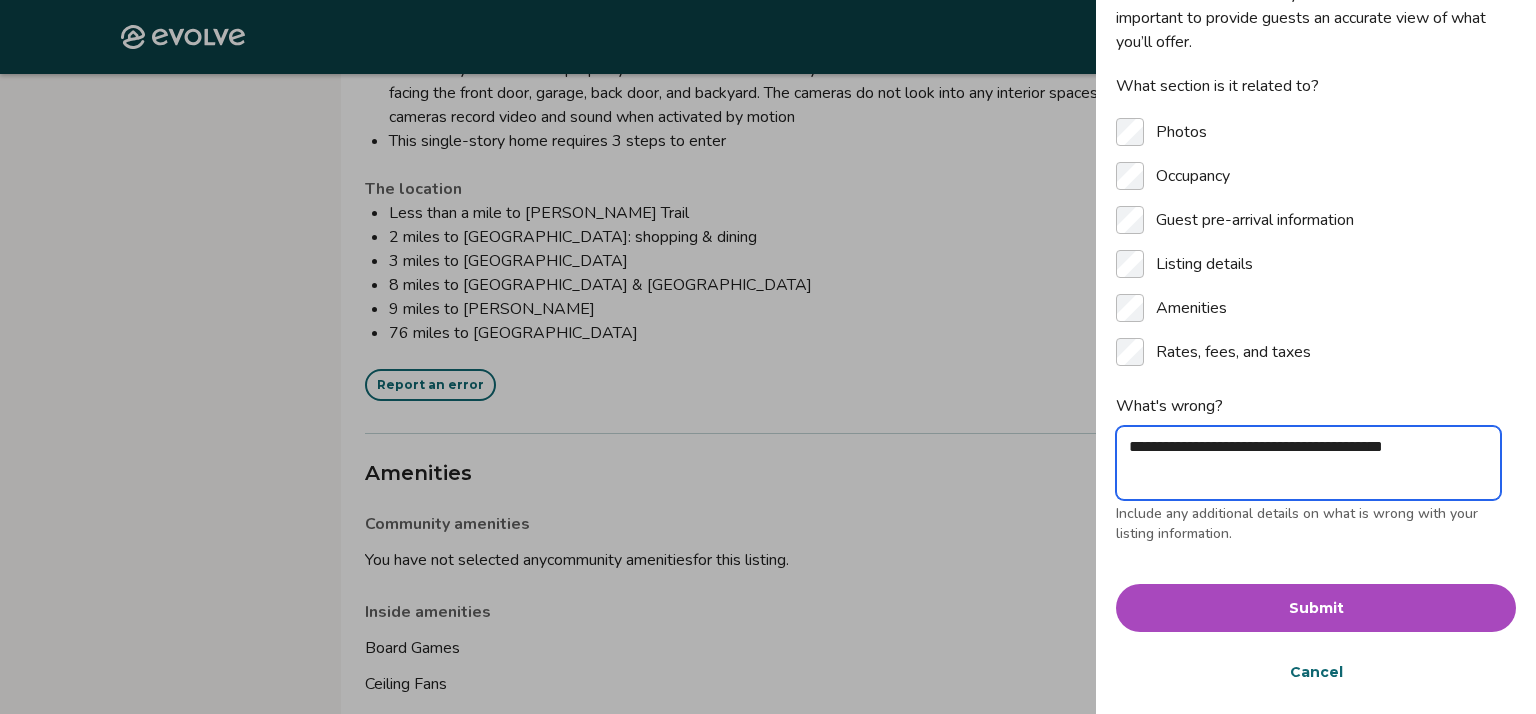 type on "**********" 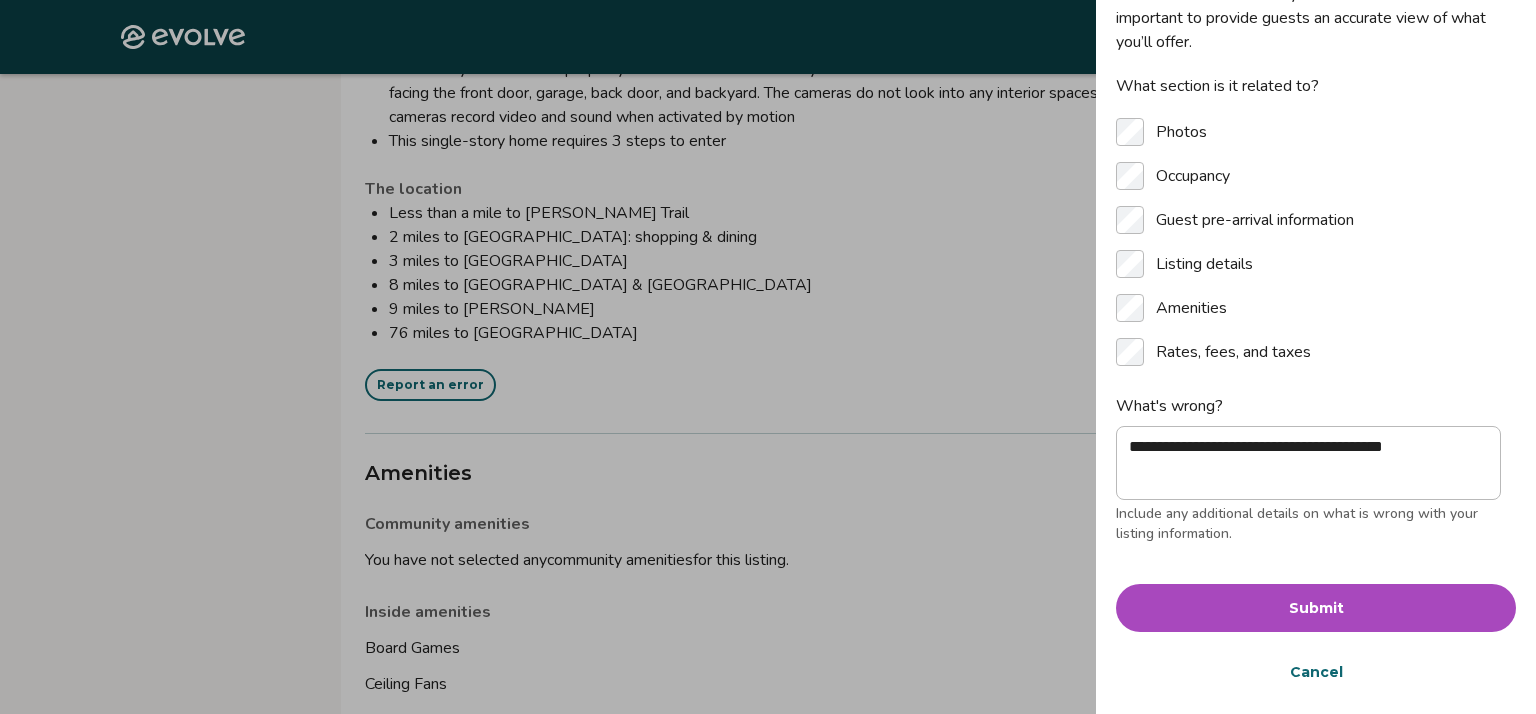 click on "Submit" at bounding box center [1316, 608] 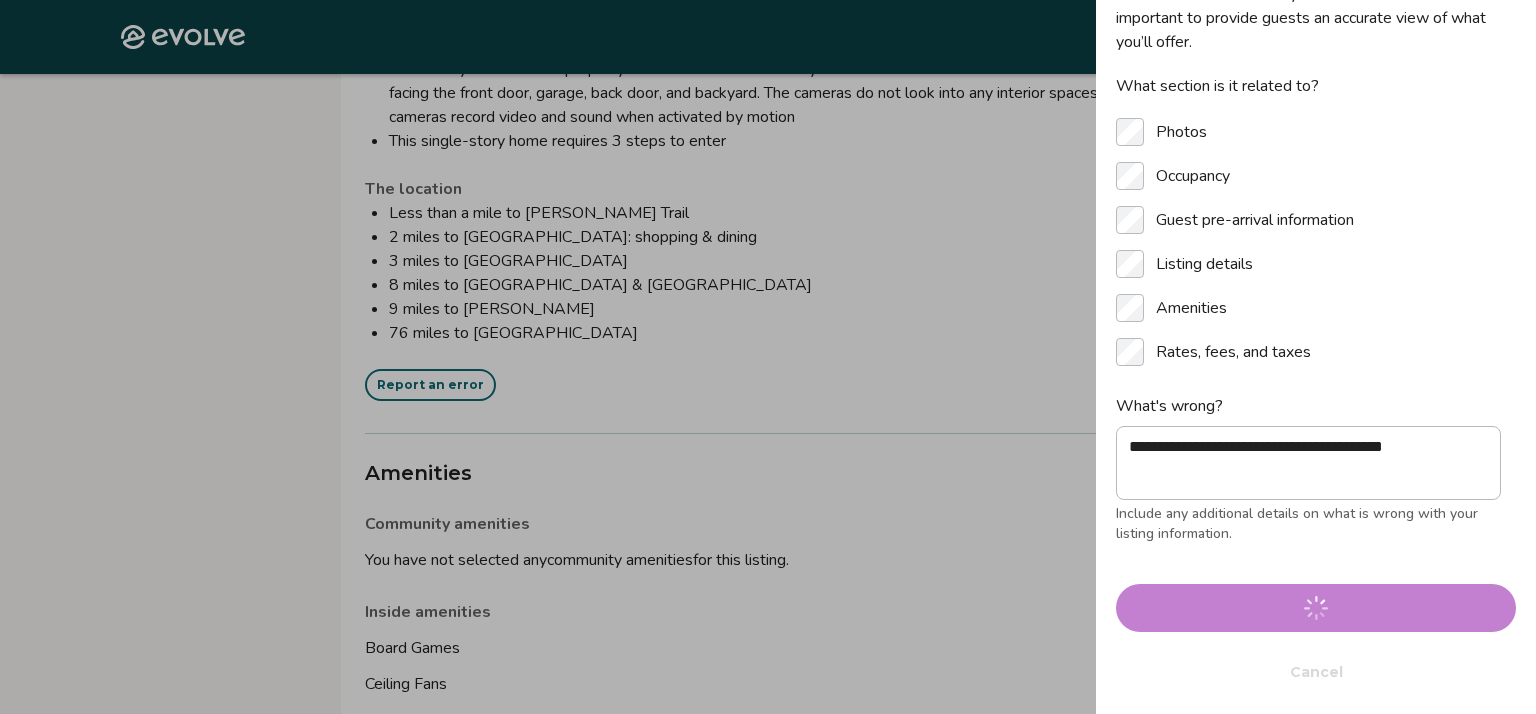type 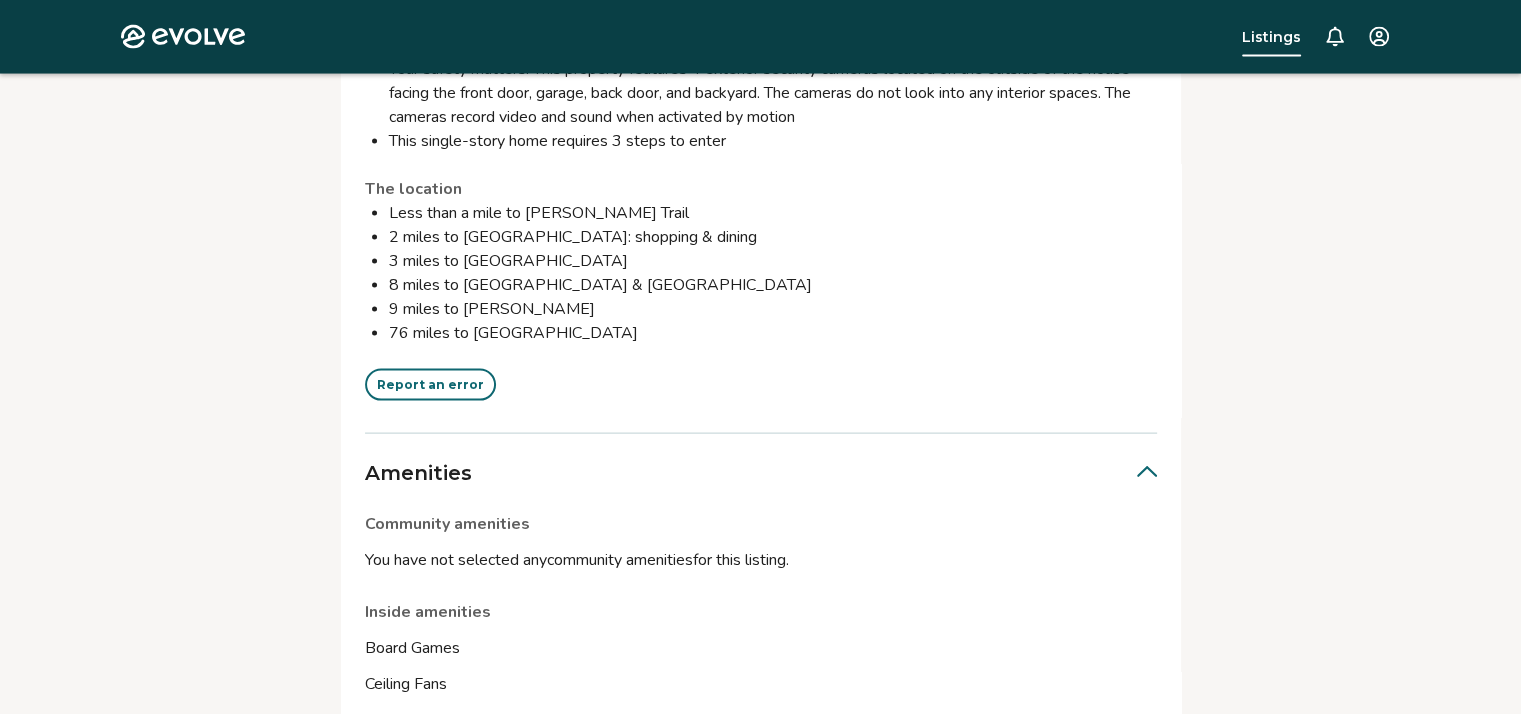 click on "Report an error" at bounding box center [430, 385] 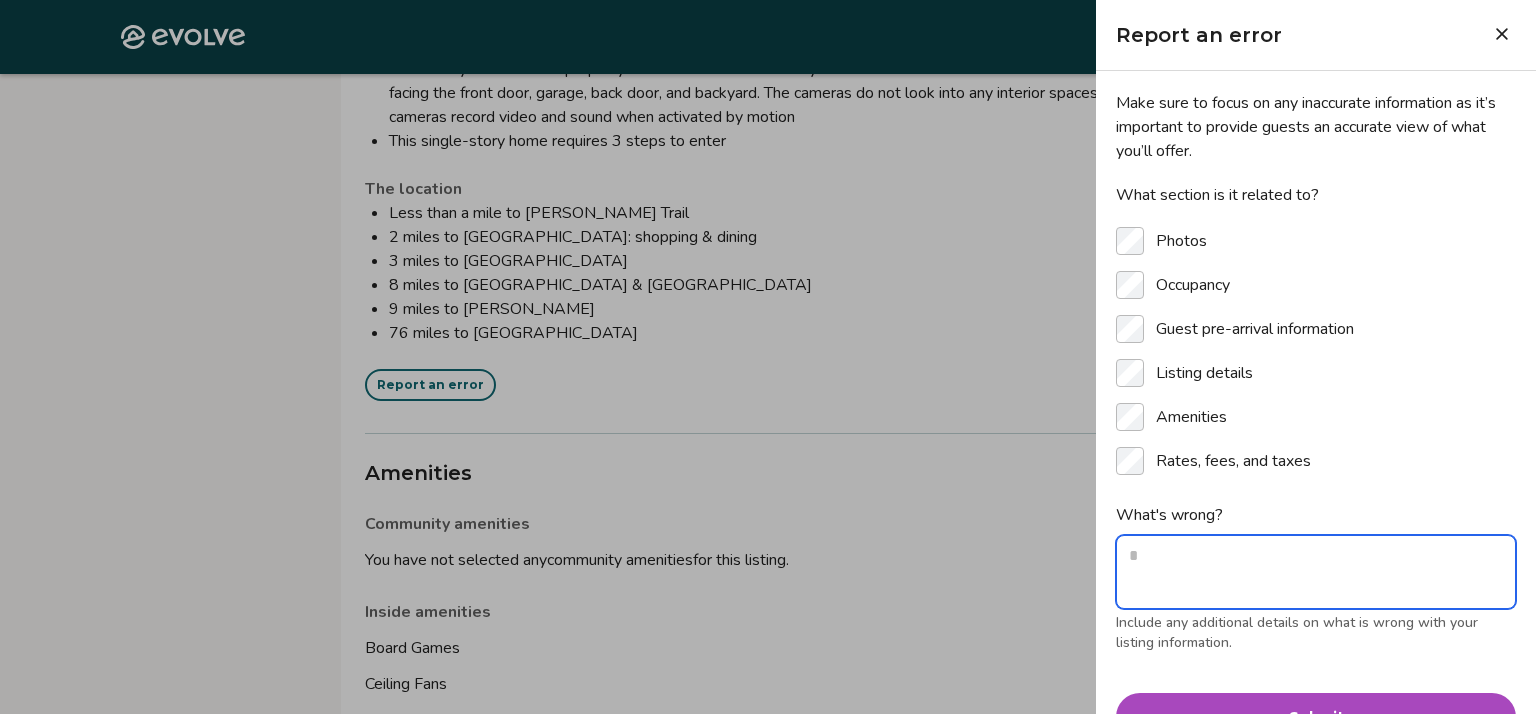 click on "What's wrong?" at bounding box center (1316, 572) 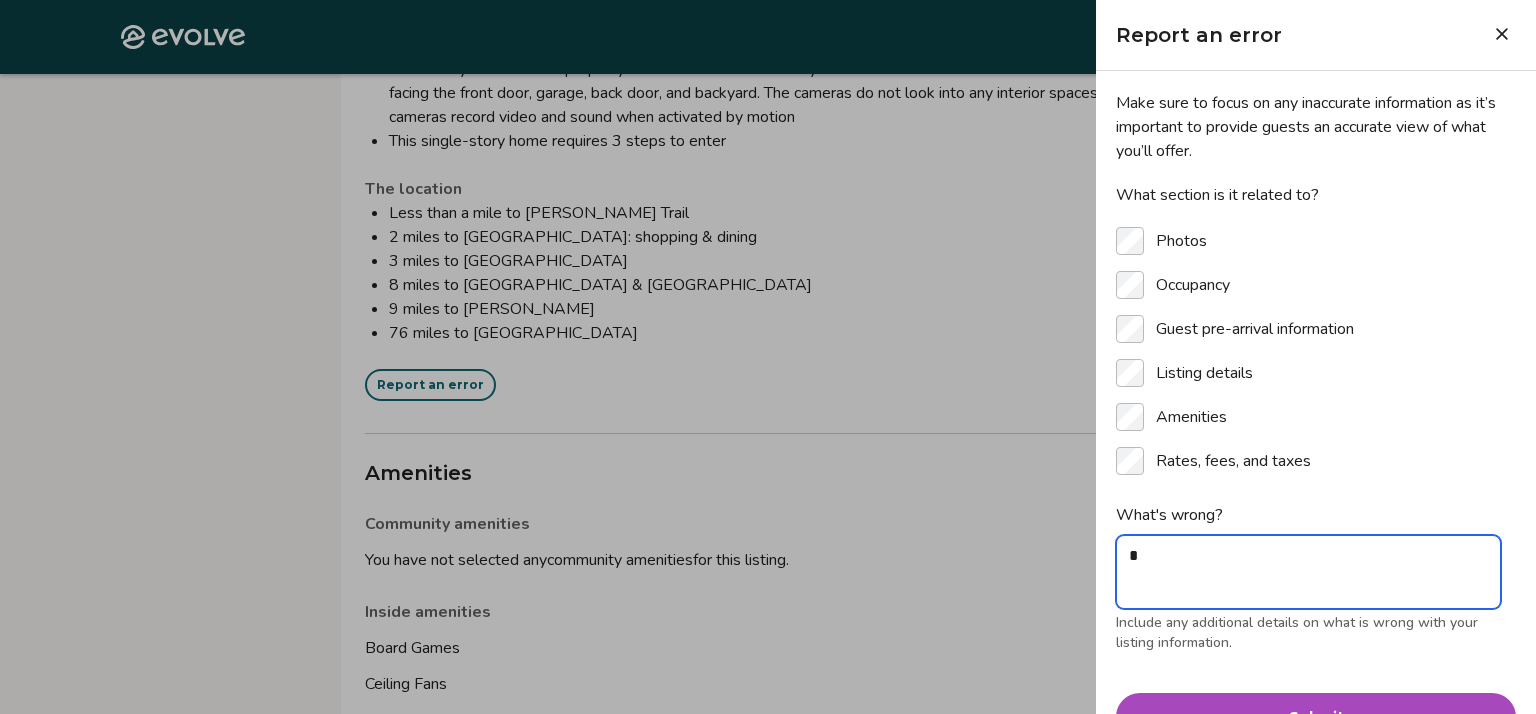 type on "*" 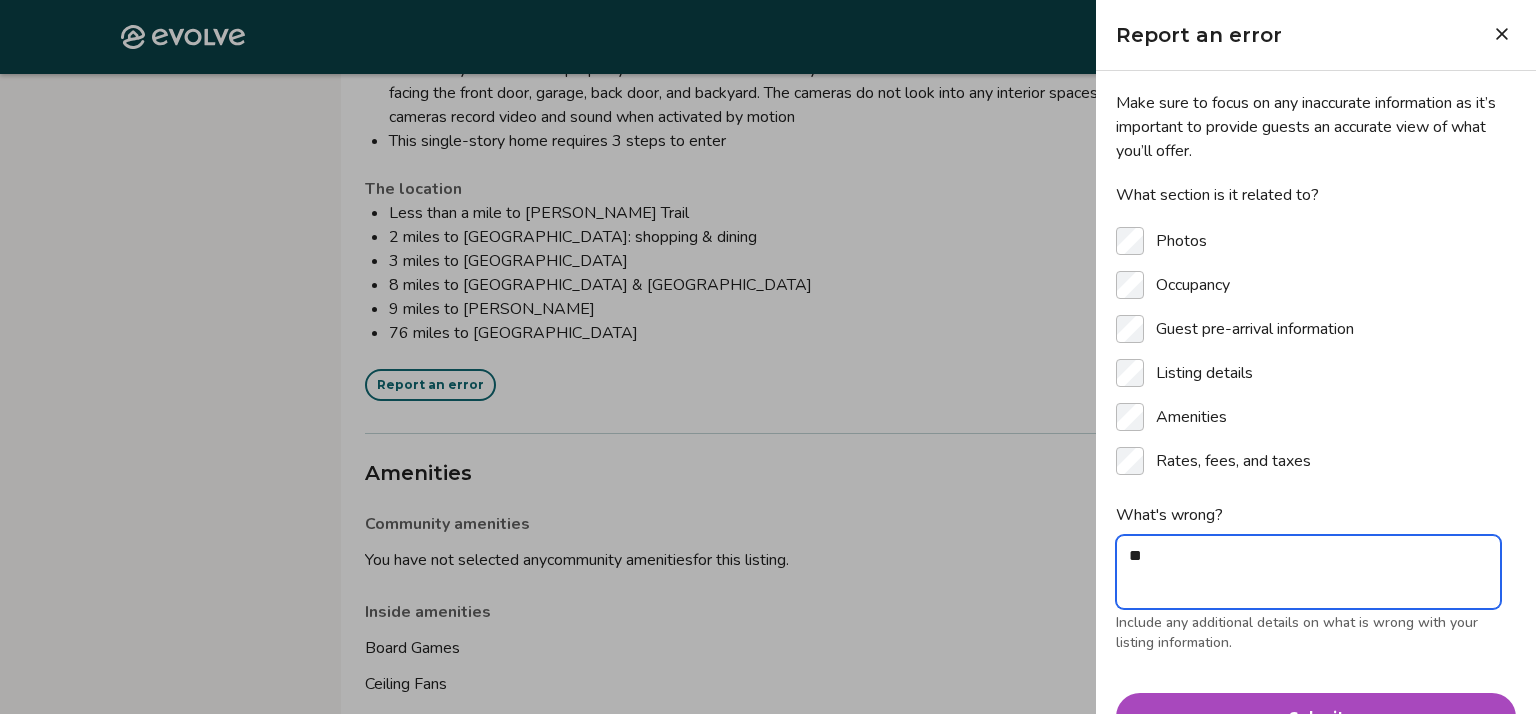 type on "*" 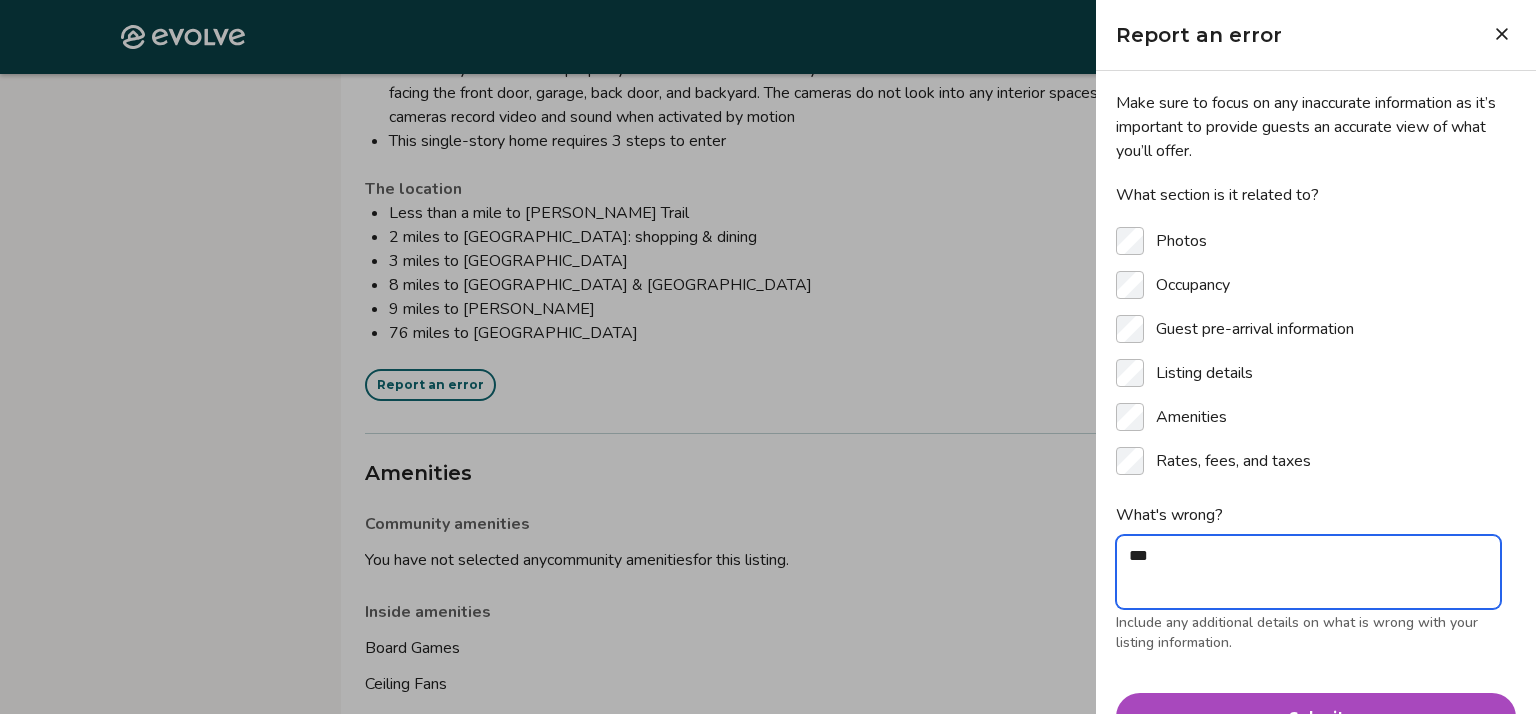type on "*" 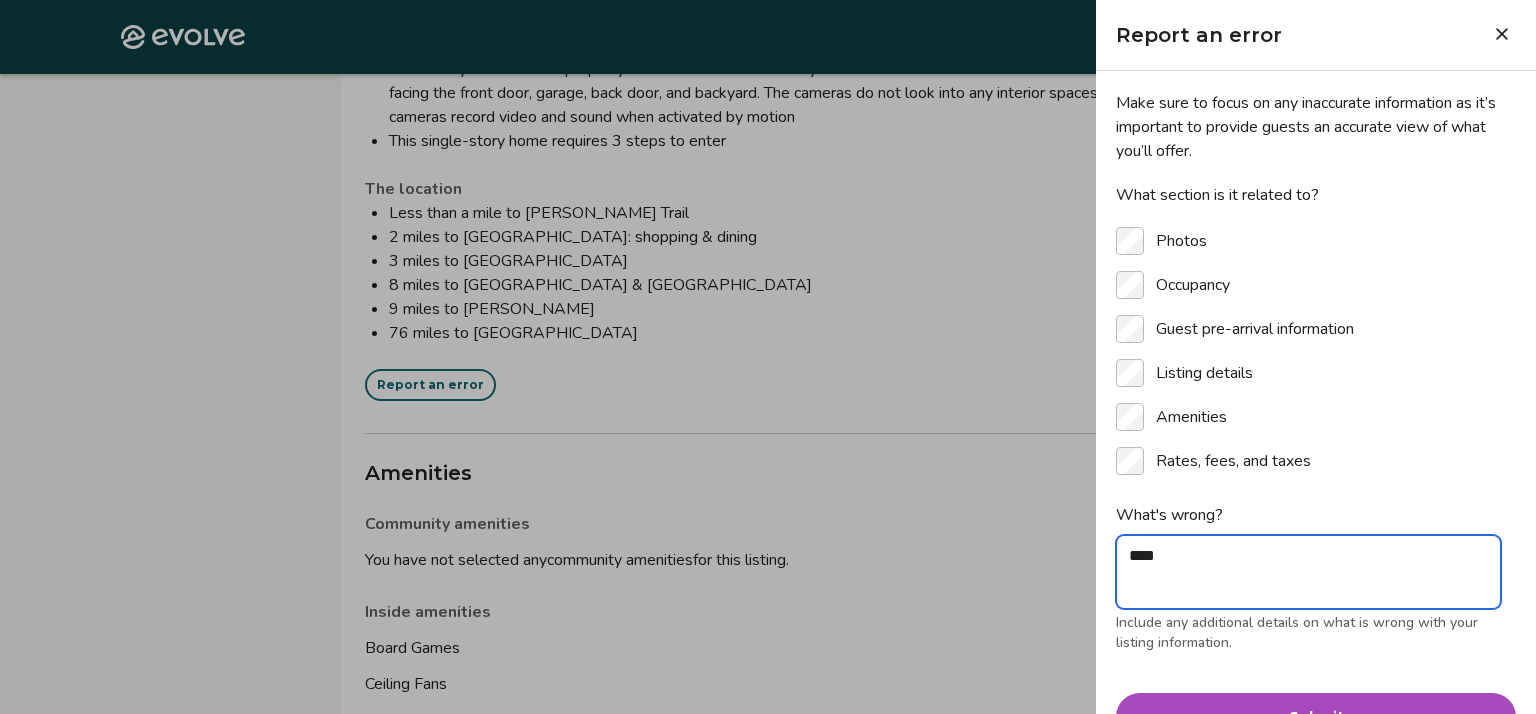 type on "*" 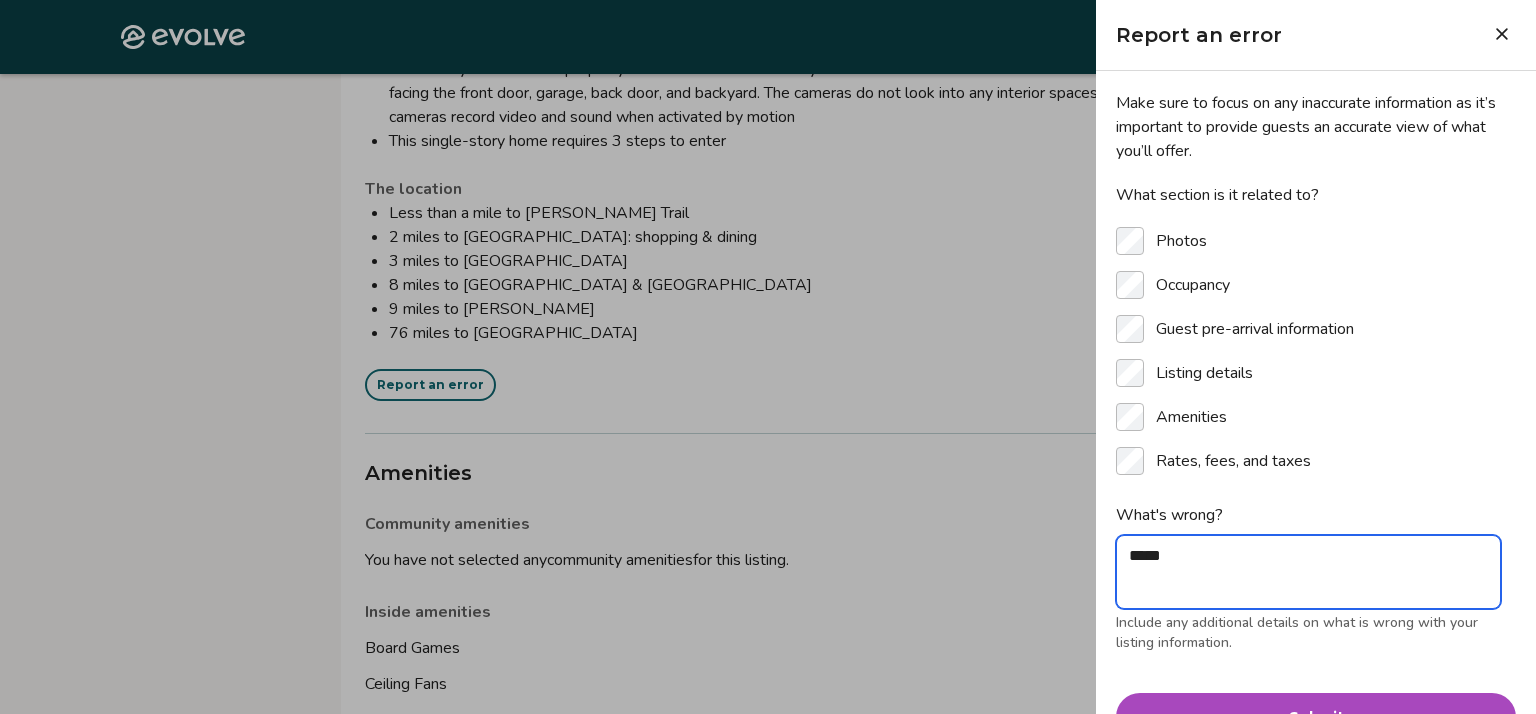 type on "*" 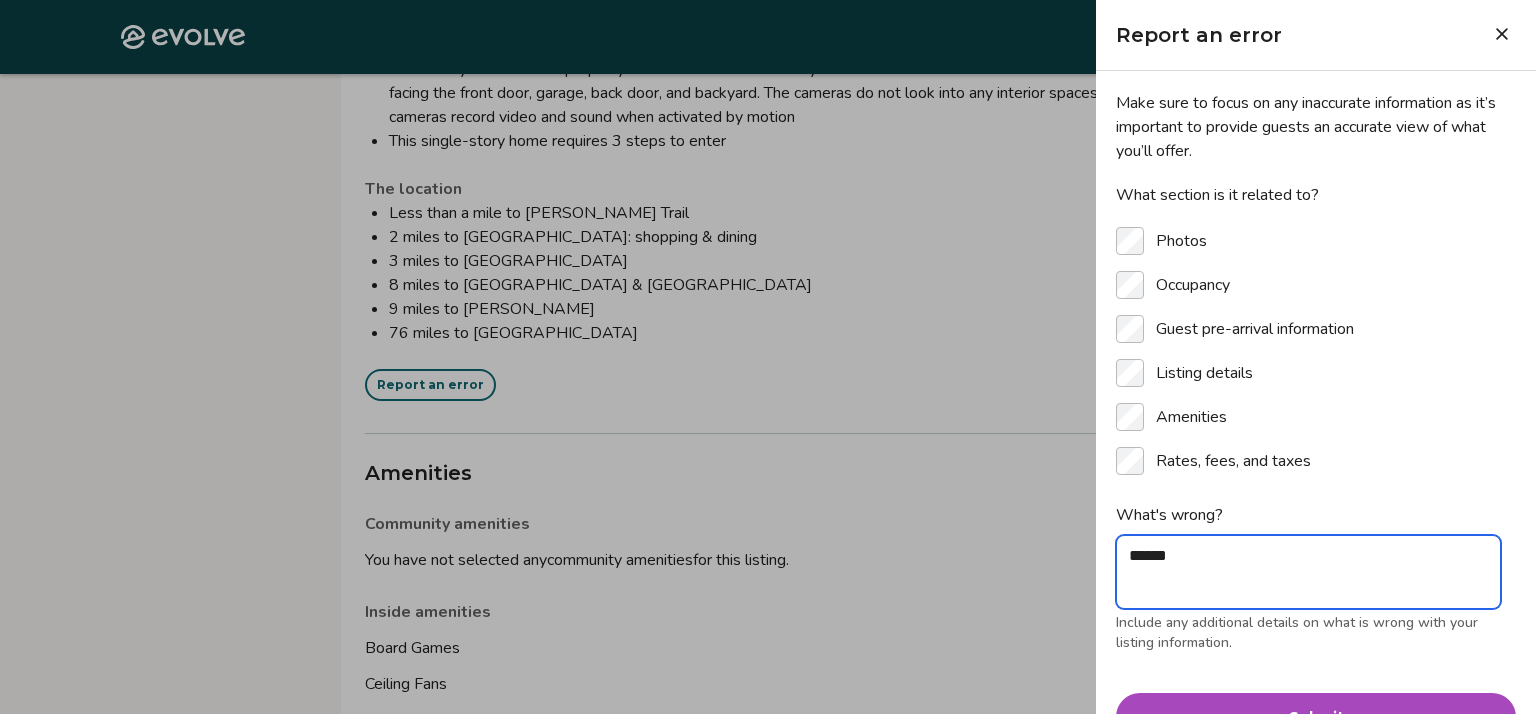 type on "*" 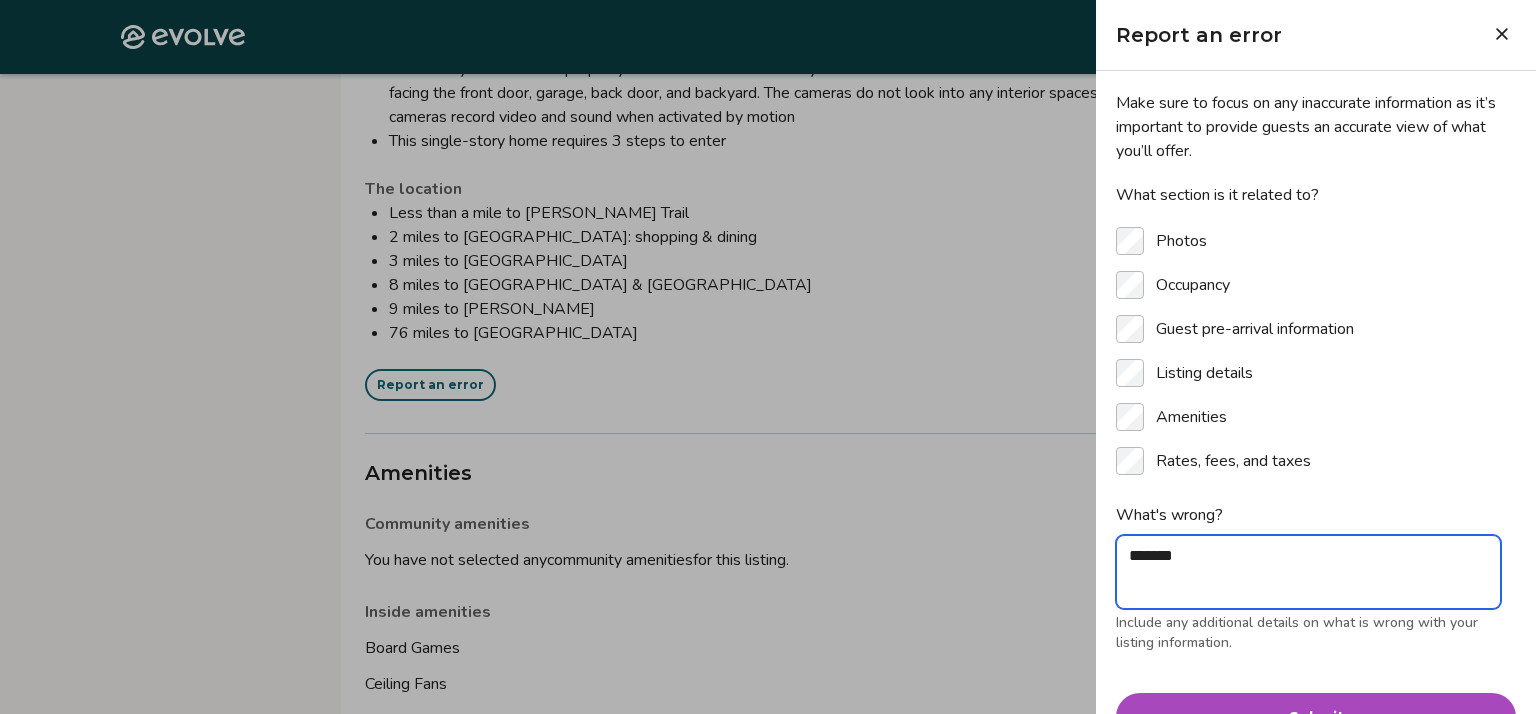 type on "*" 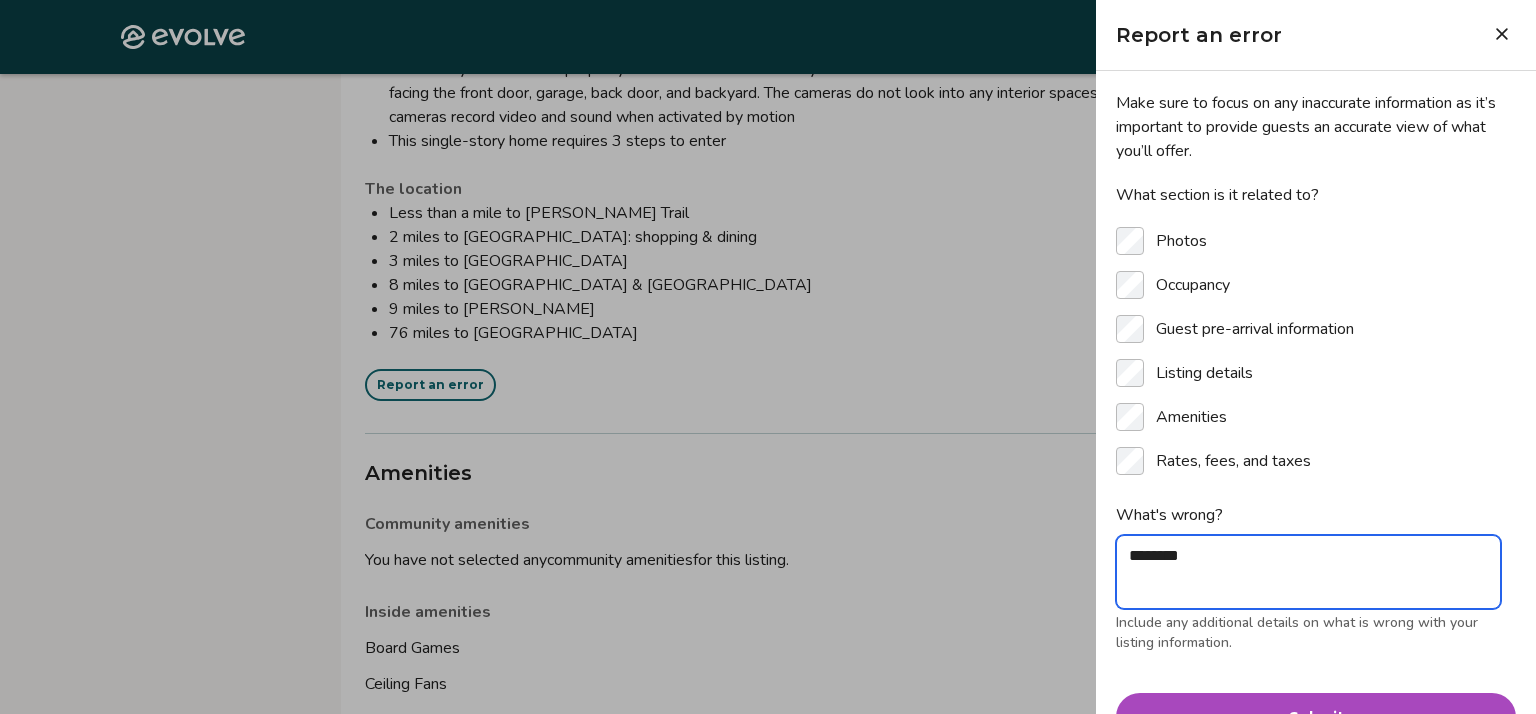 type on "*" 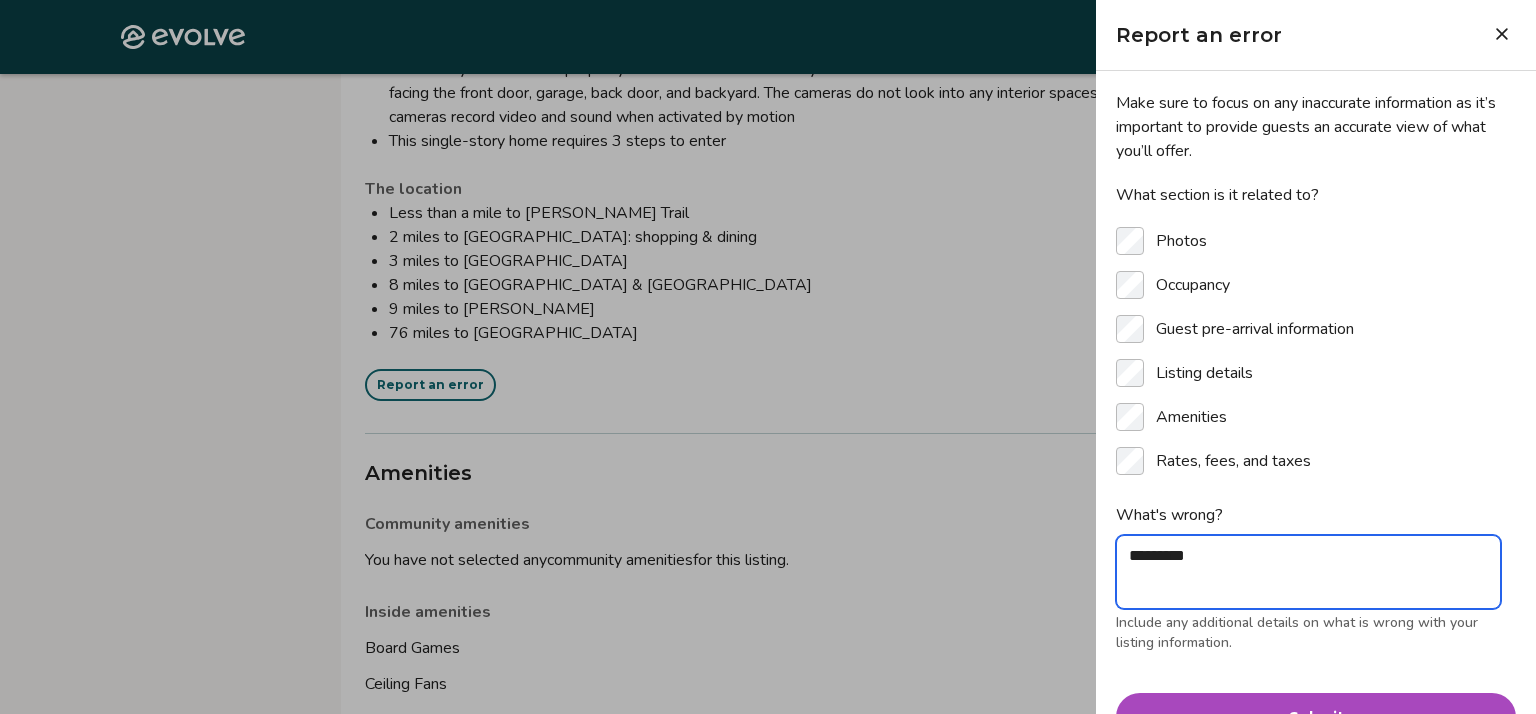type on "*" 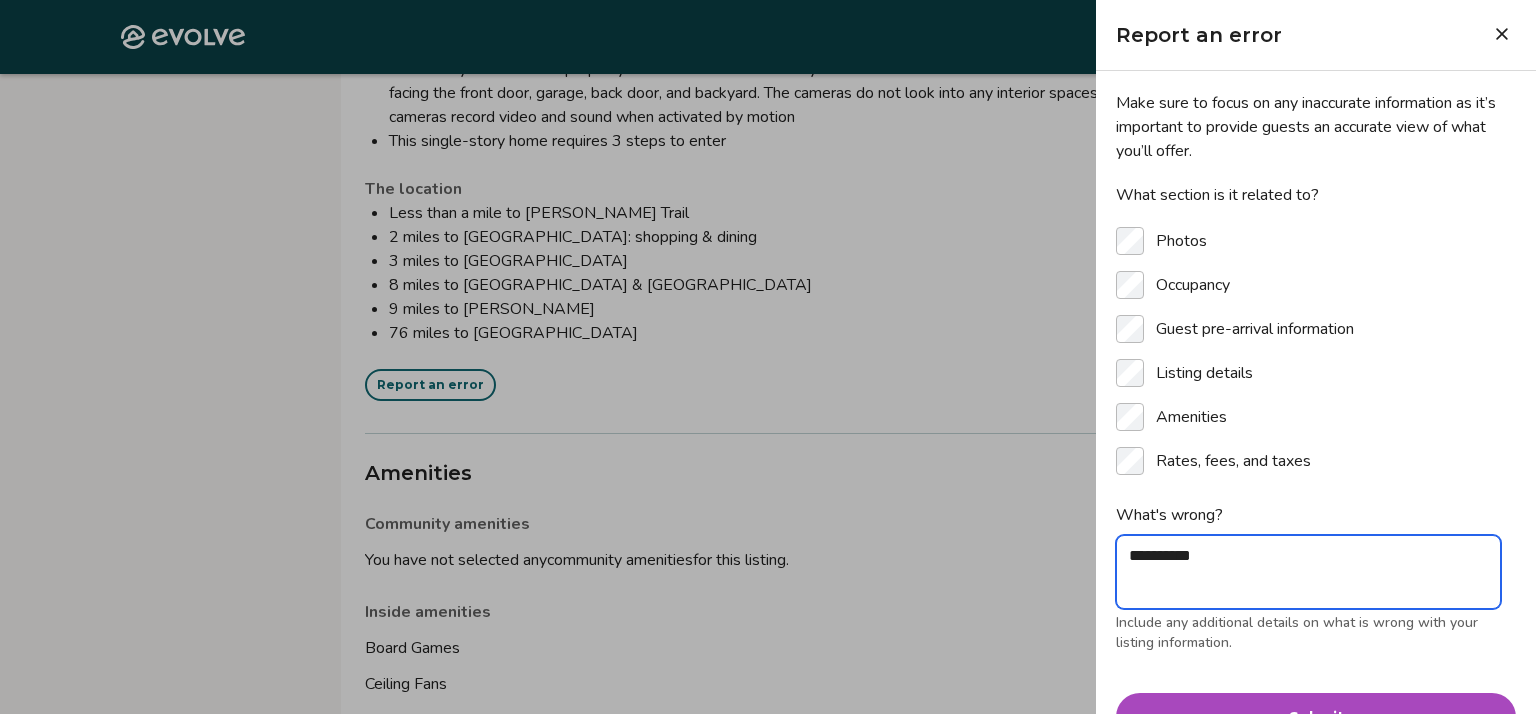 type on "*" 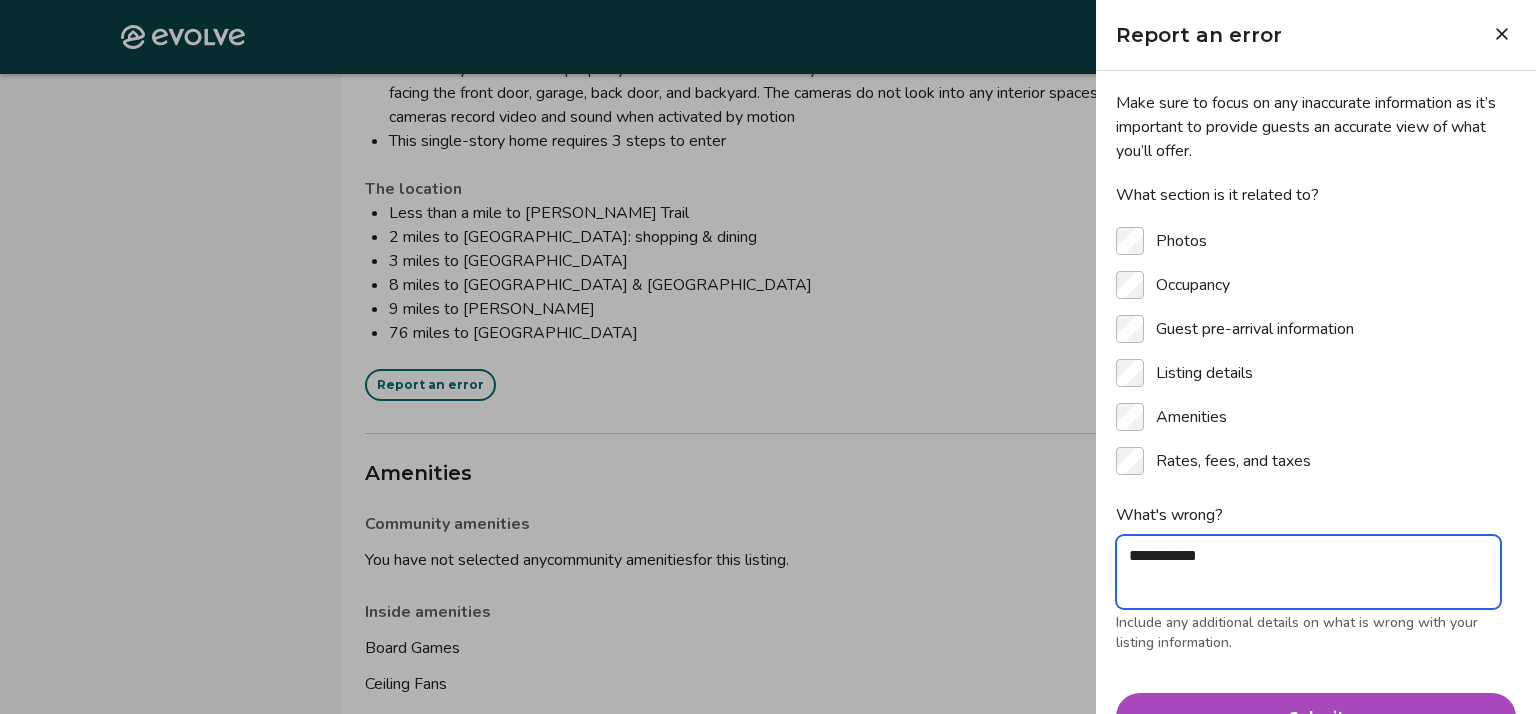 type on "*" 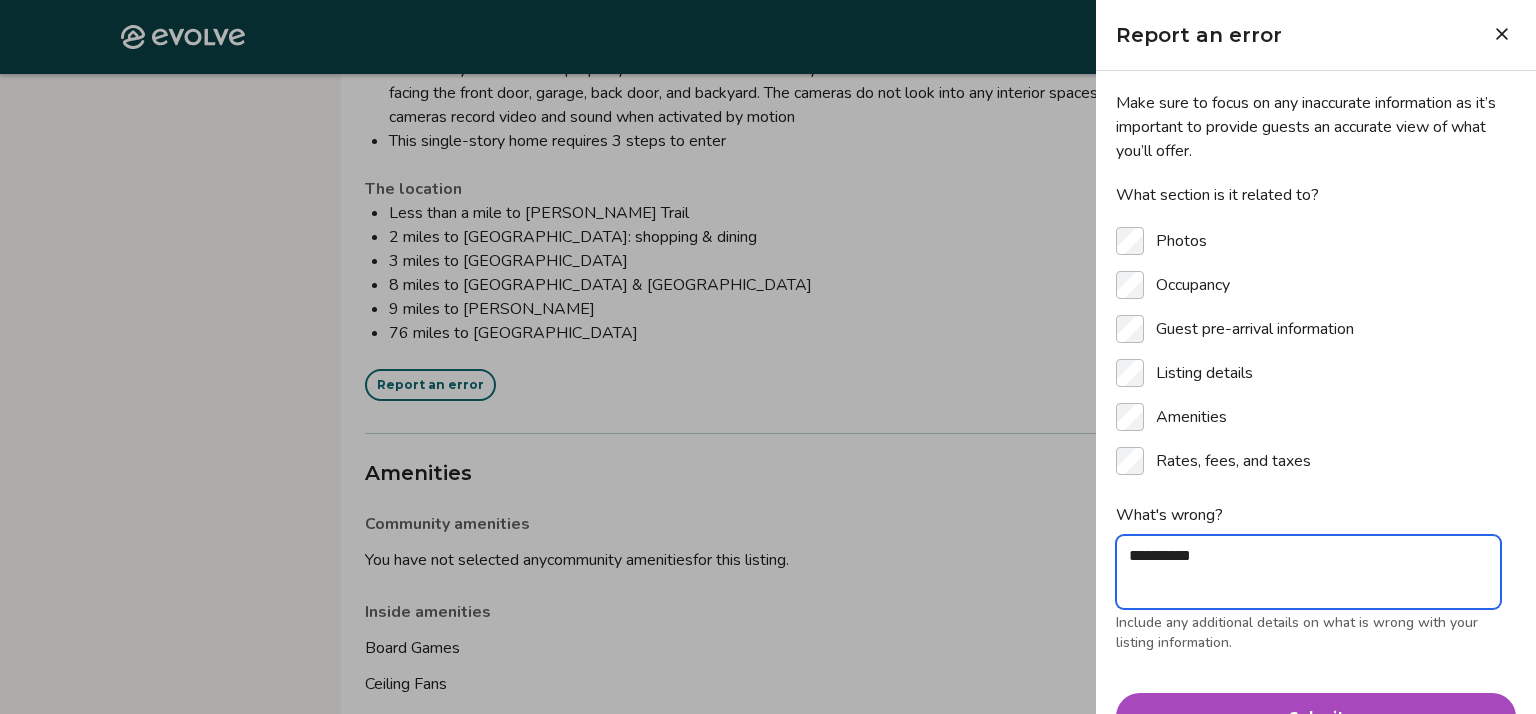 type on "*" 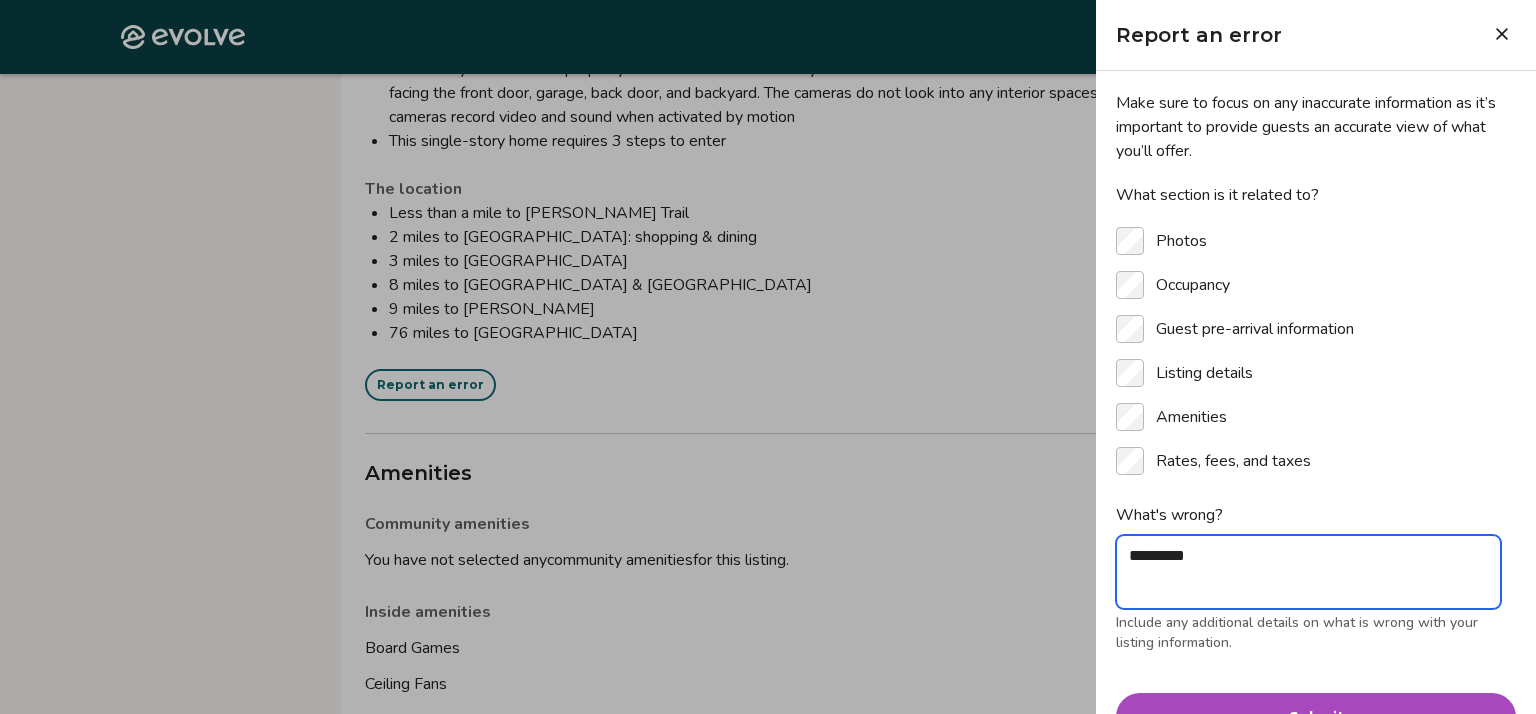 type on "*" 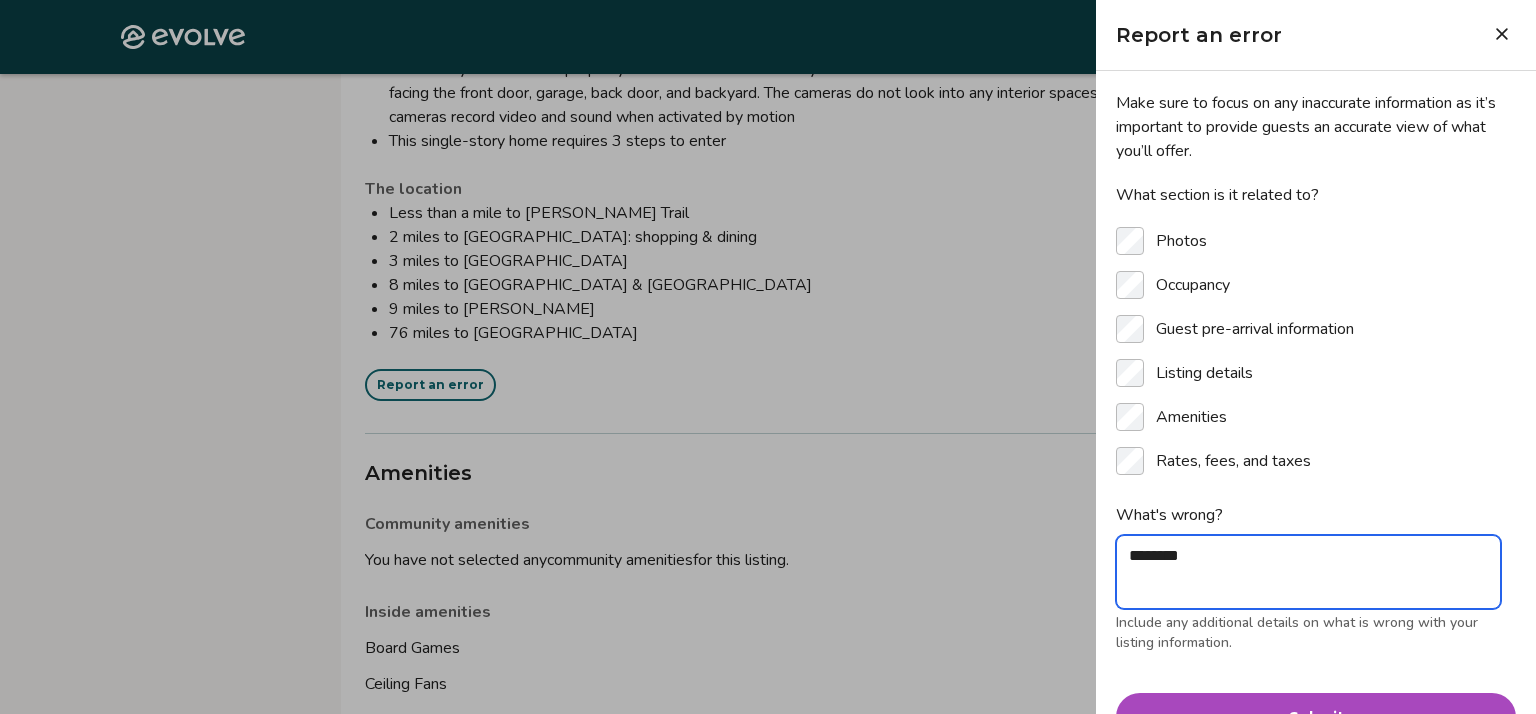 type on "*" 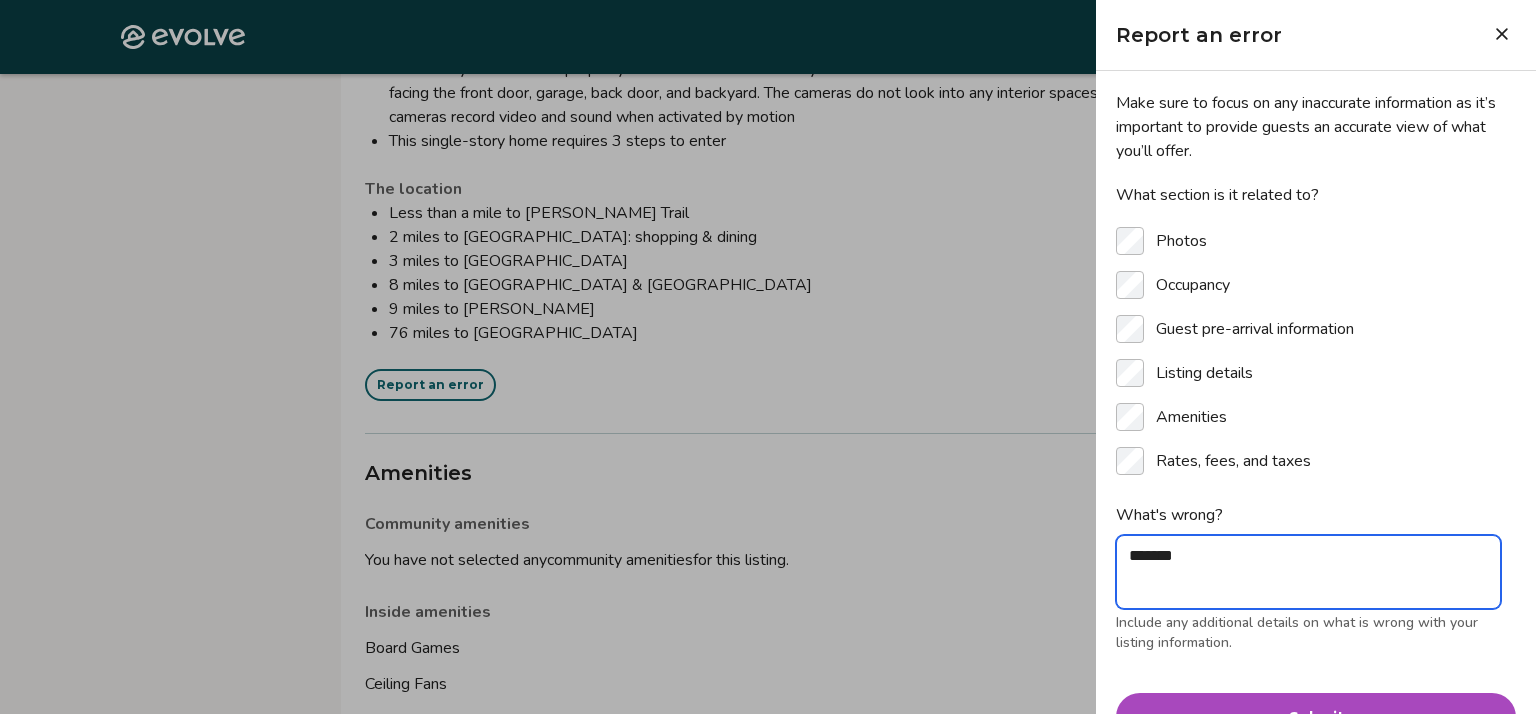 type on "*" 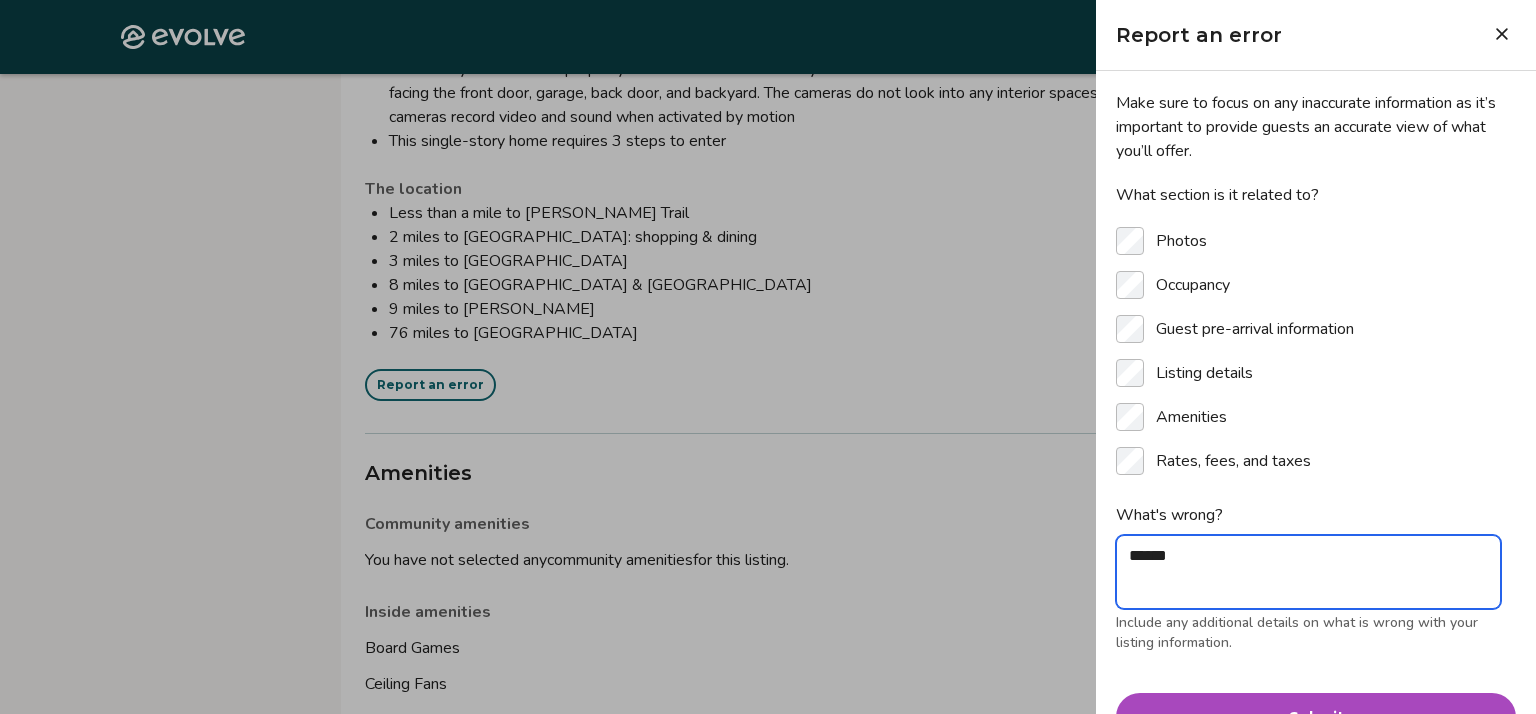 type on "*" 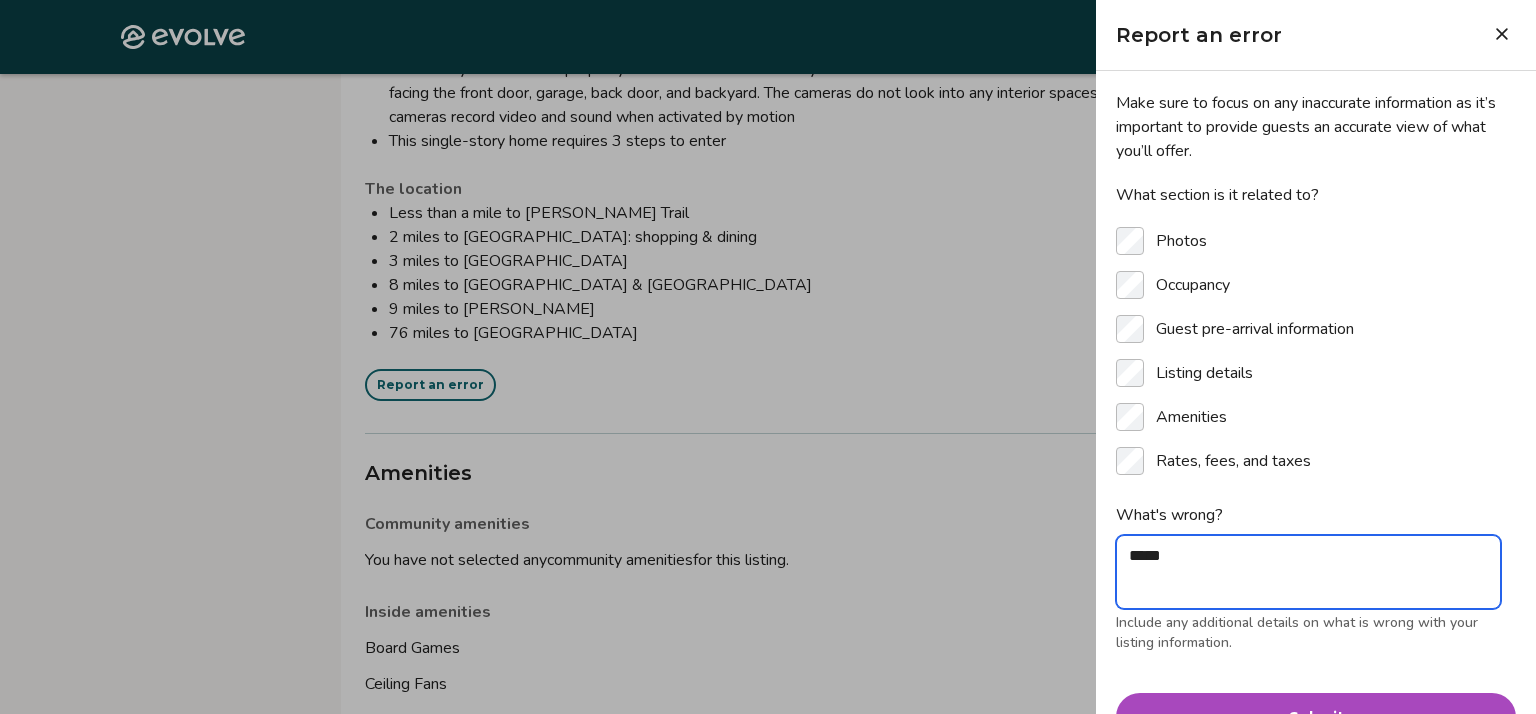 type on "*" 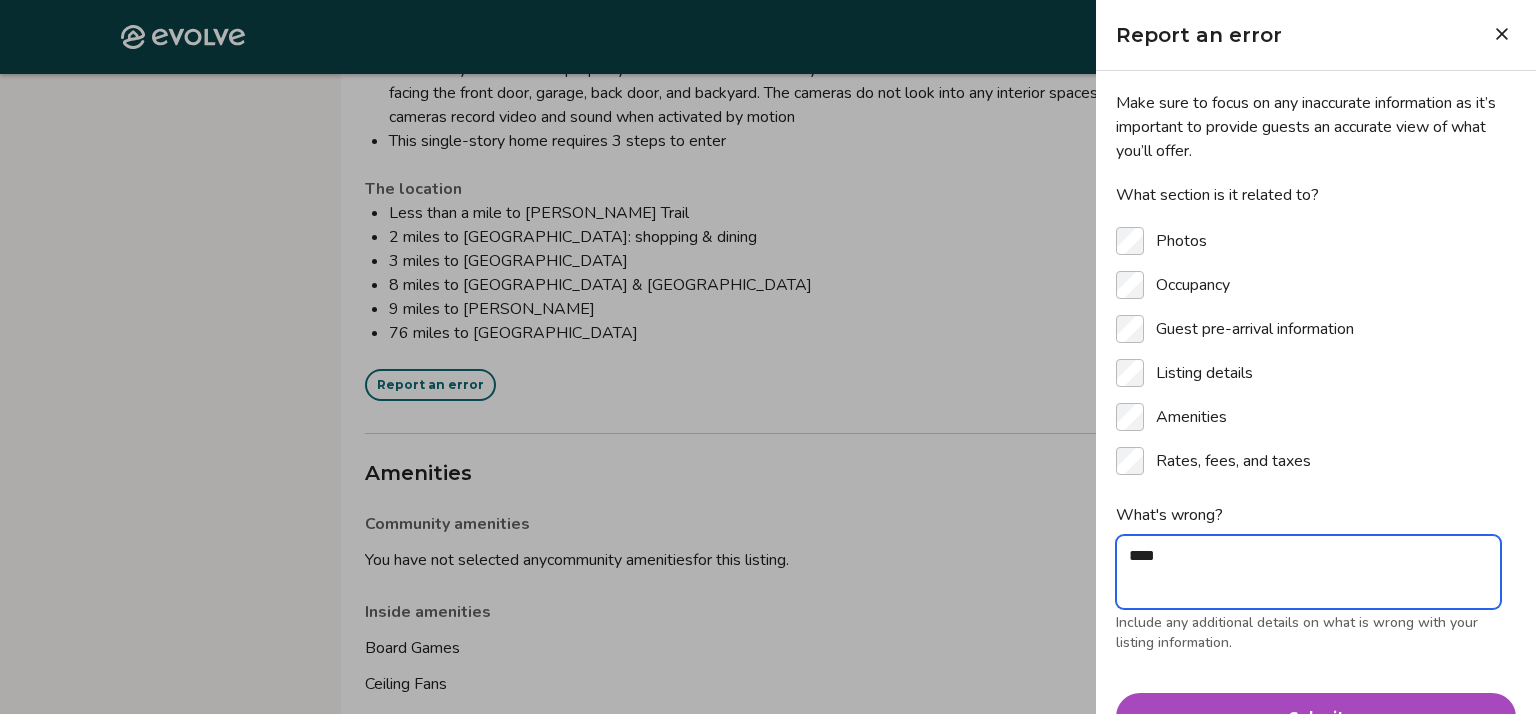 type on "*" 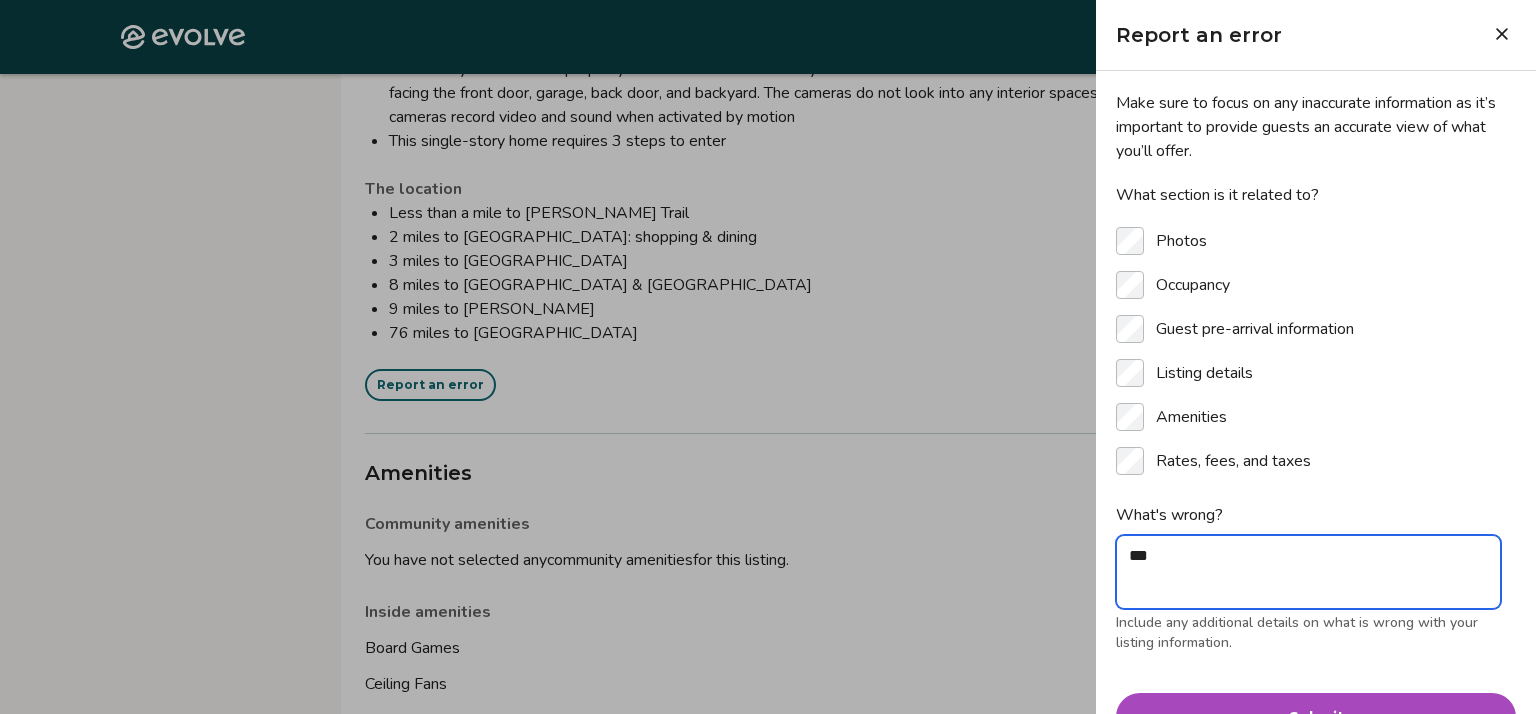 type on "*" 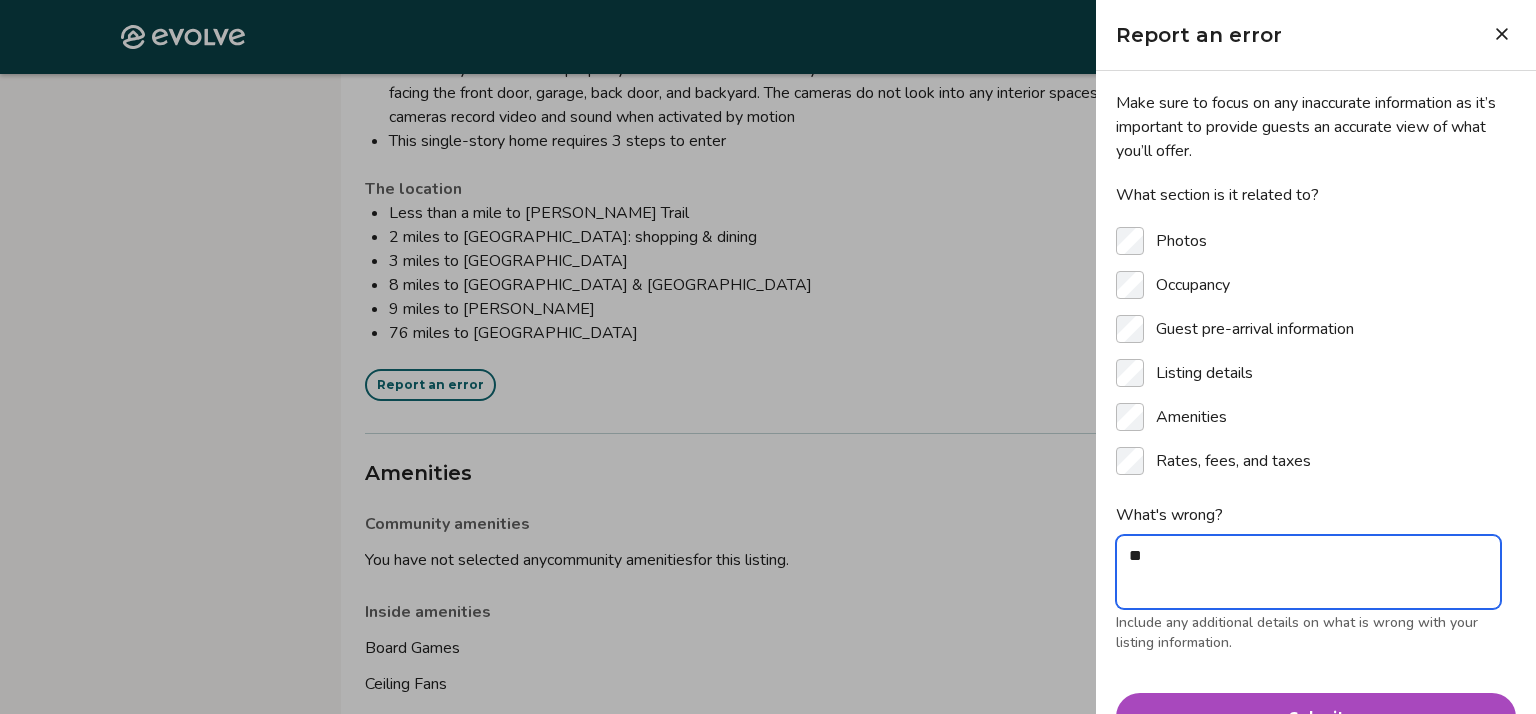 type on "***" 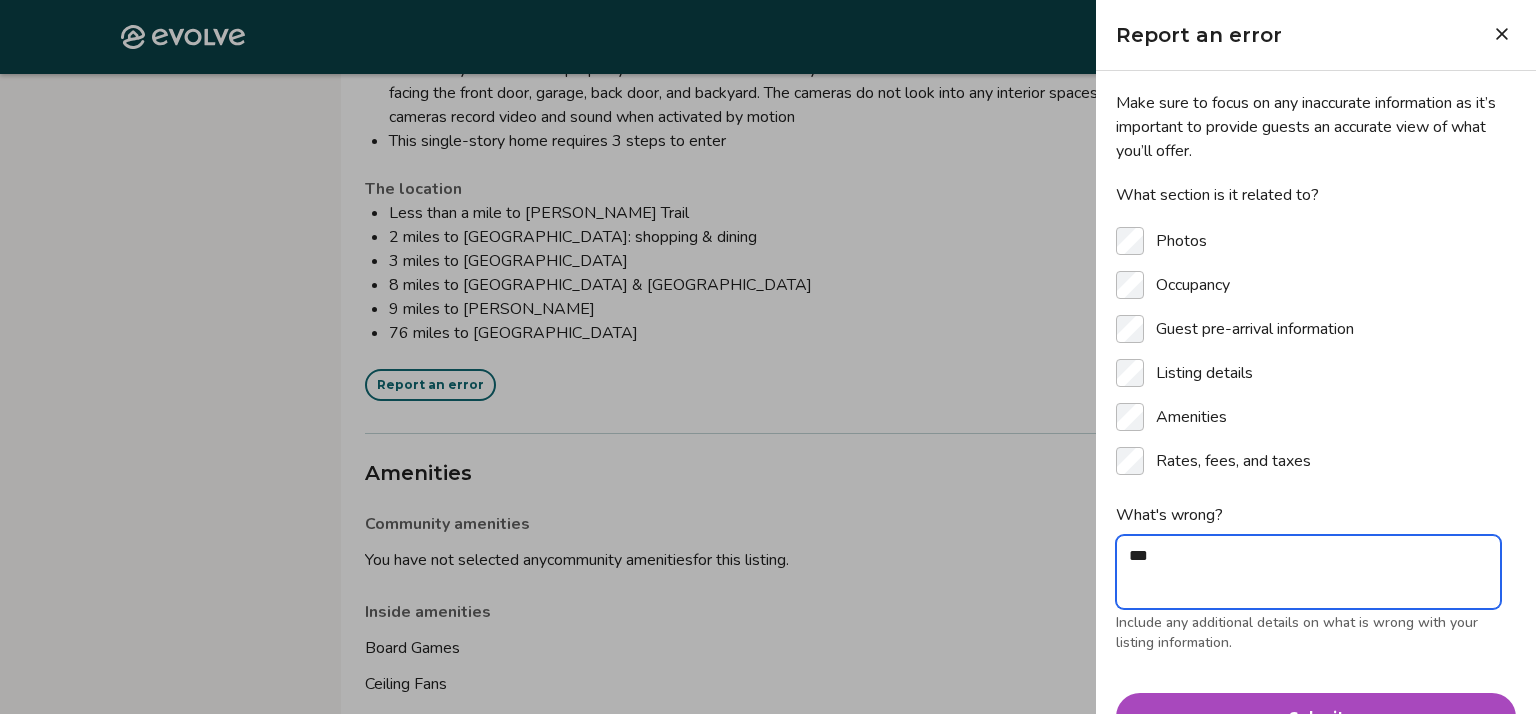 type on "*" 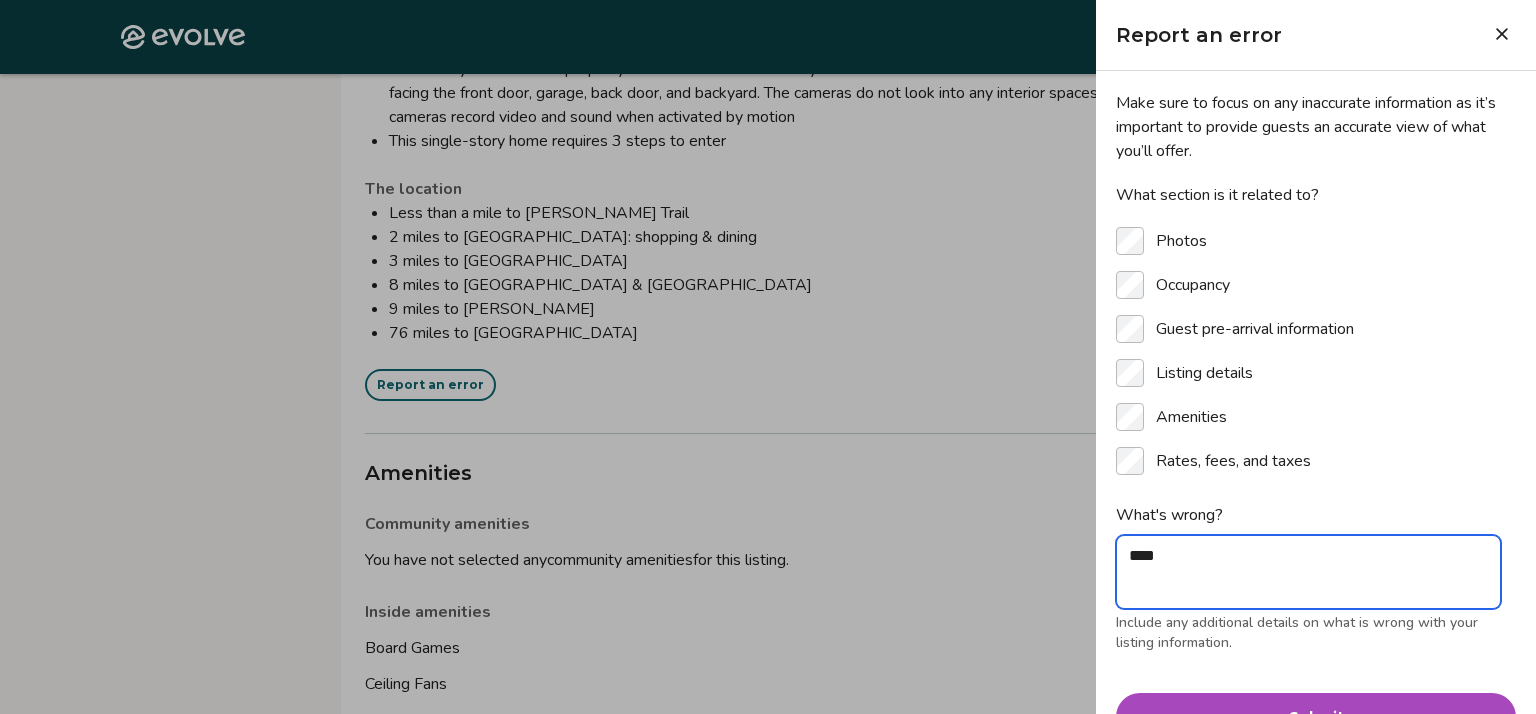 type on "*" 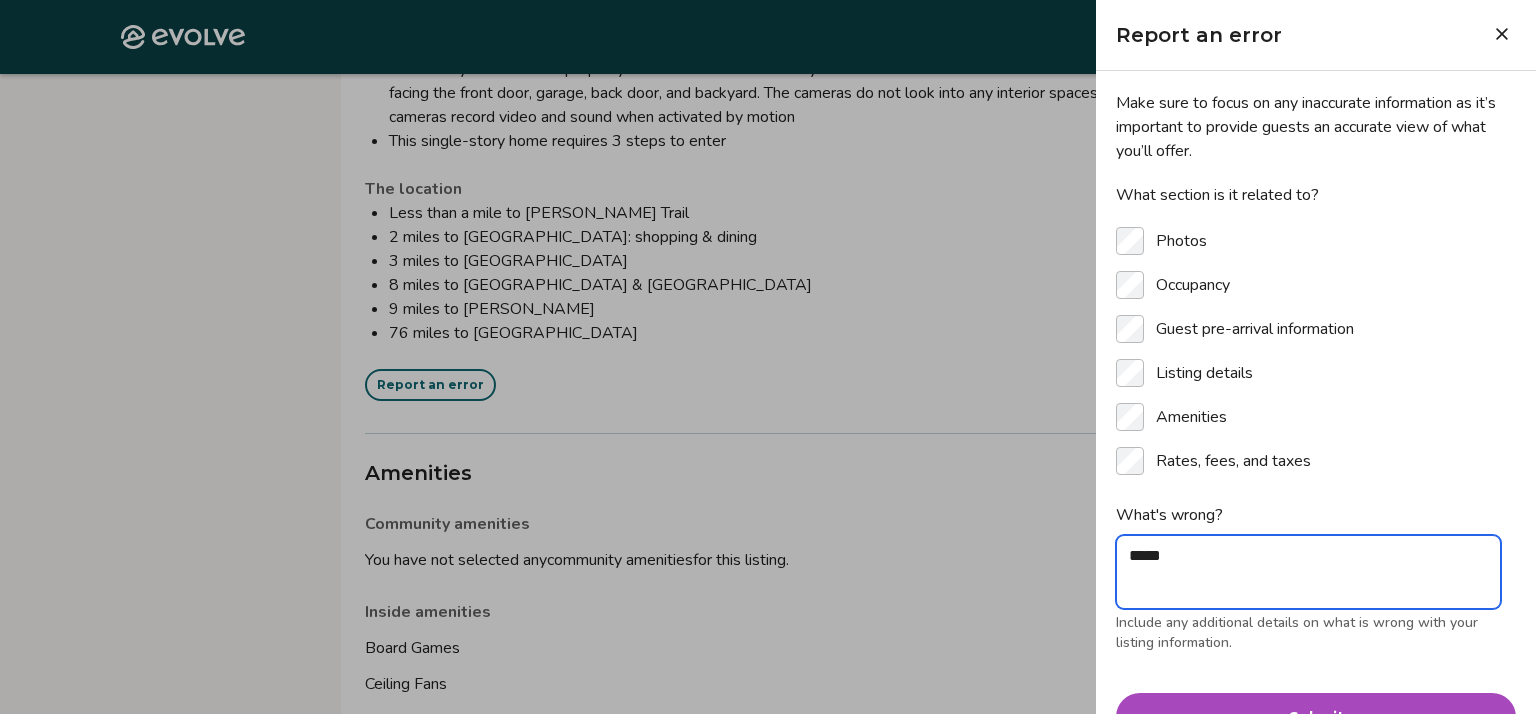 type on "*" 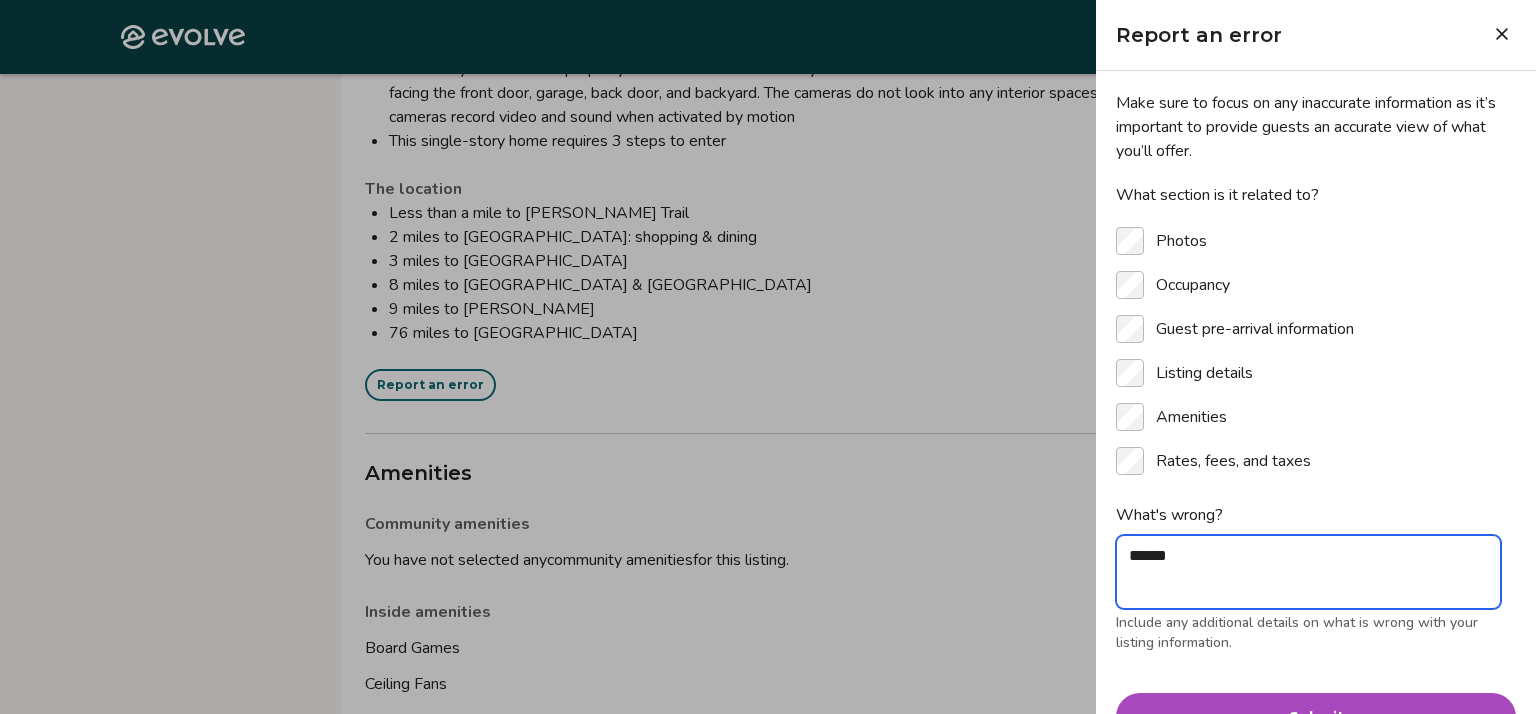 type on "*" 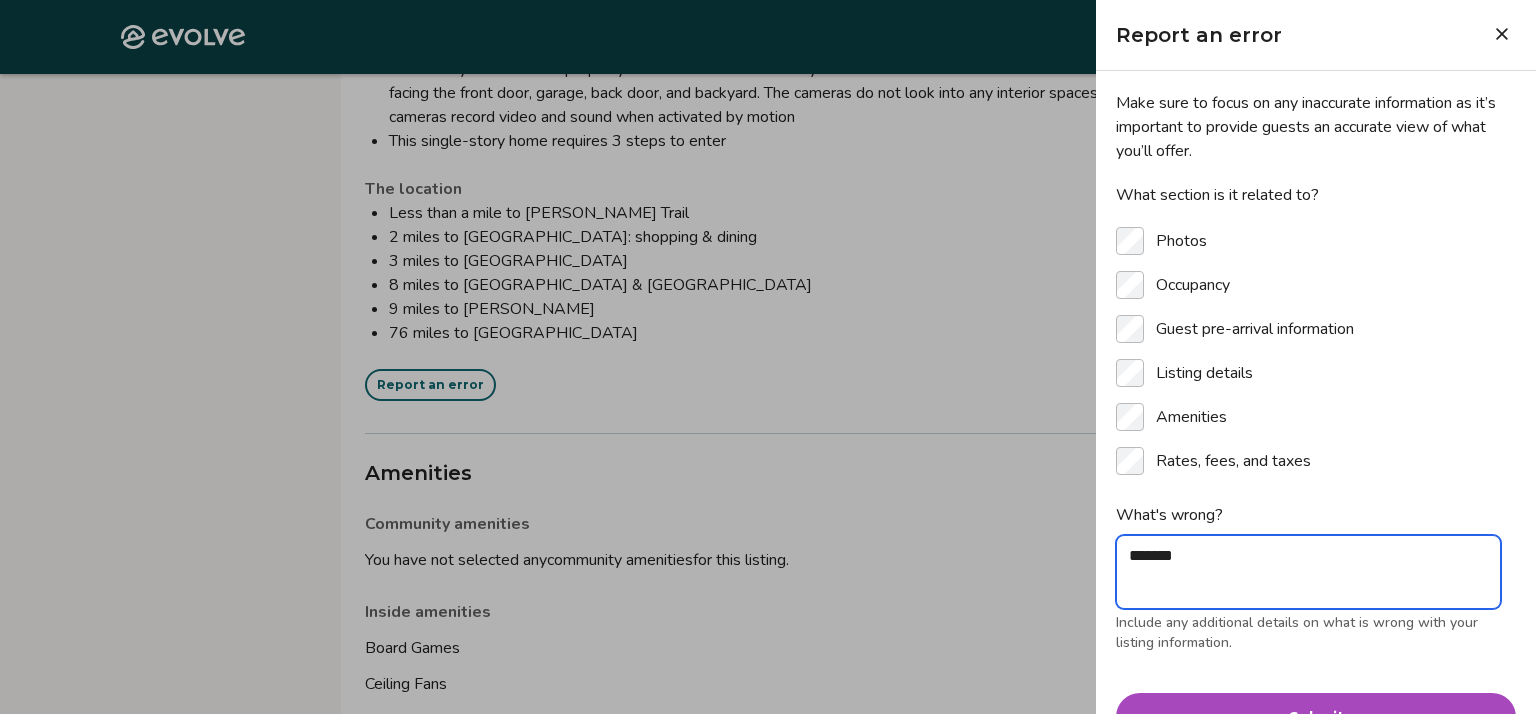 type on "*" 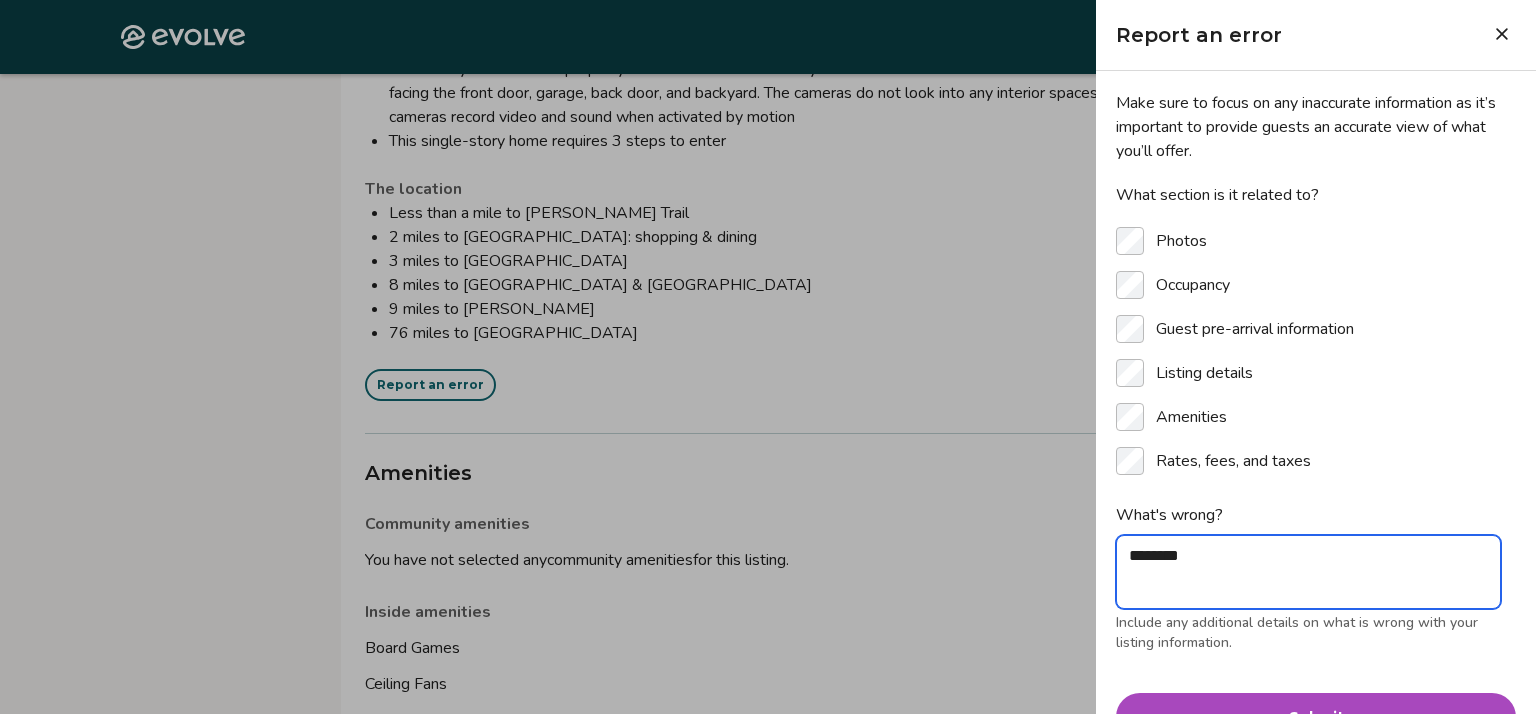 type on "*" 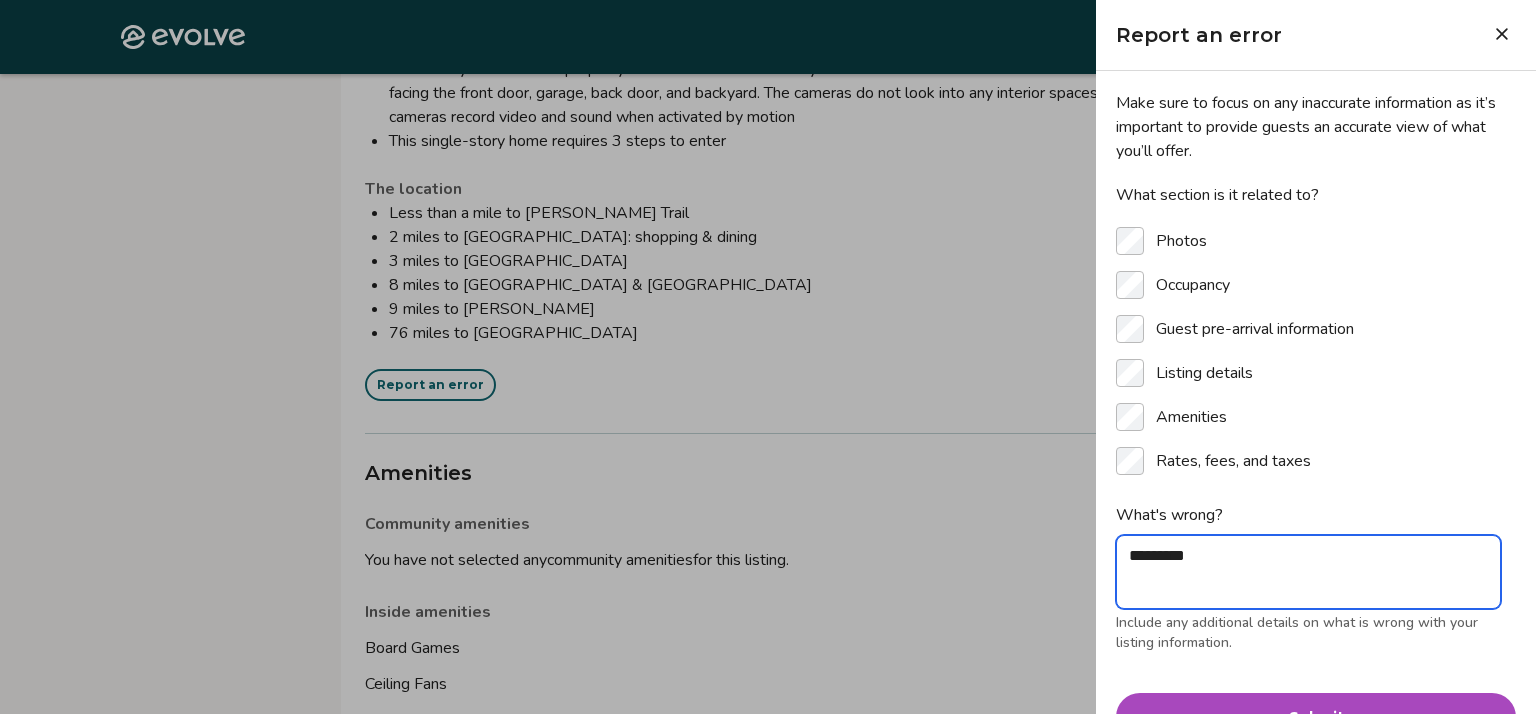 type on "*" 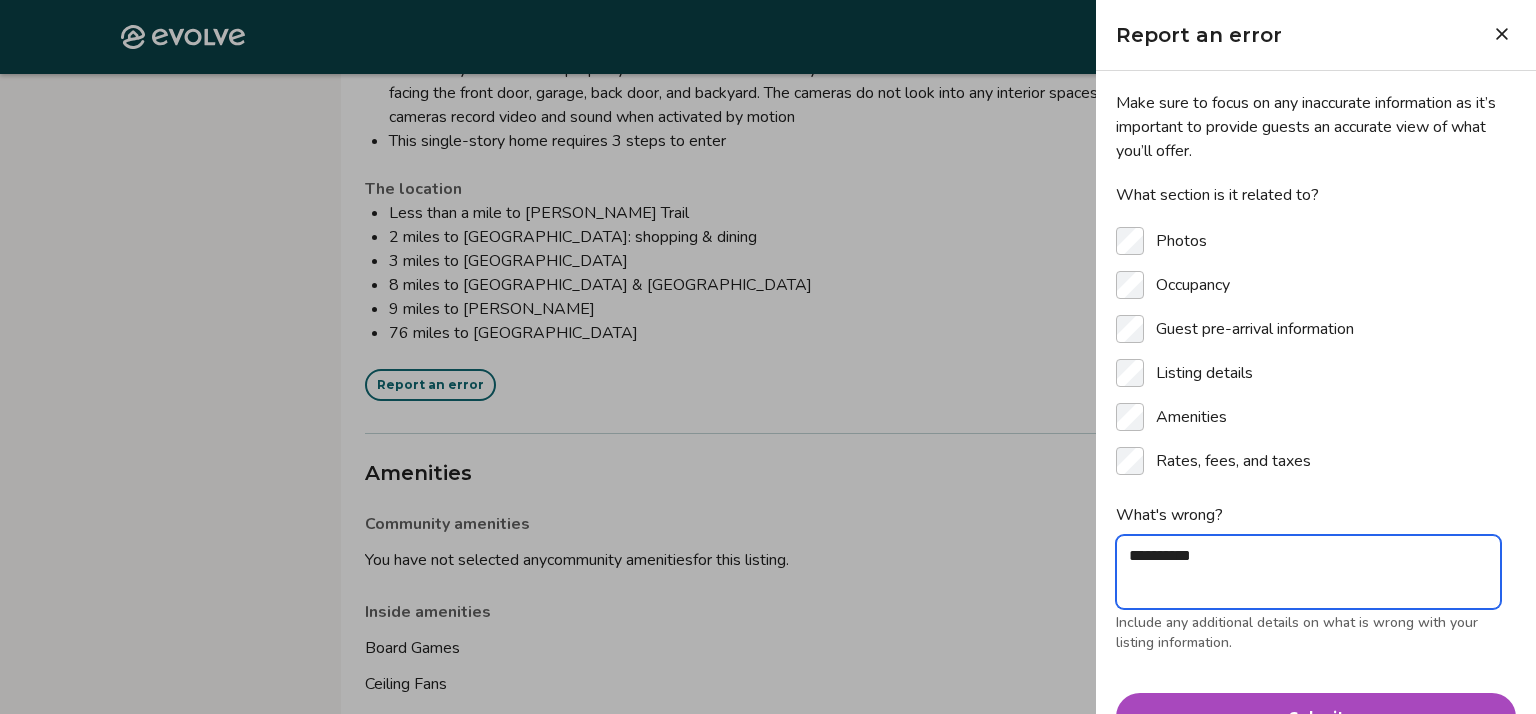 type on "*" 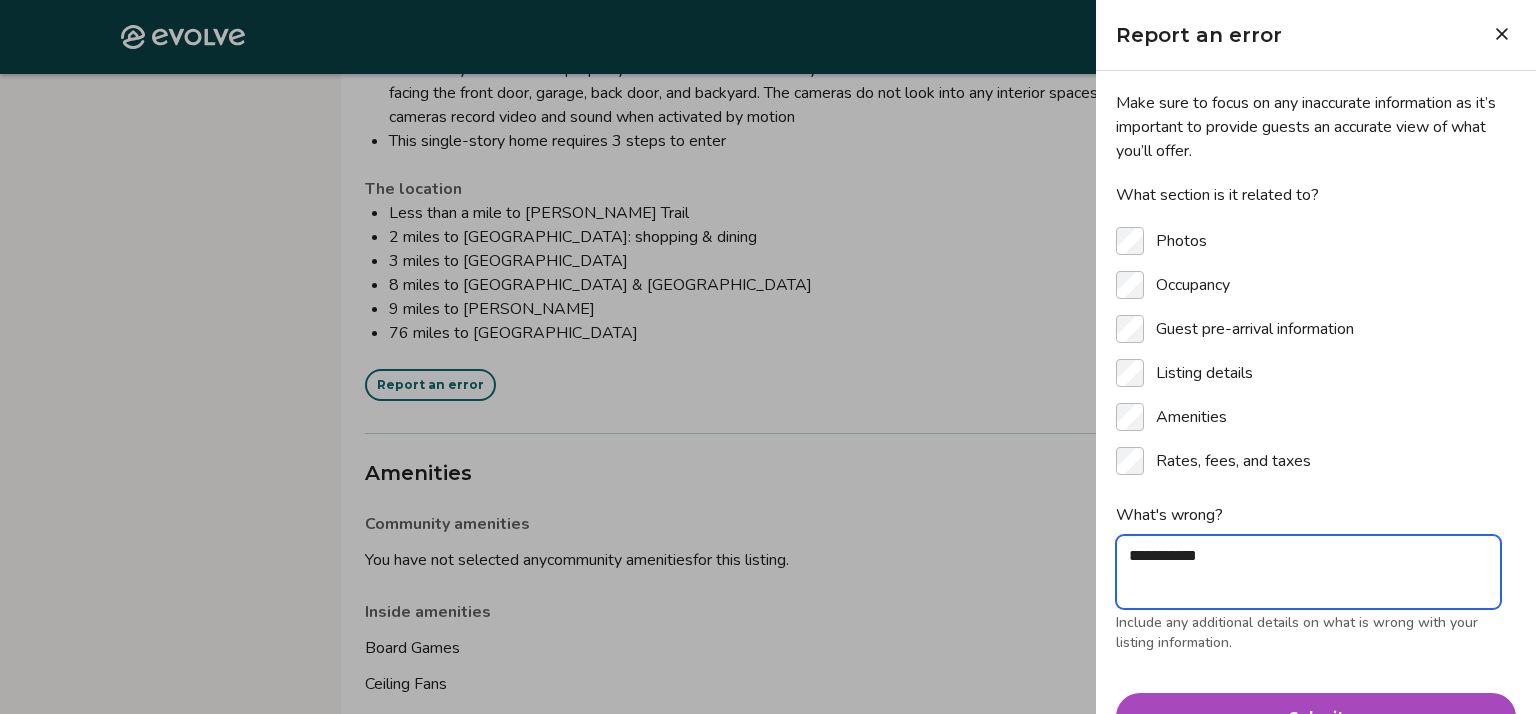 type on "*" 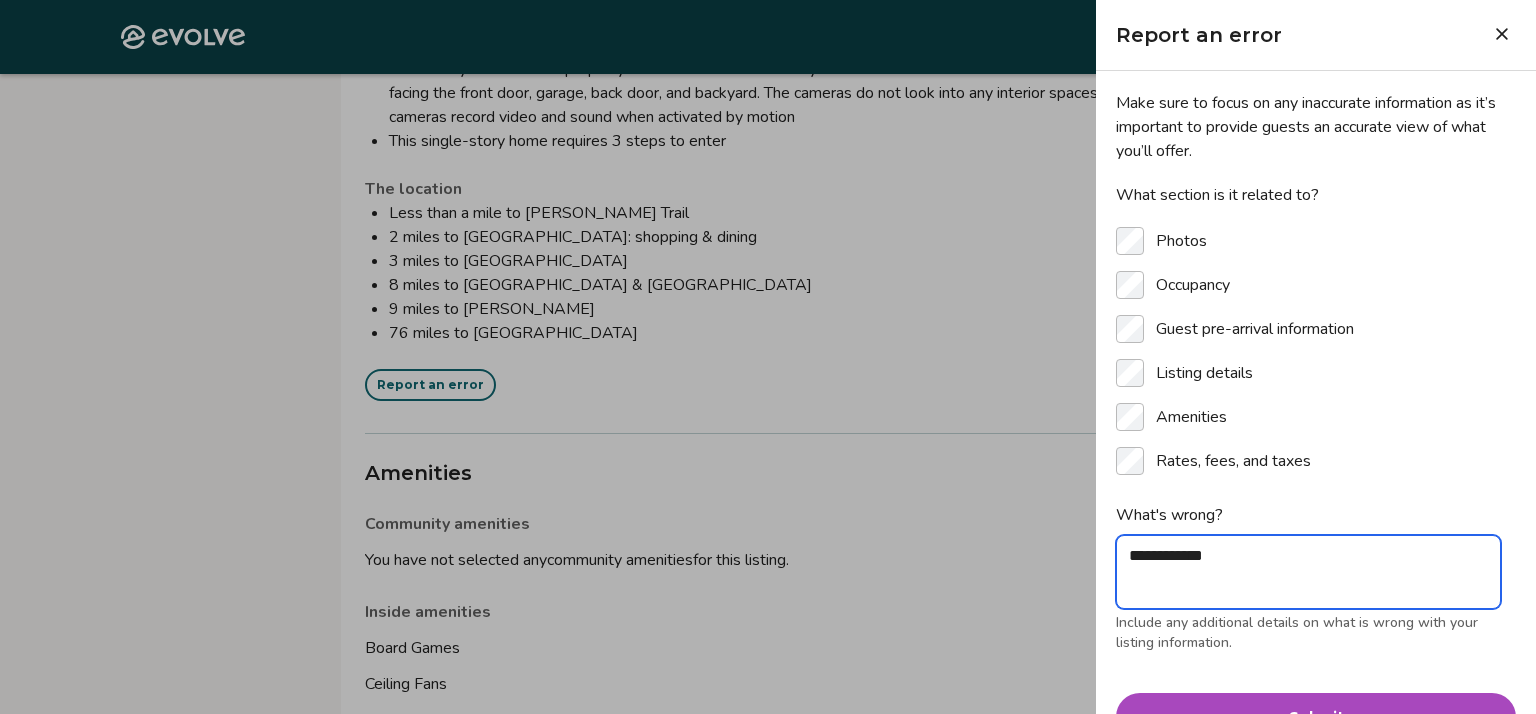 type on "*" 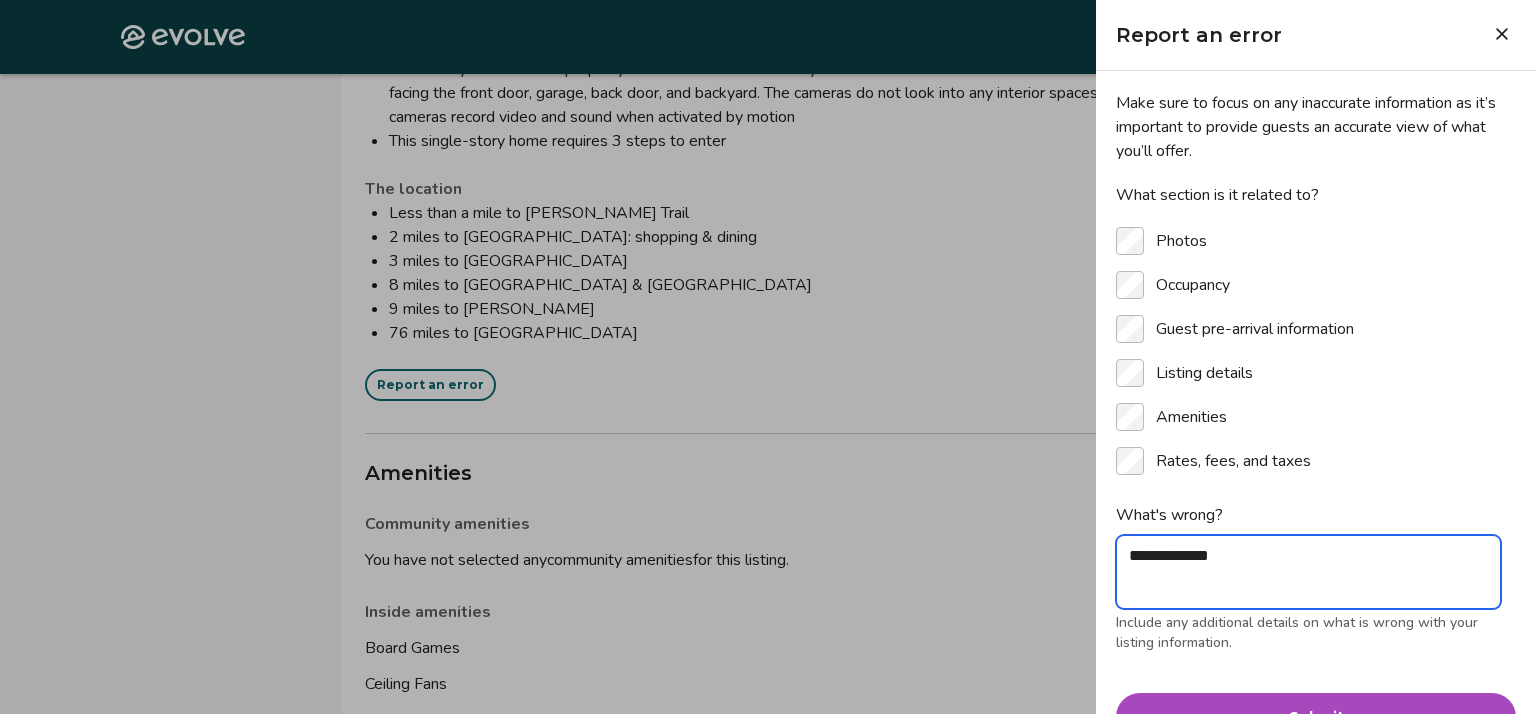 type on "*" 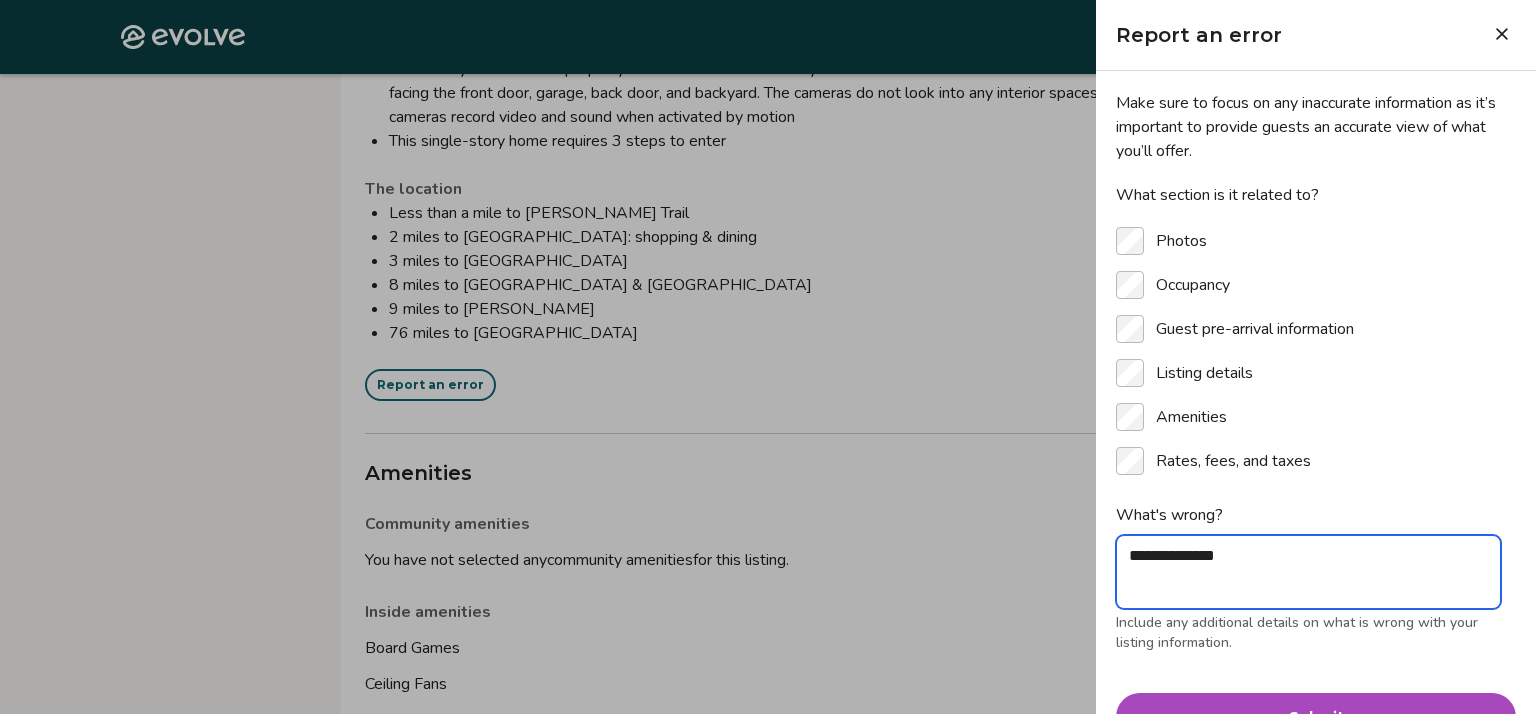 type on "*" 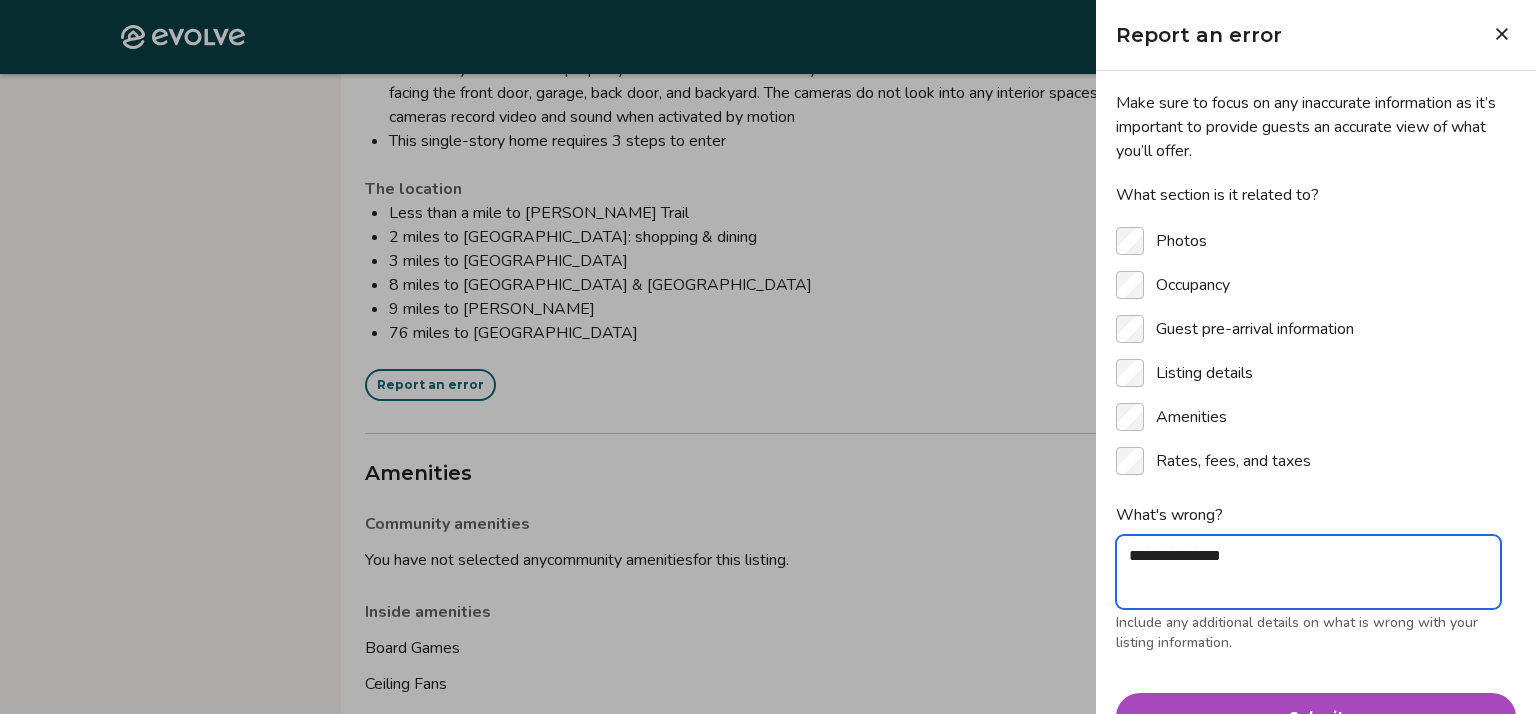 type on "*" 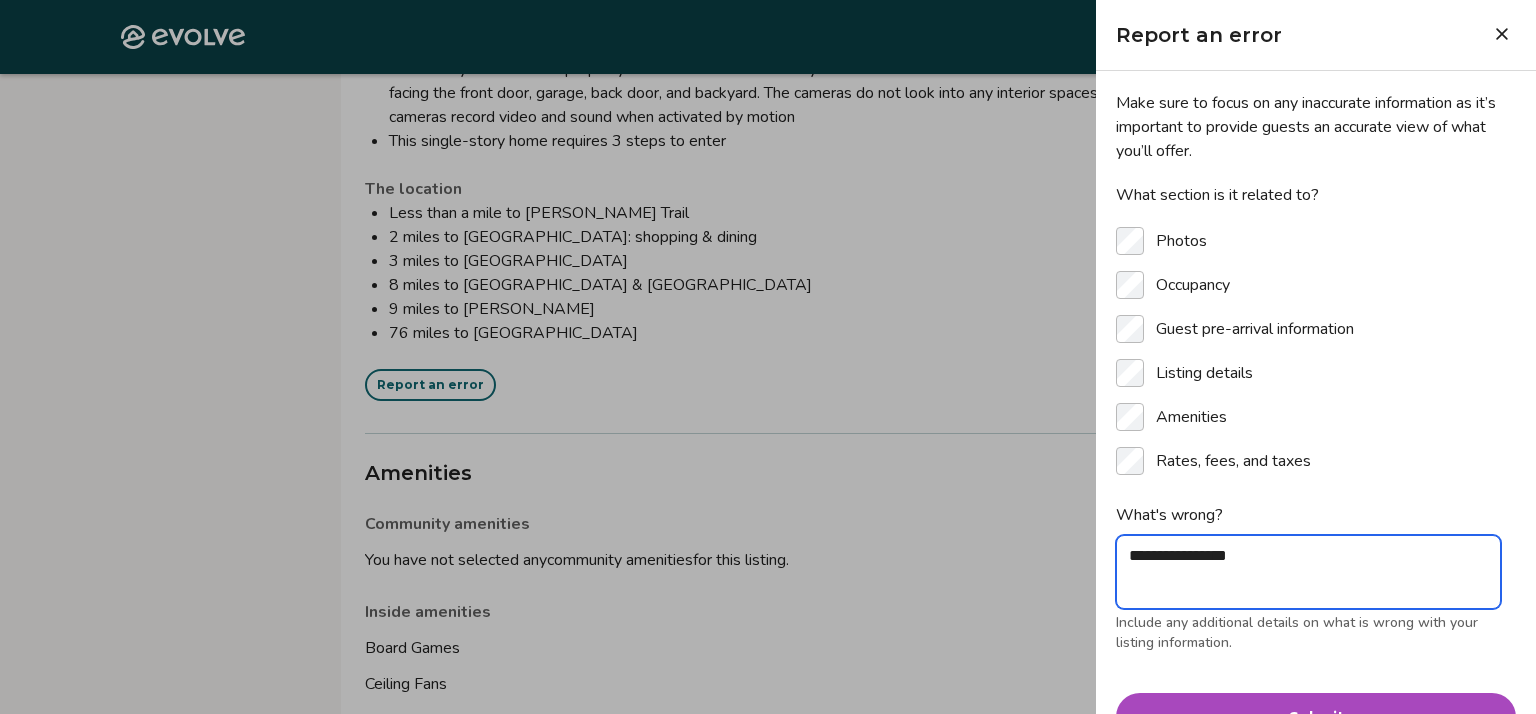 type on "*" 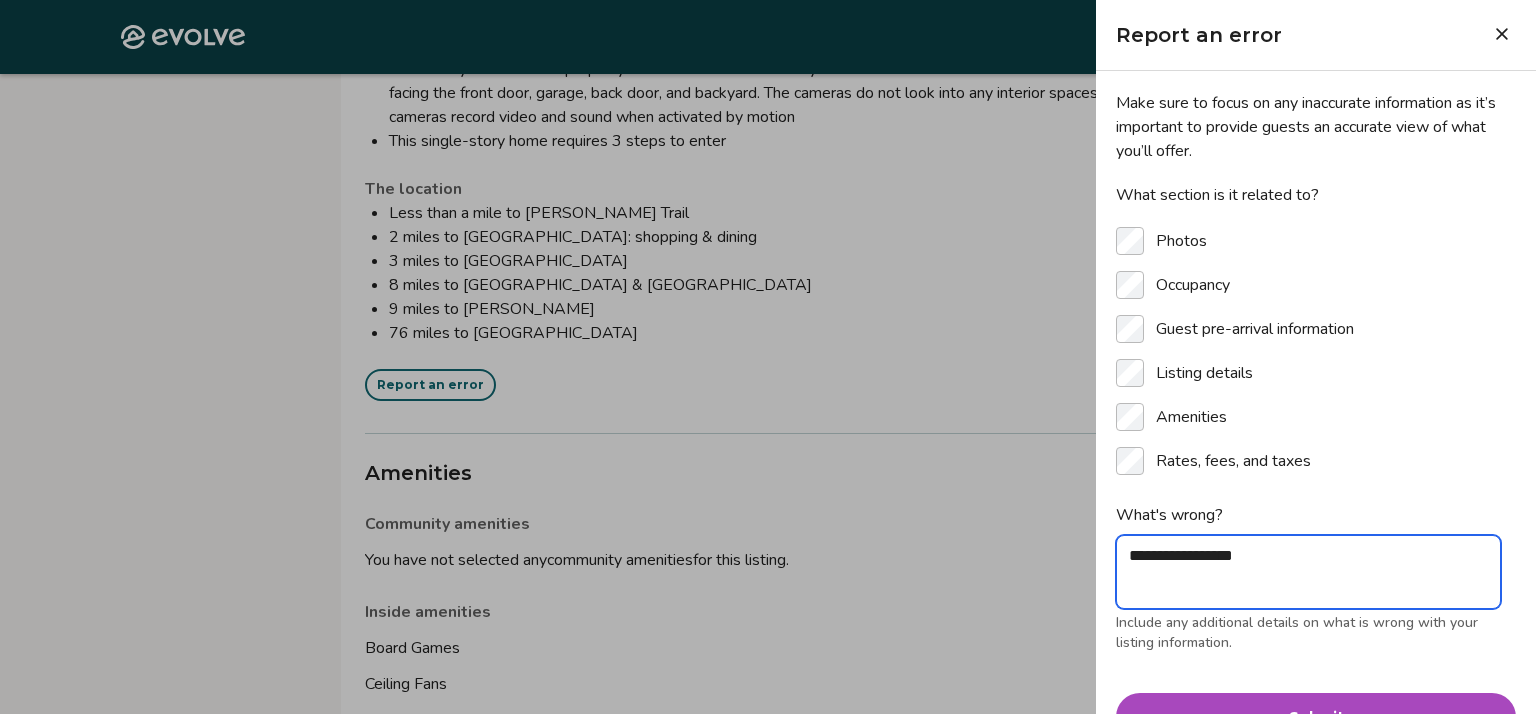 type on "*" 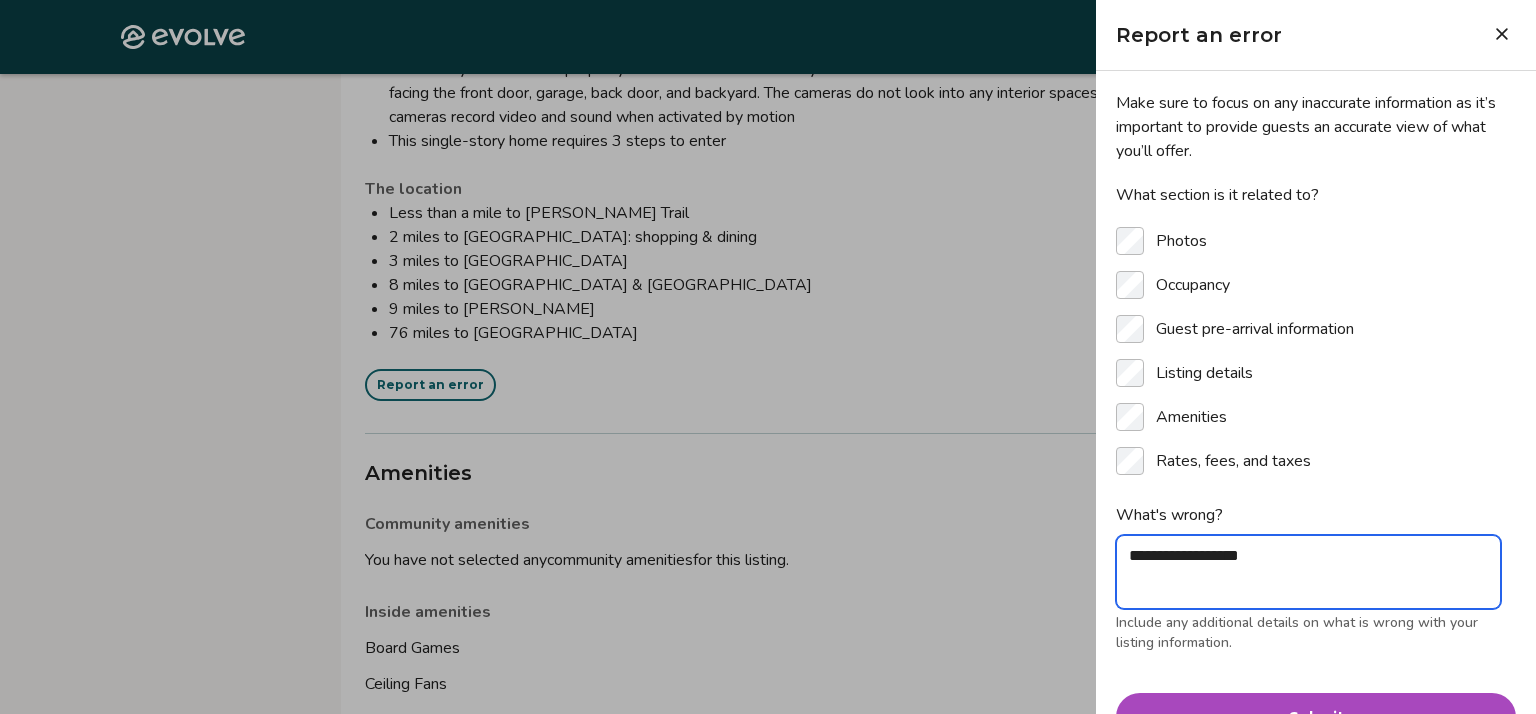 type on "*" 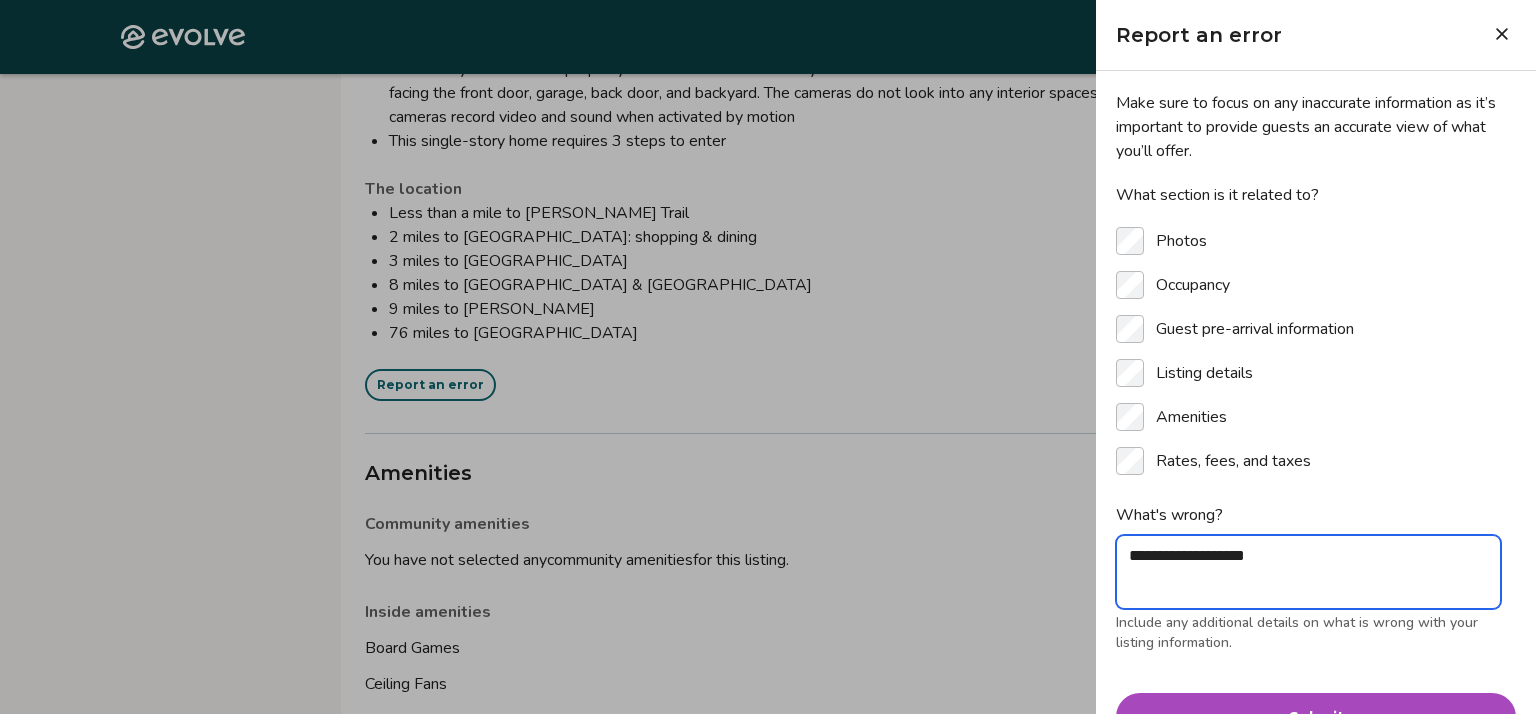 type on "*" 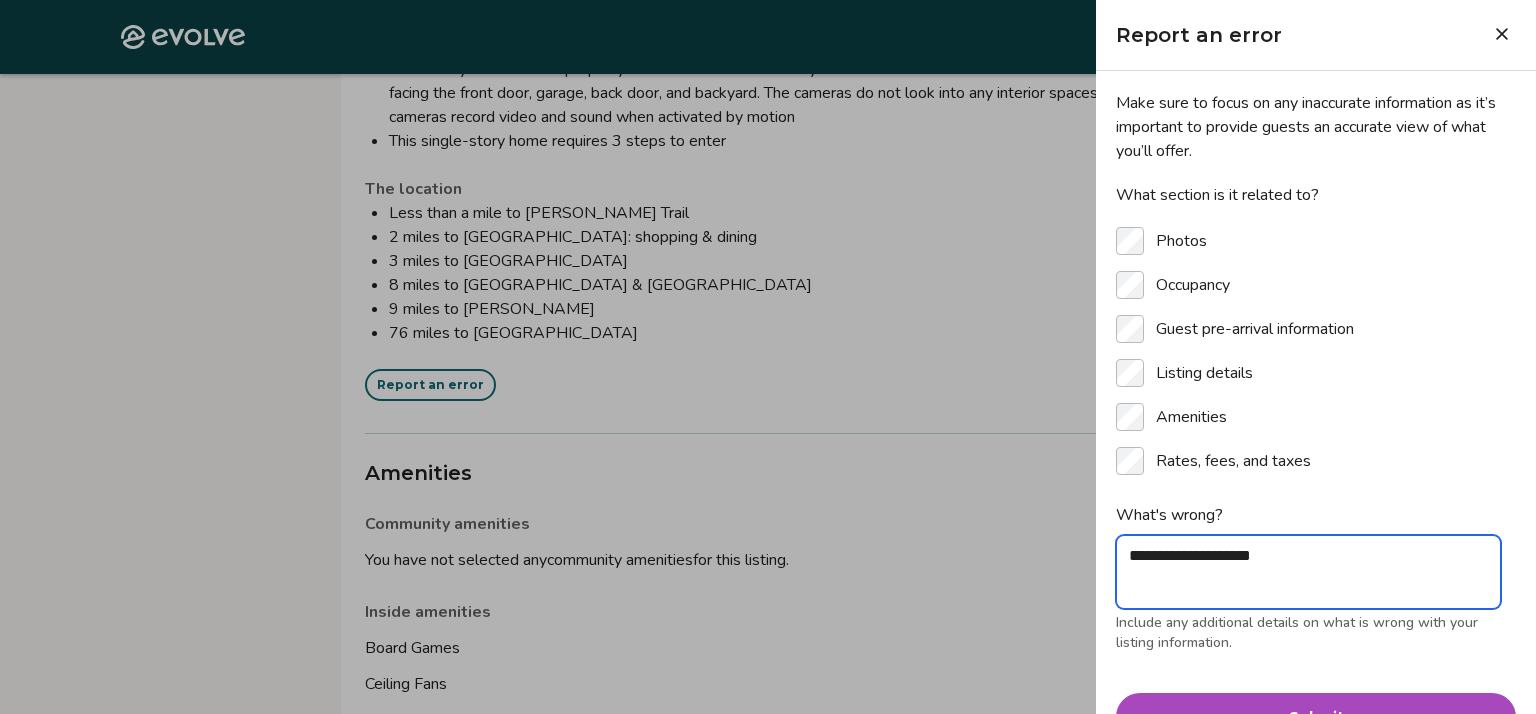 type on "*" 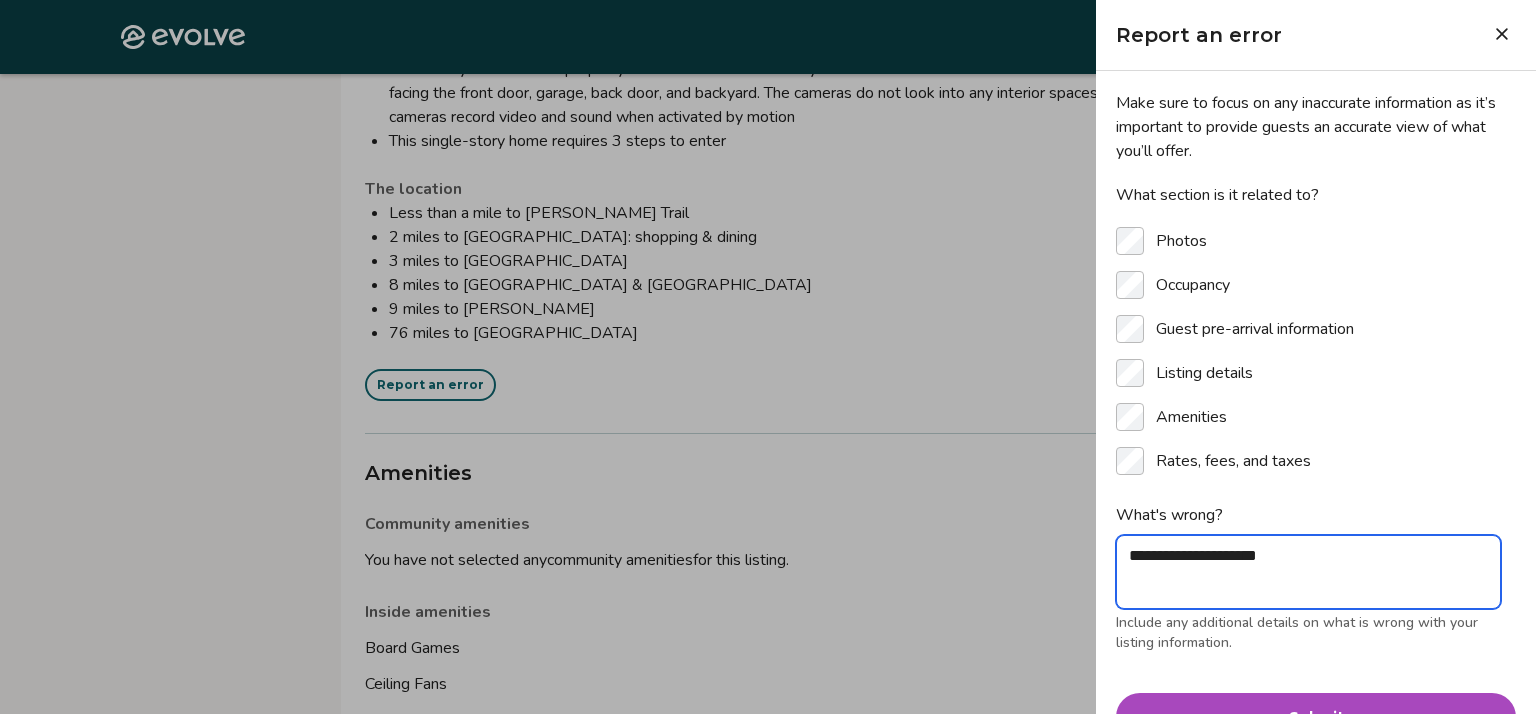 type on "*" 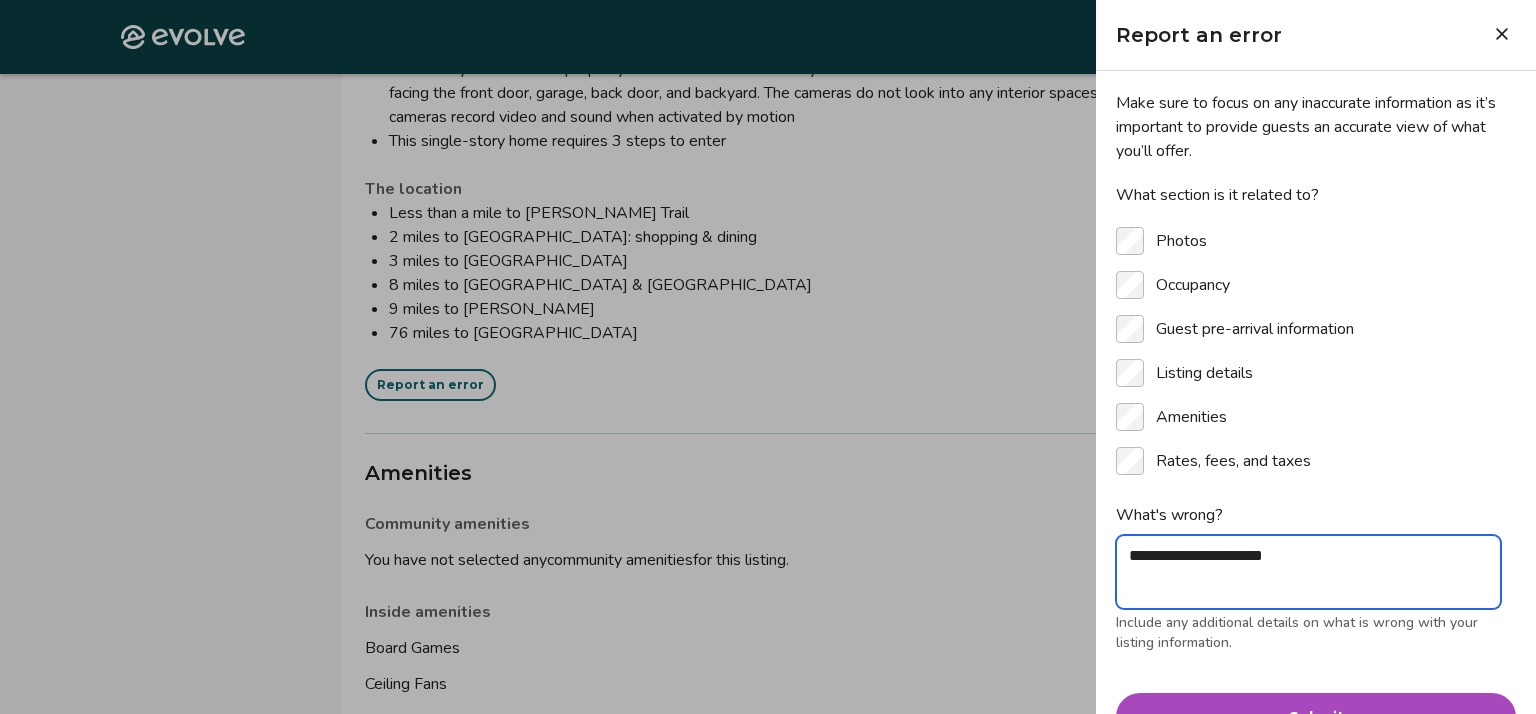 type on "*" 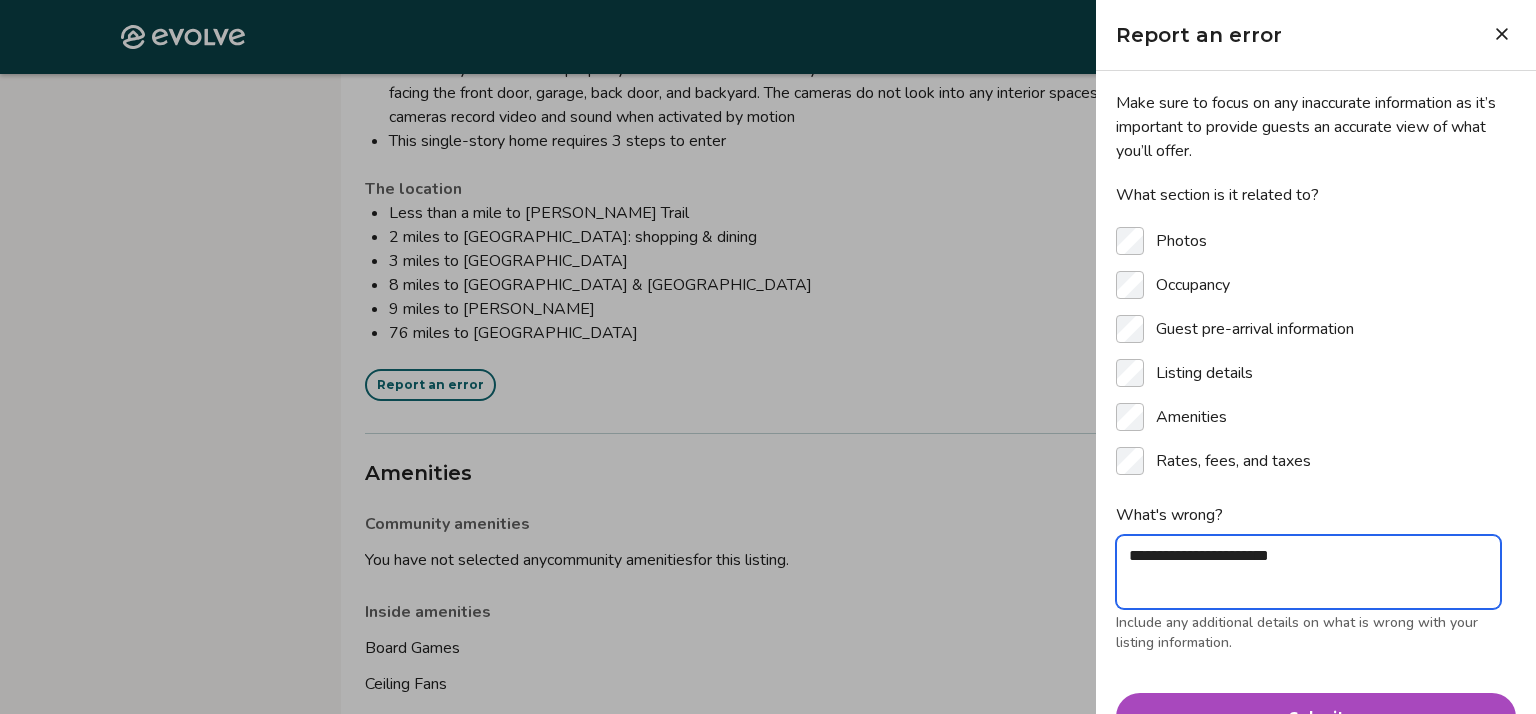 type on "*" 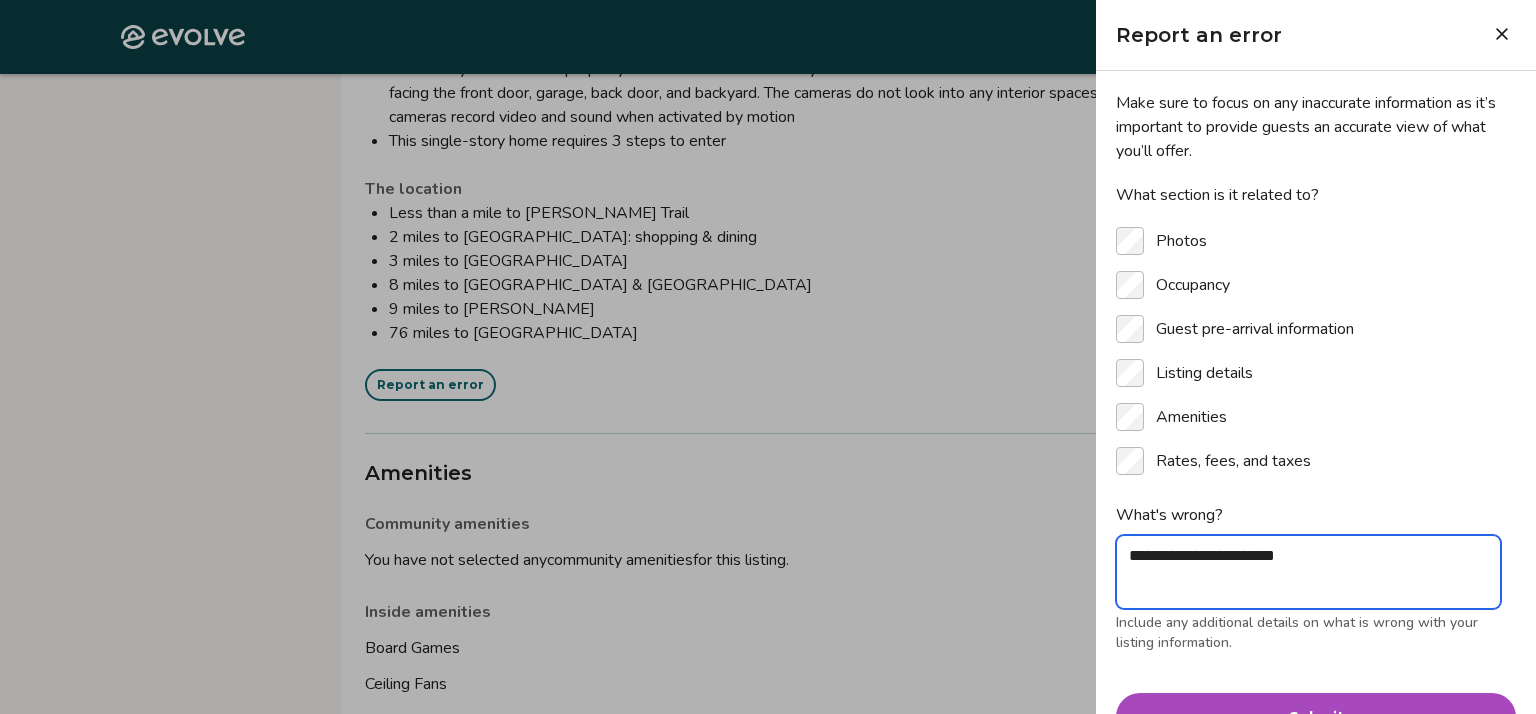 type on "*" 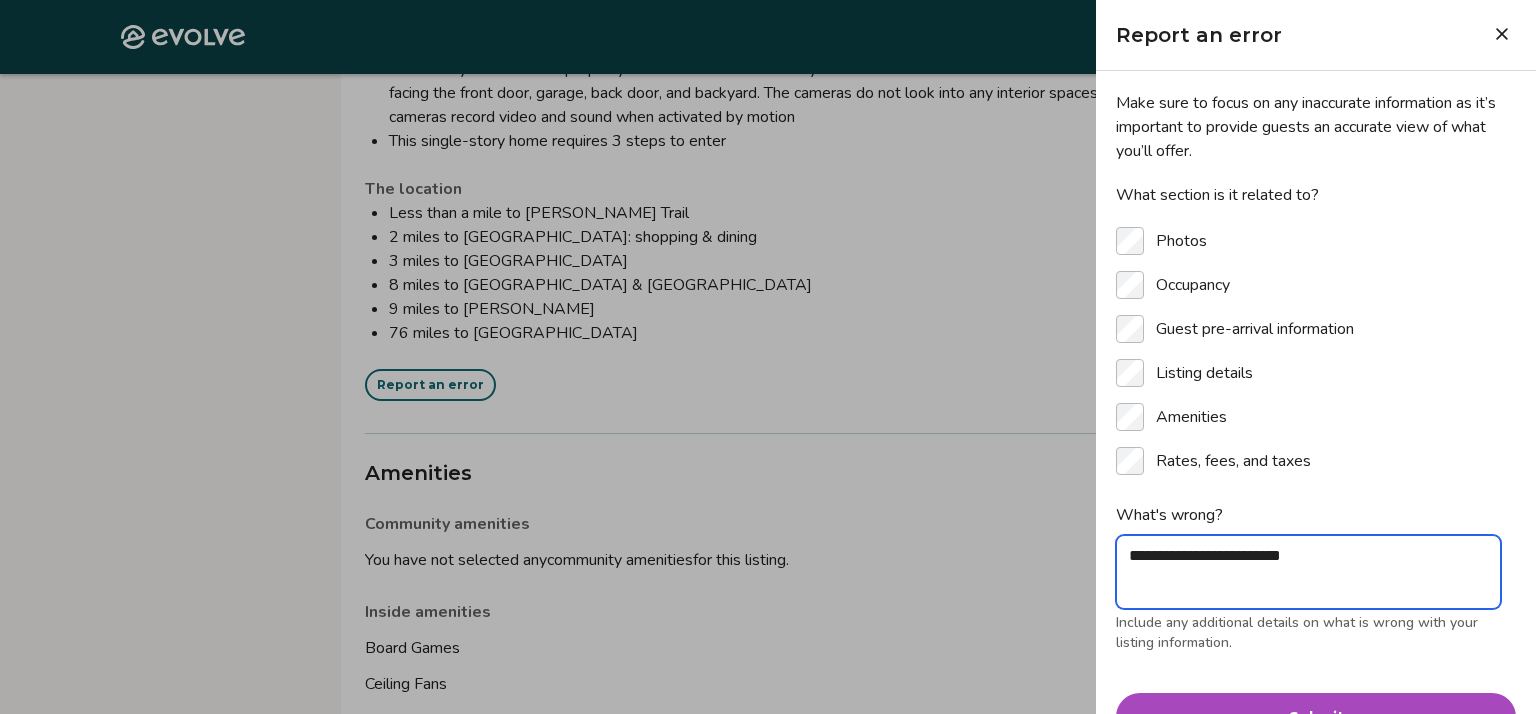 type on "*" 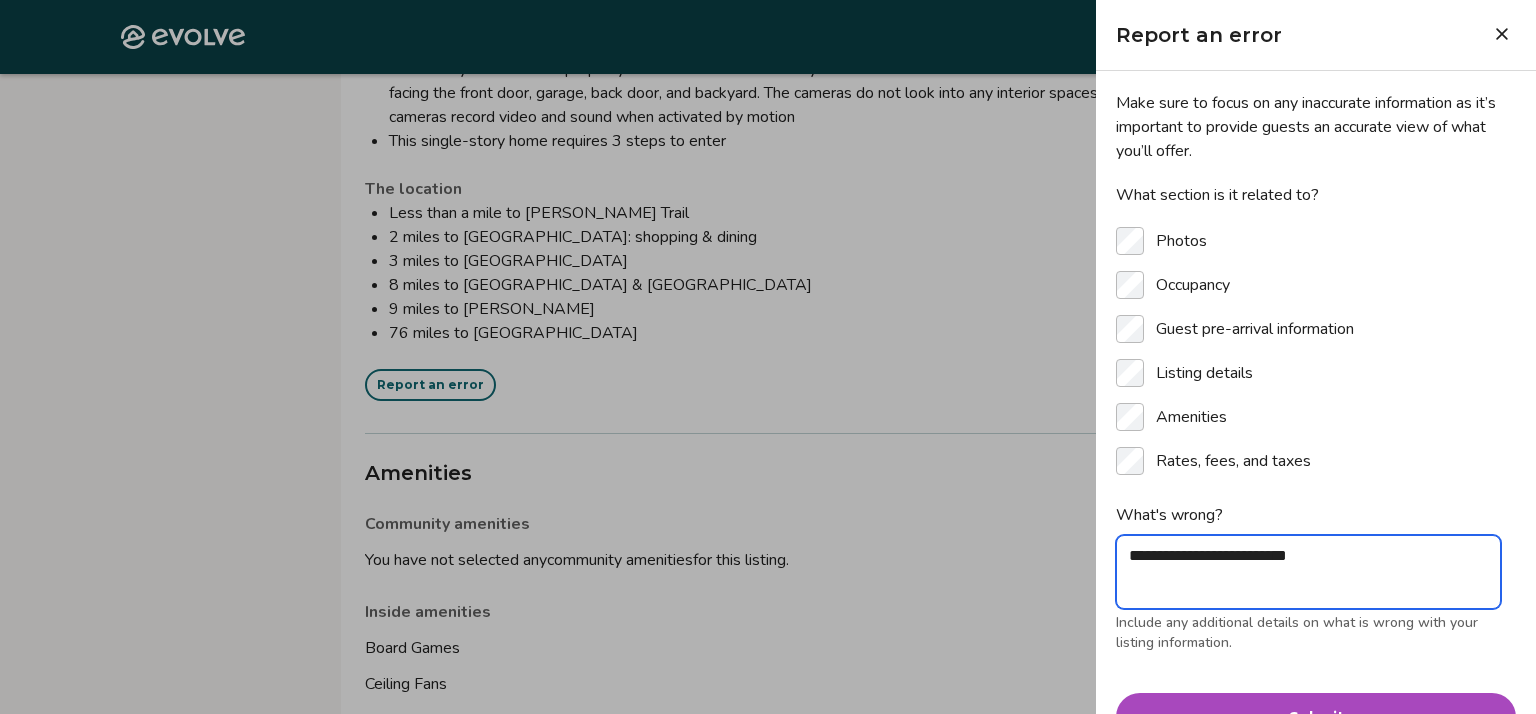 type on "*" 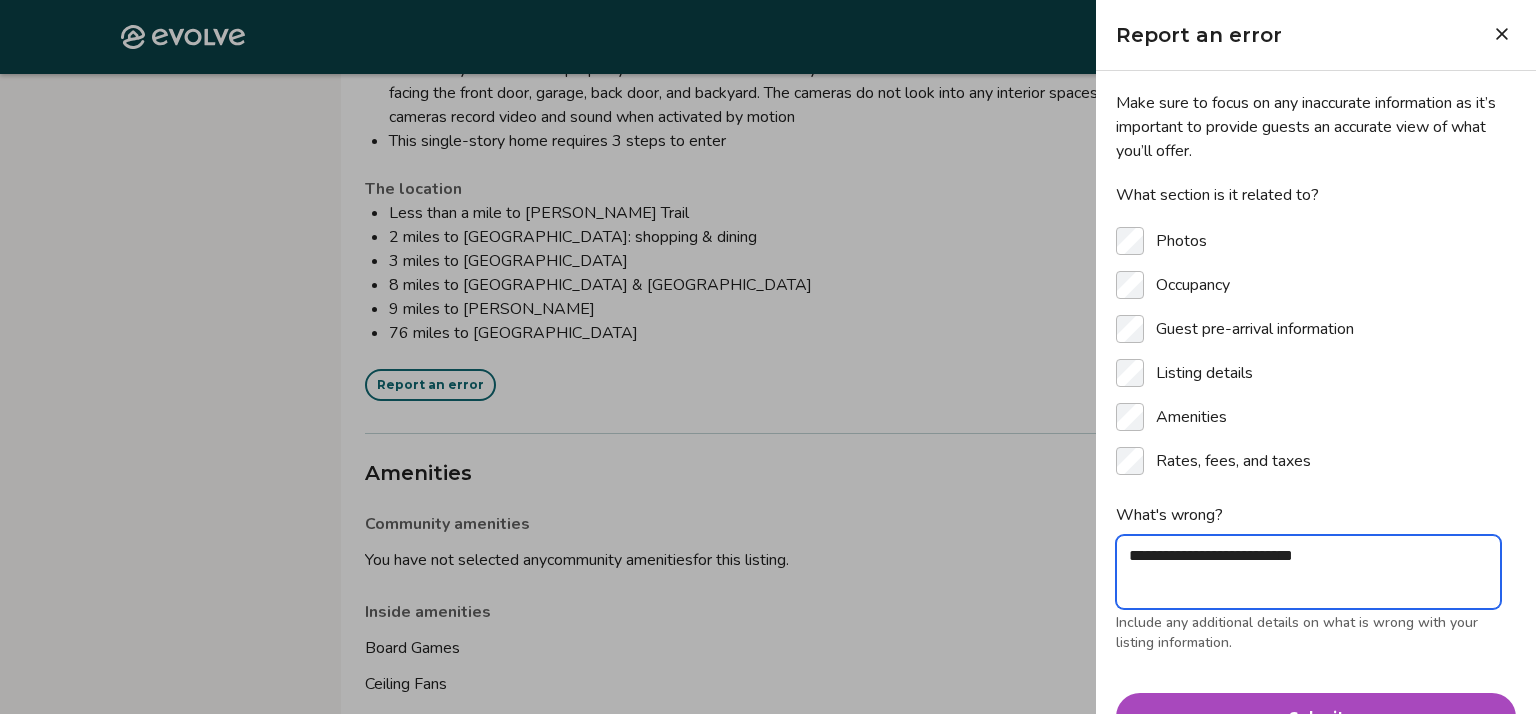 type on "*" 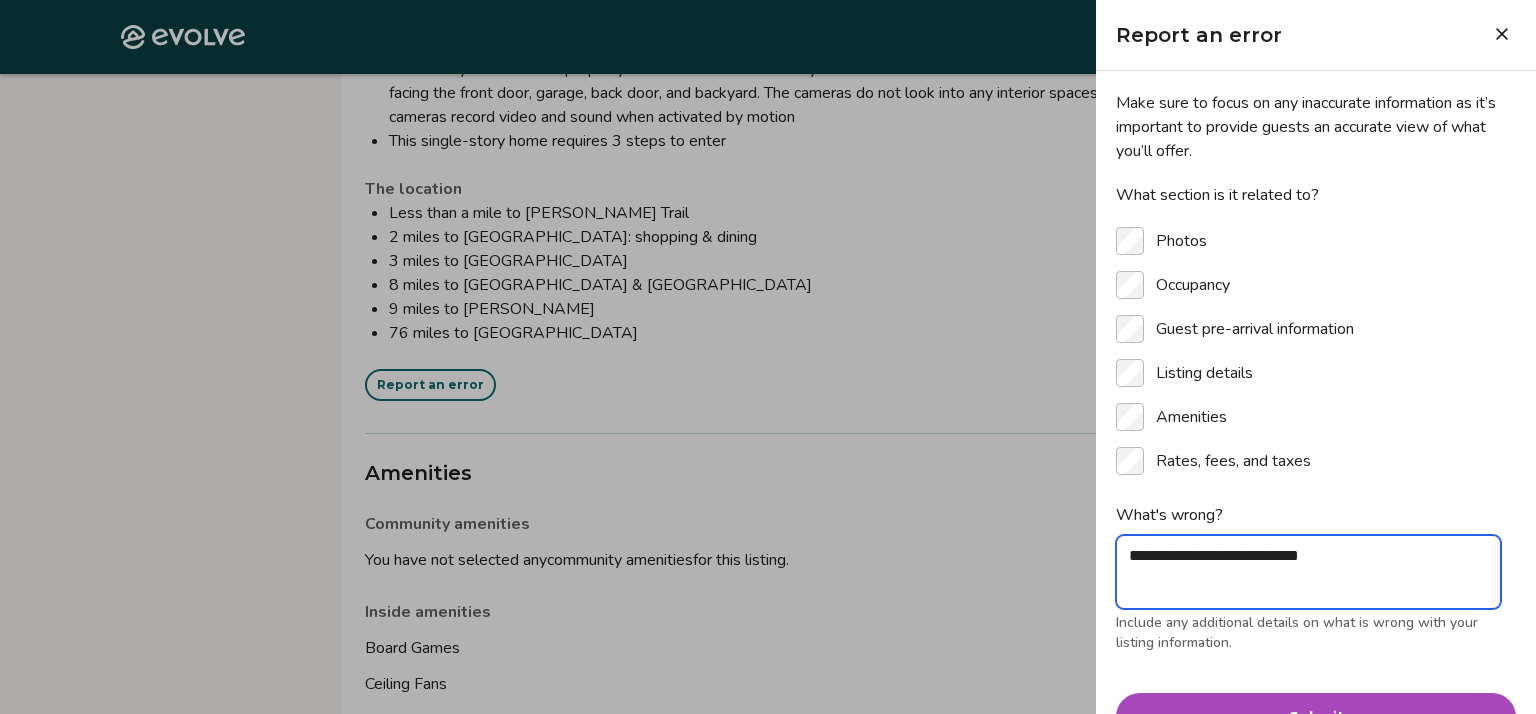 type on "*" 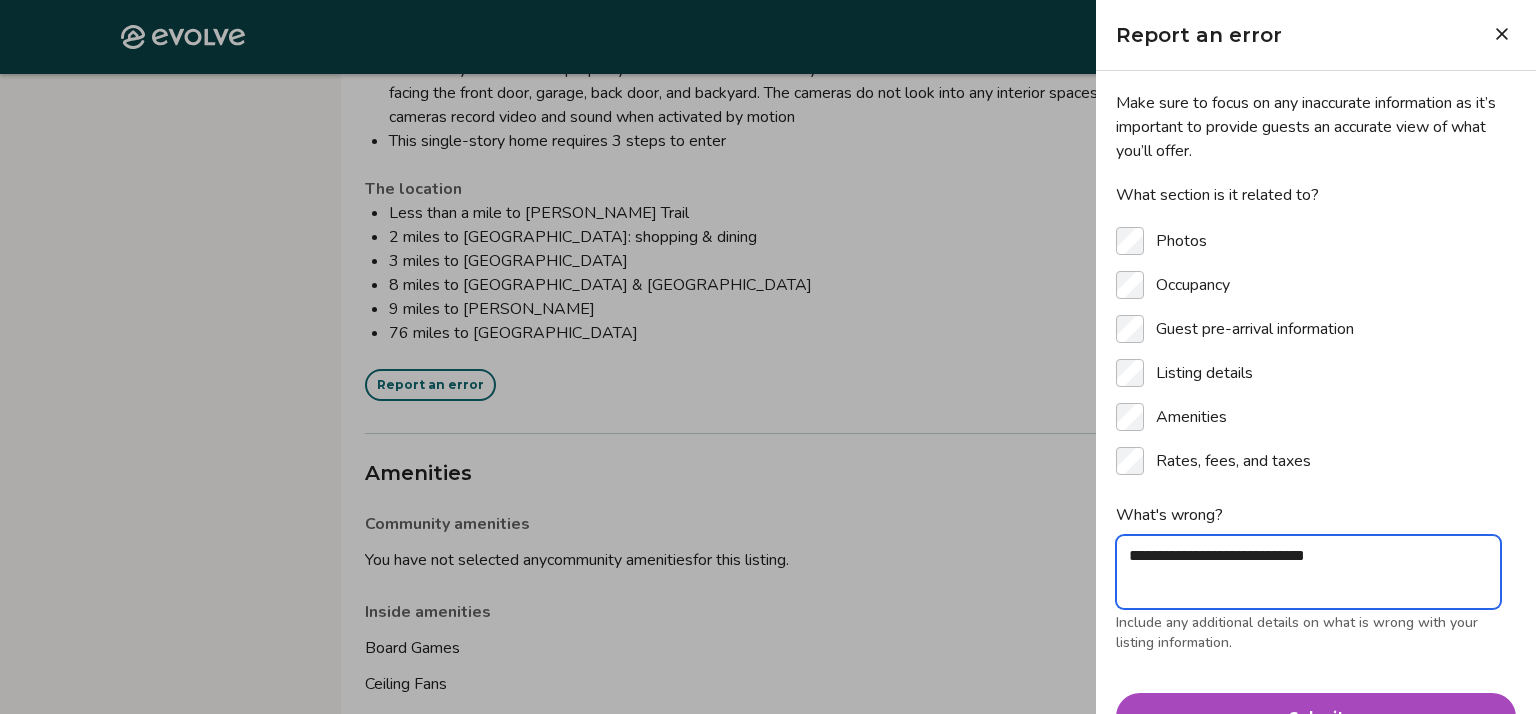 type on "*" 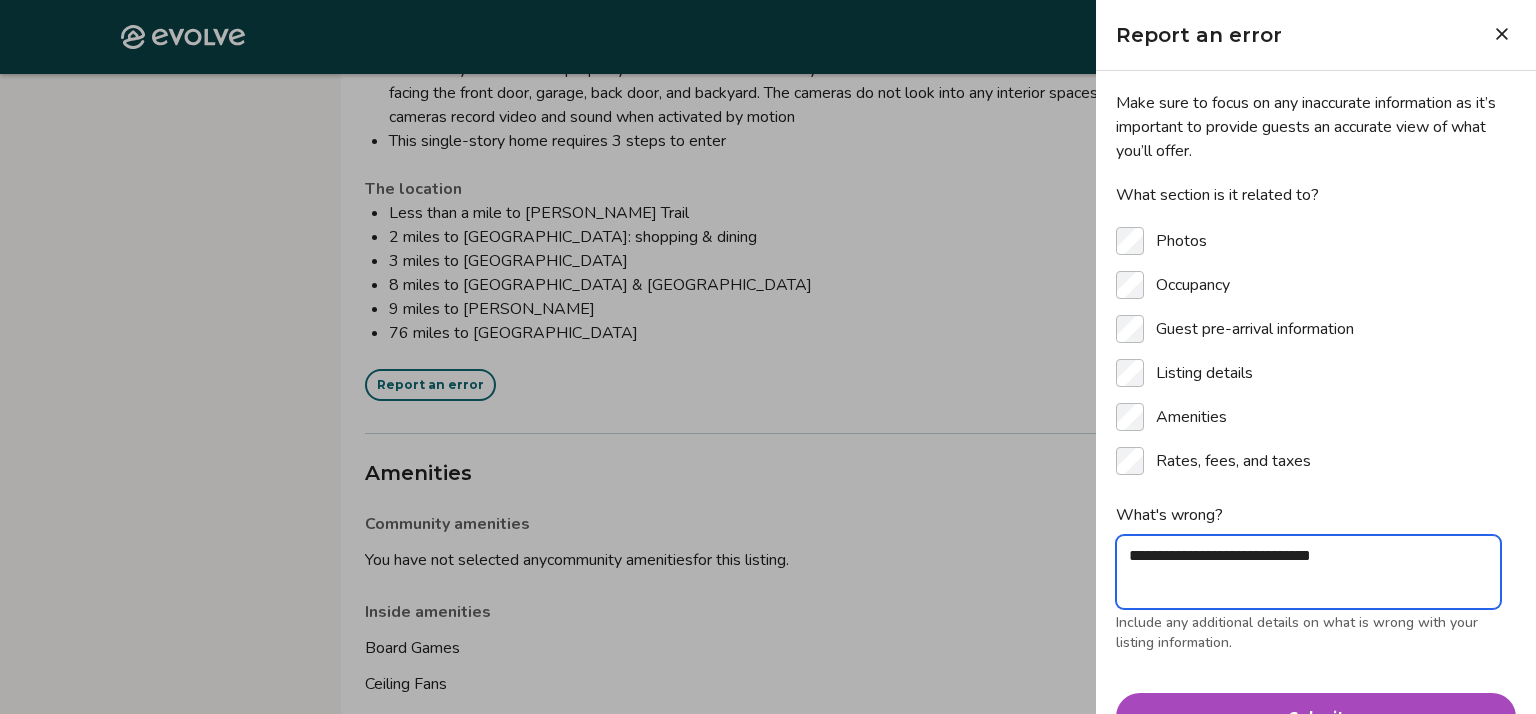 type on "*" 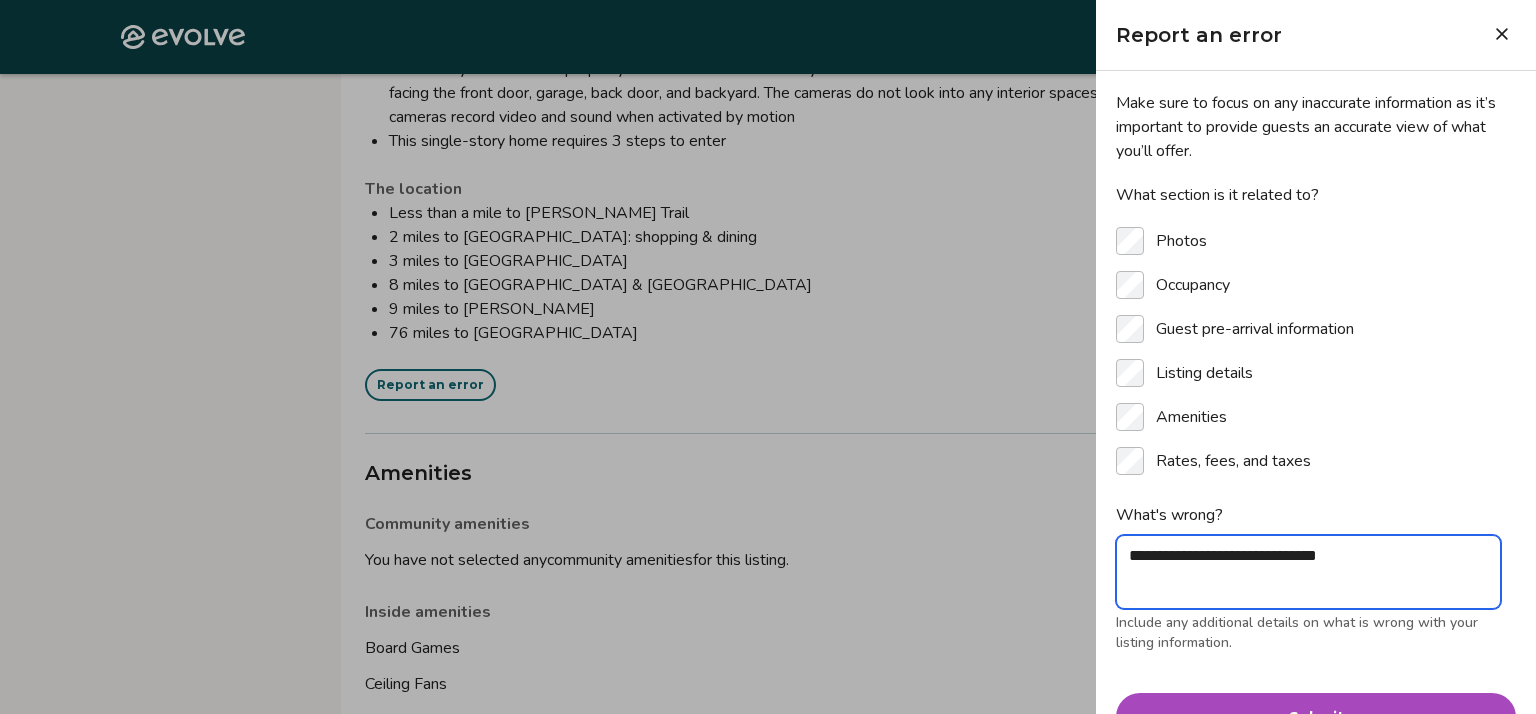 type on "*" 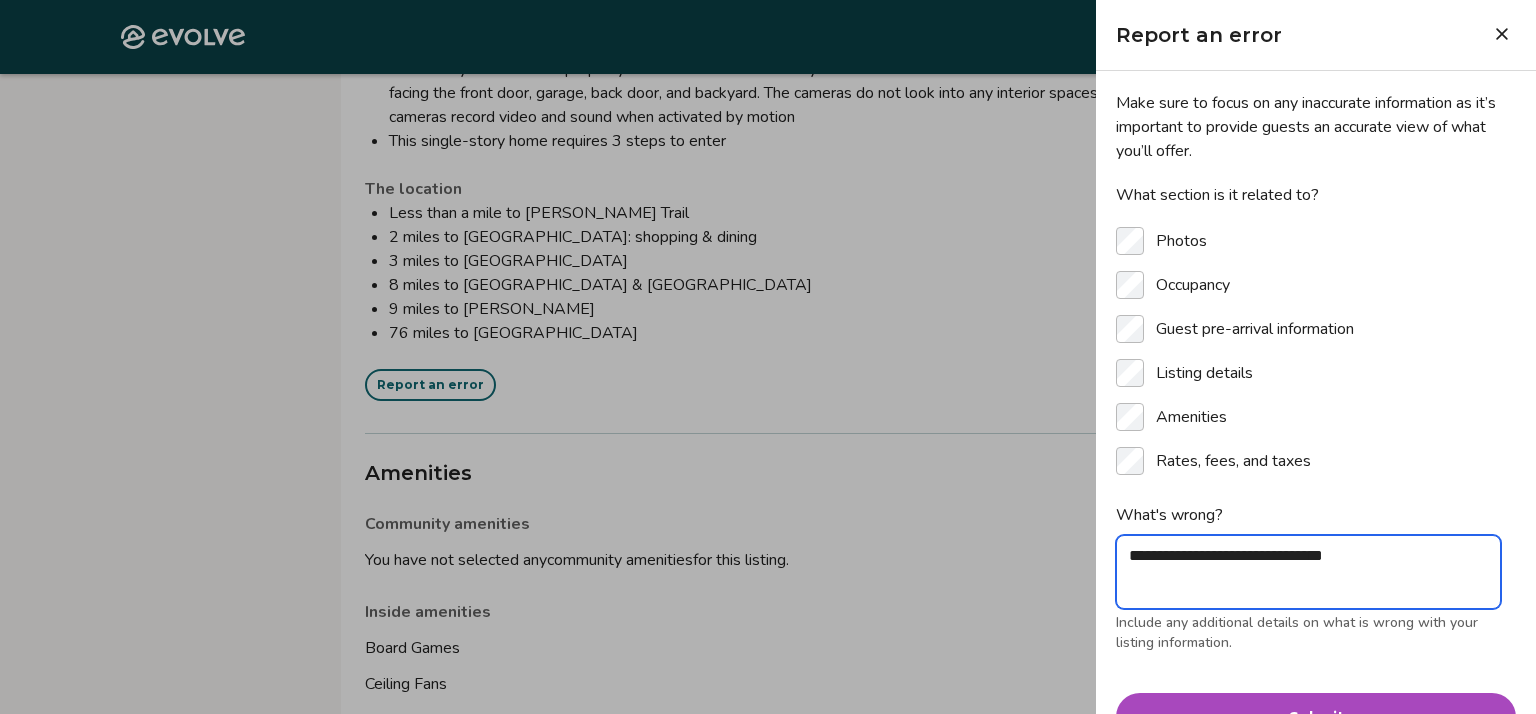 type on "*" 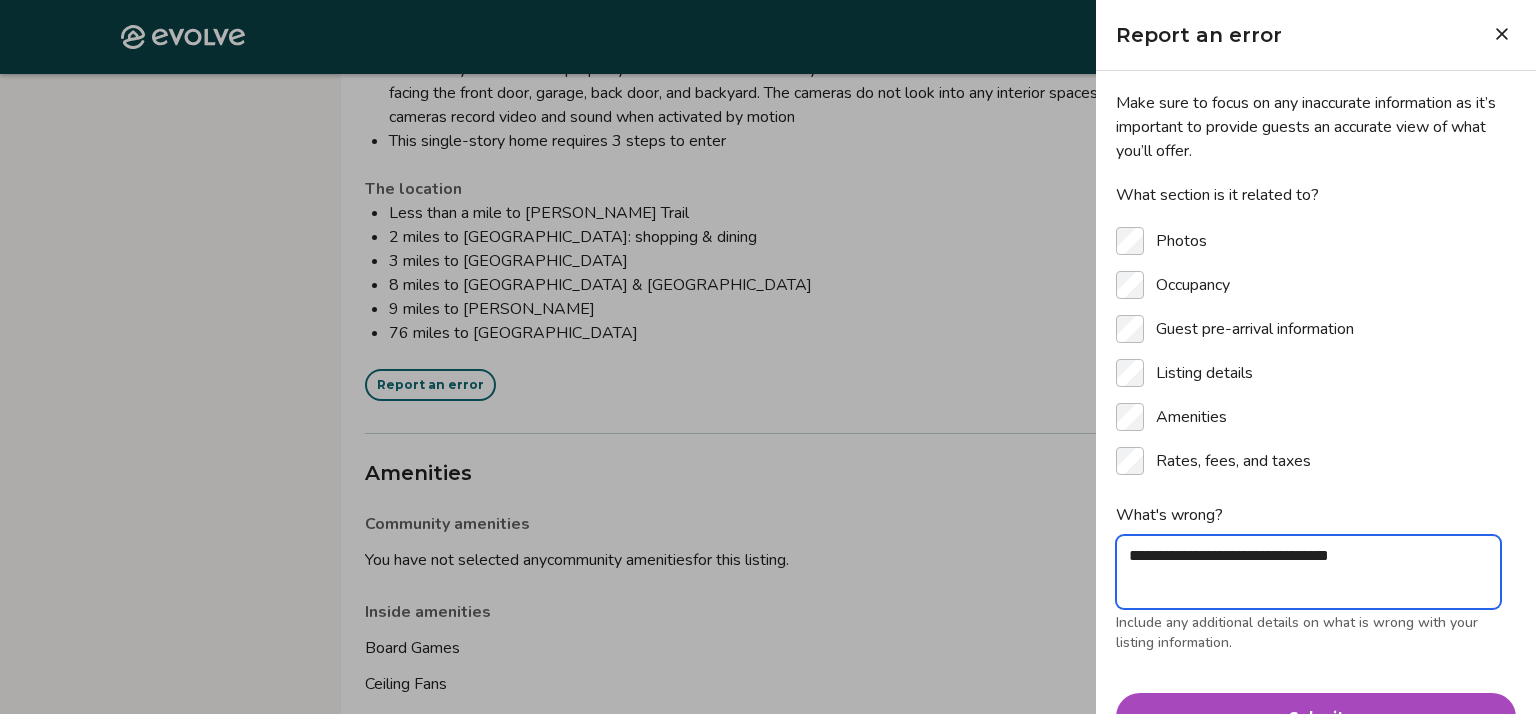 type on "*" 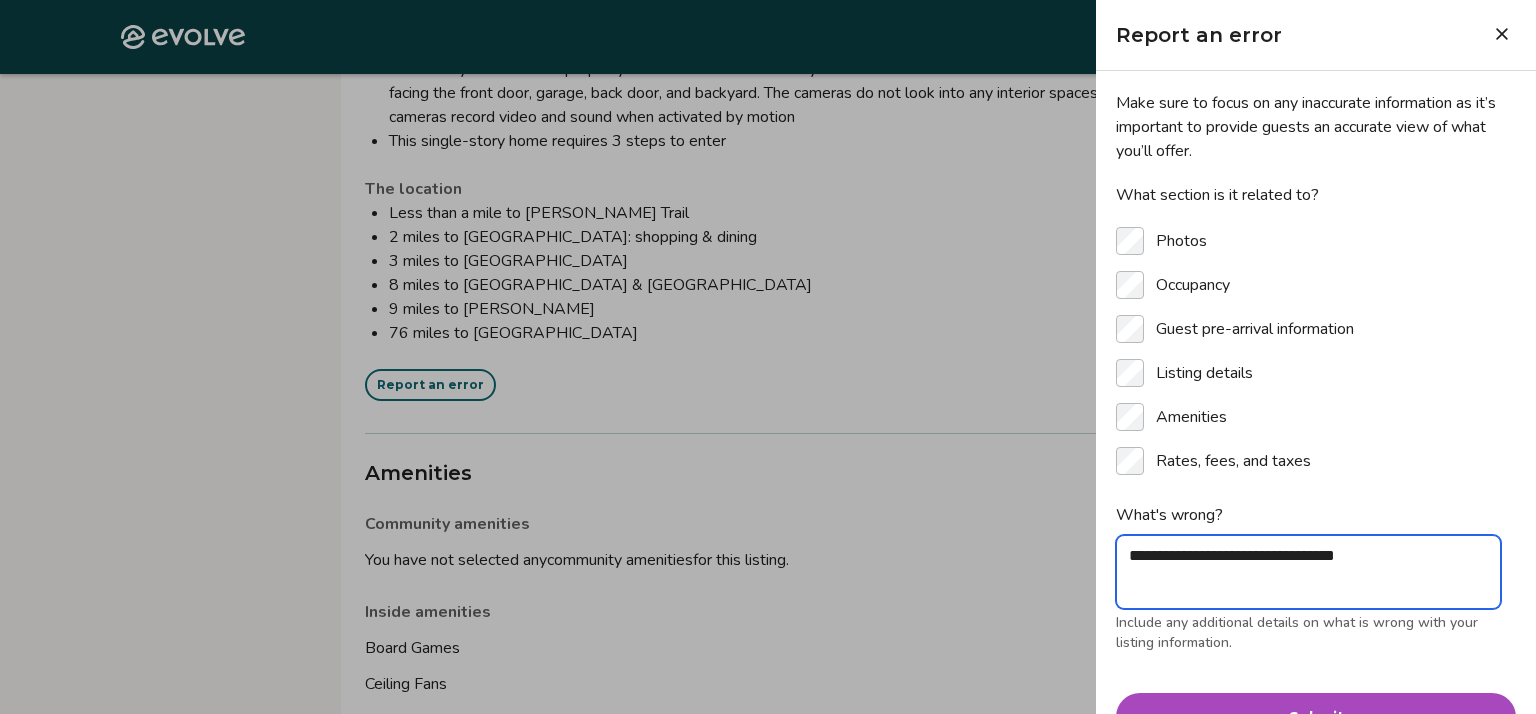 type on "*" 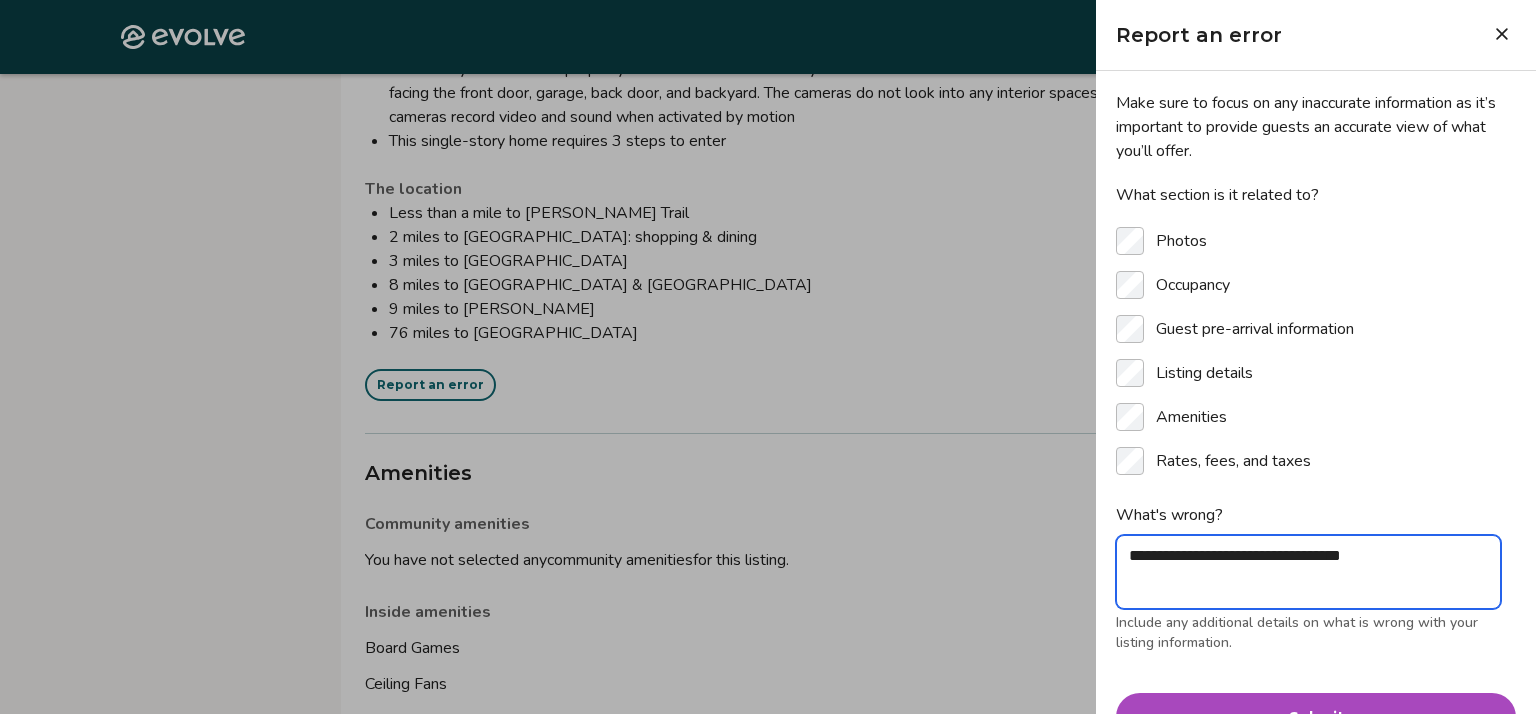 type on "*" 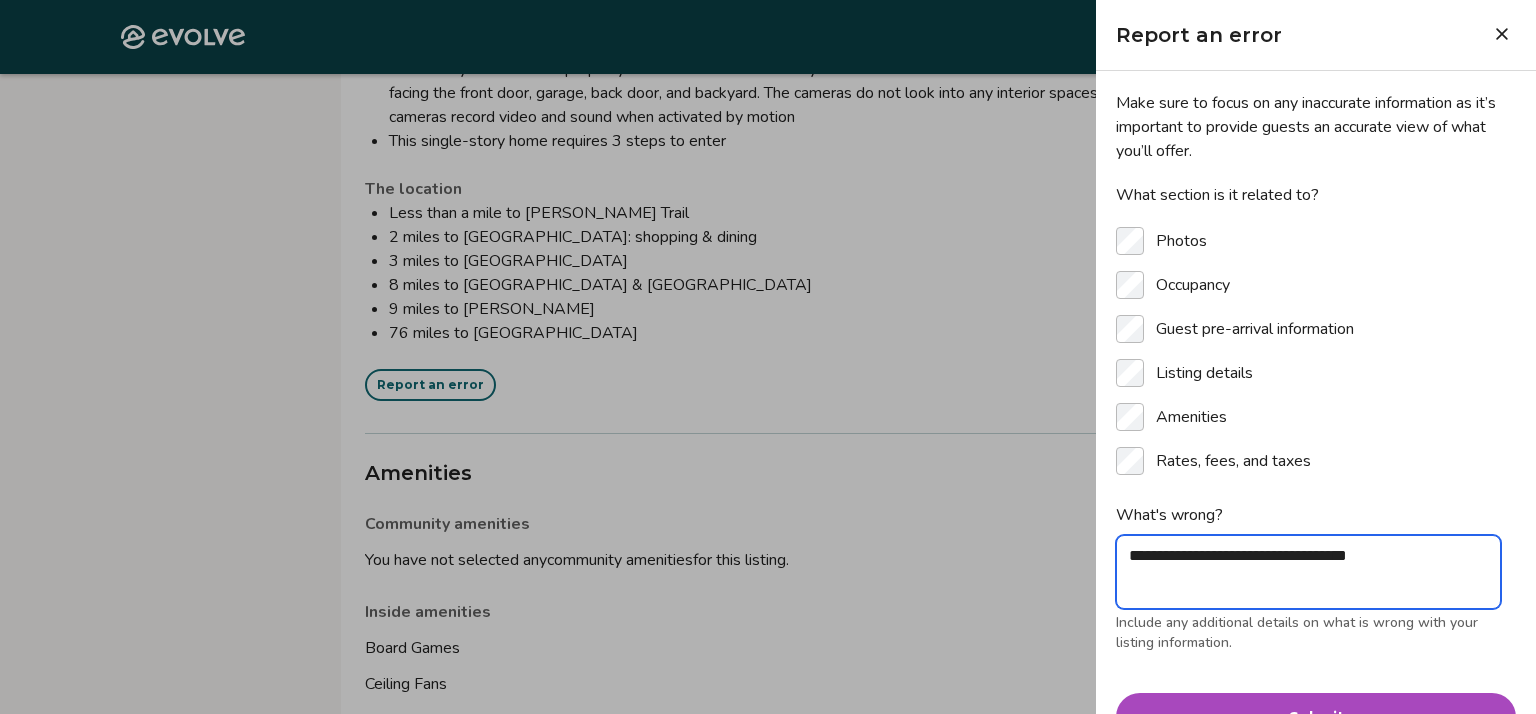 type on "*" 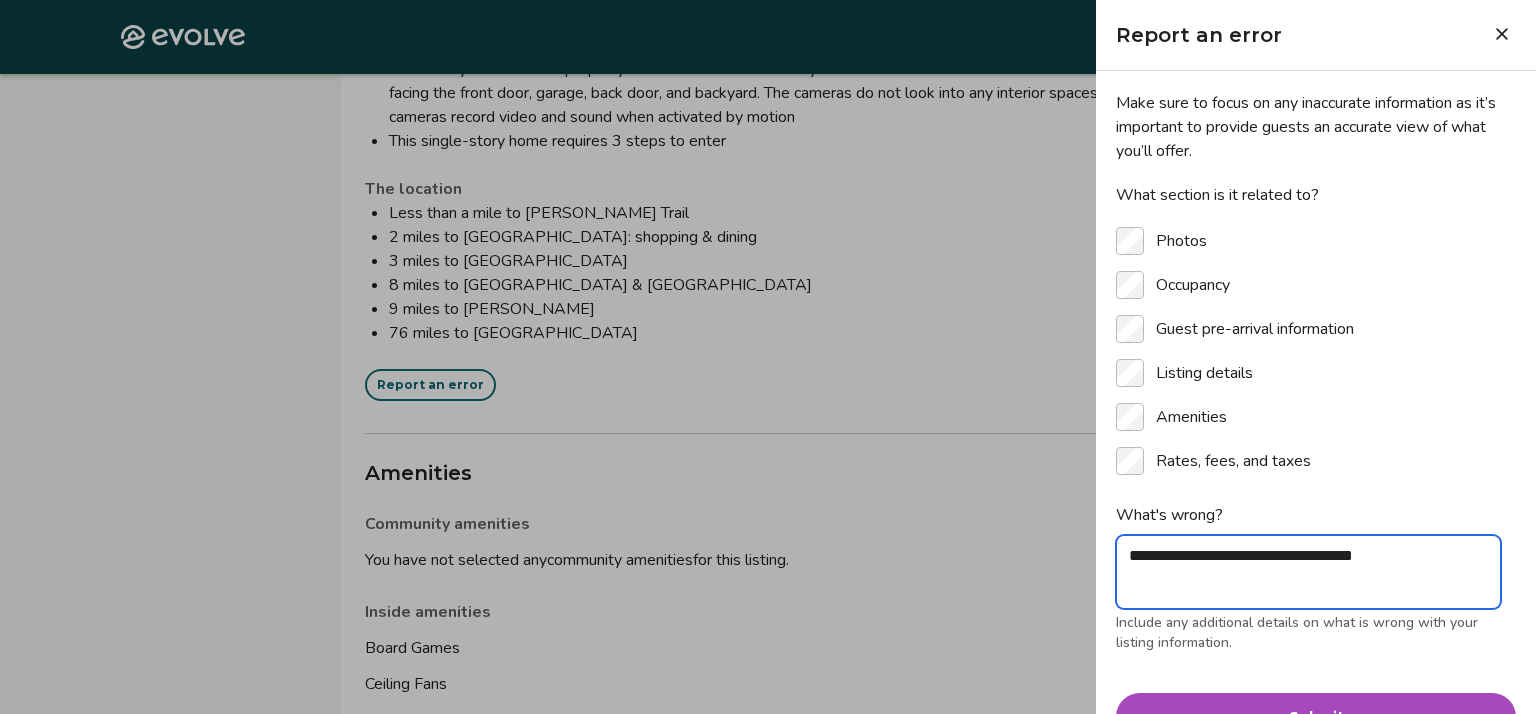 type on "*" 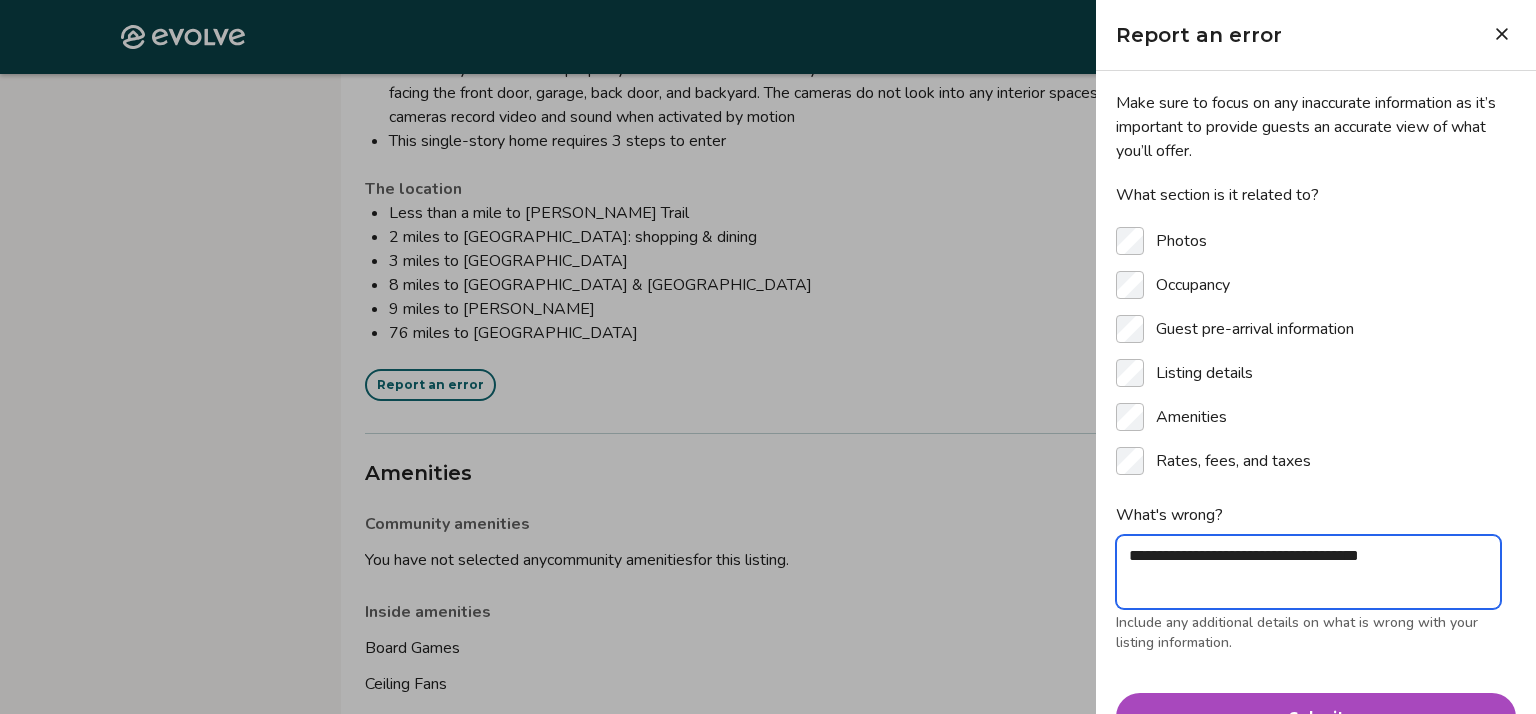 type on "*" 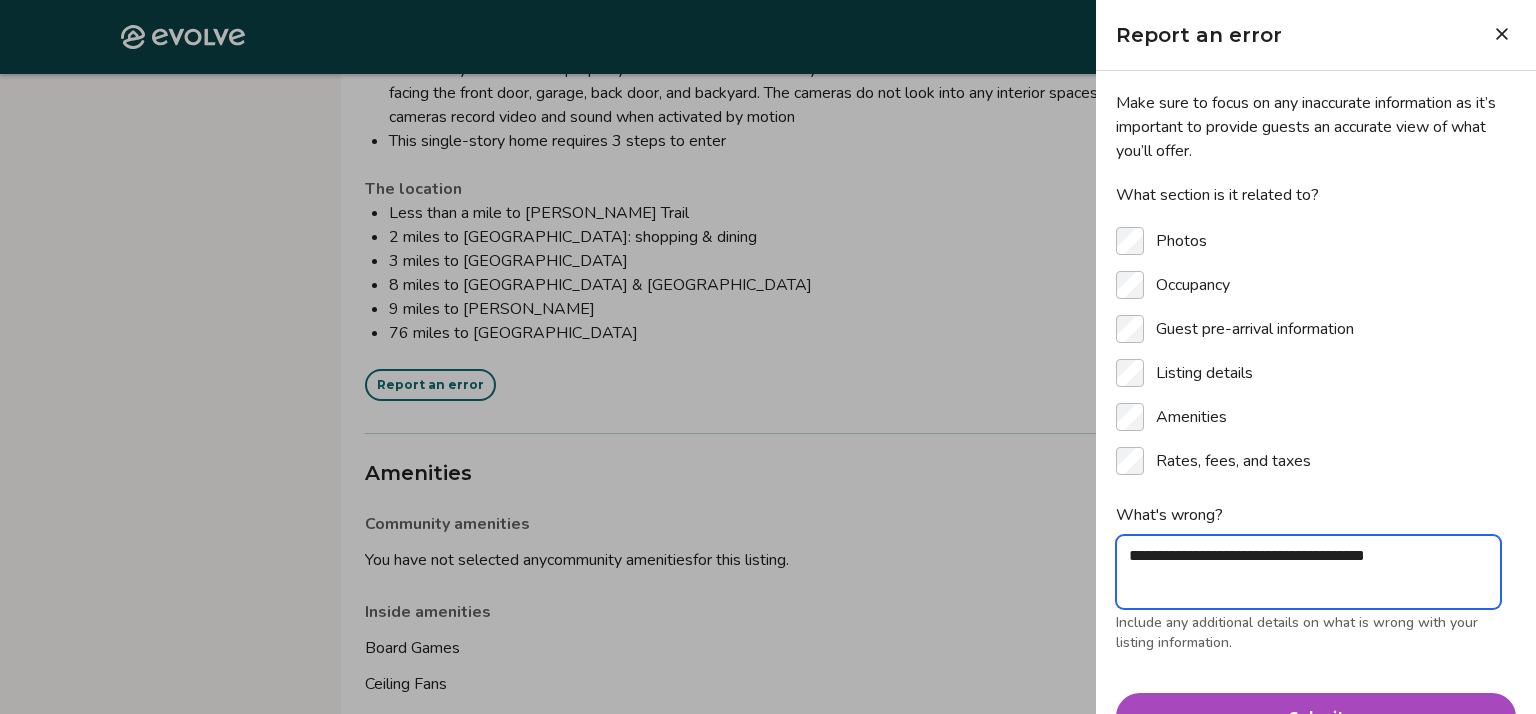 type on "*" 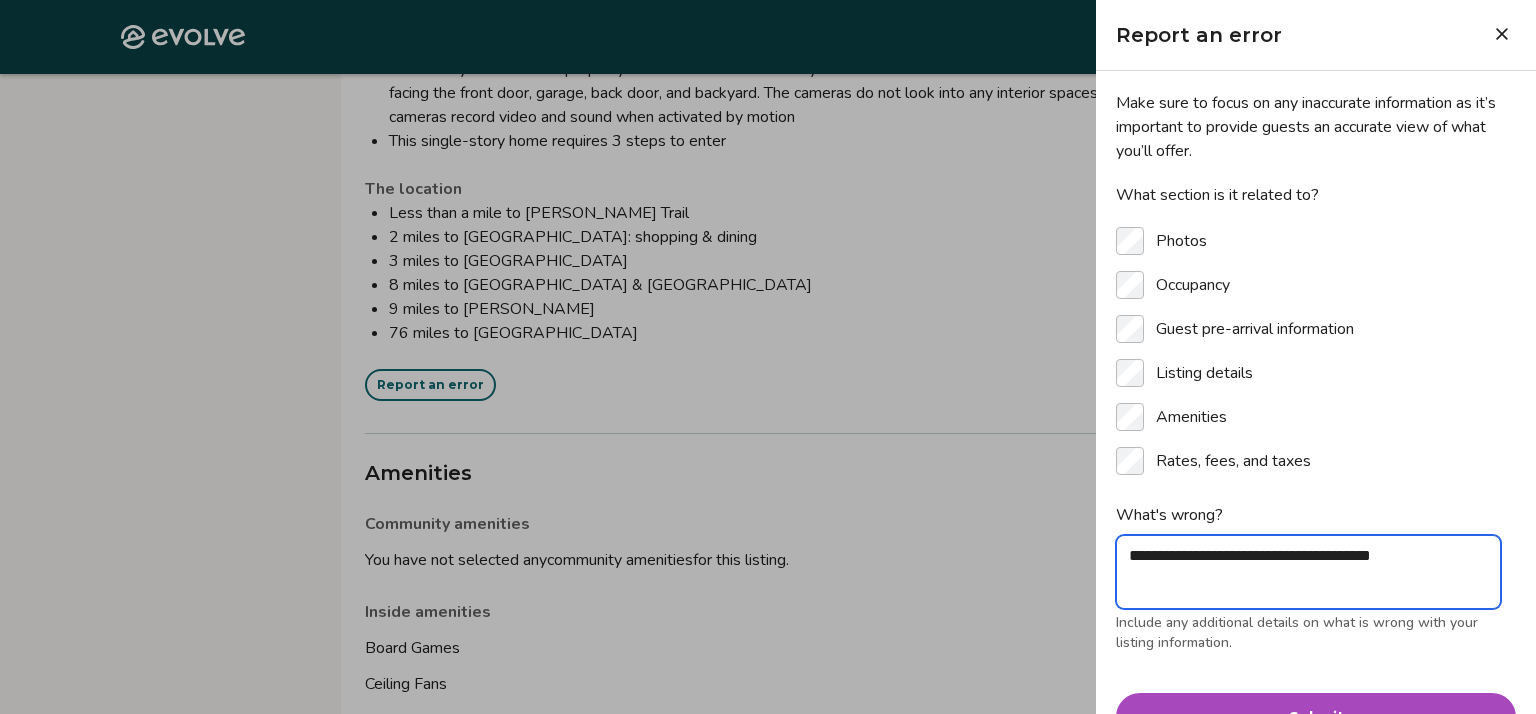 type on "*" 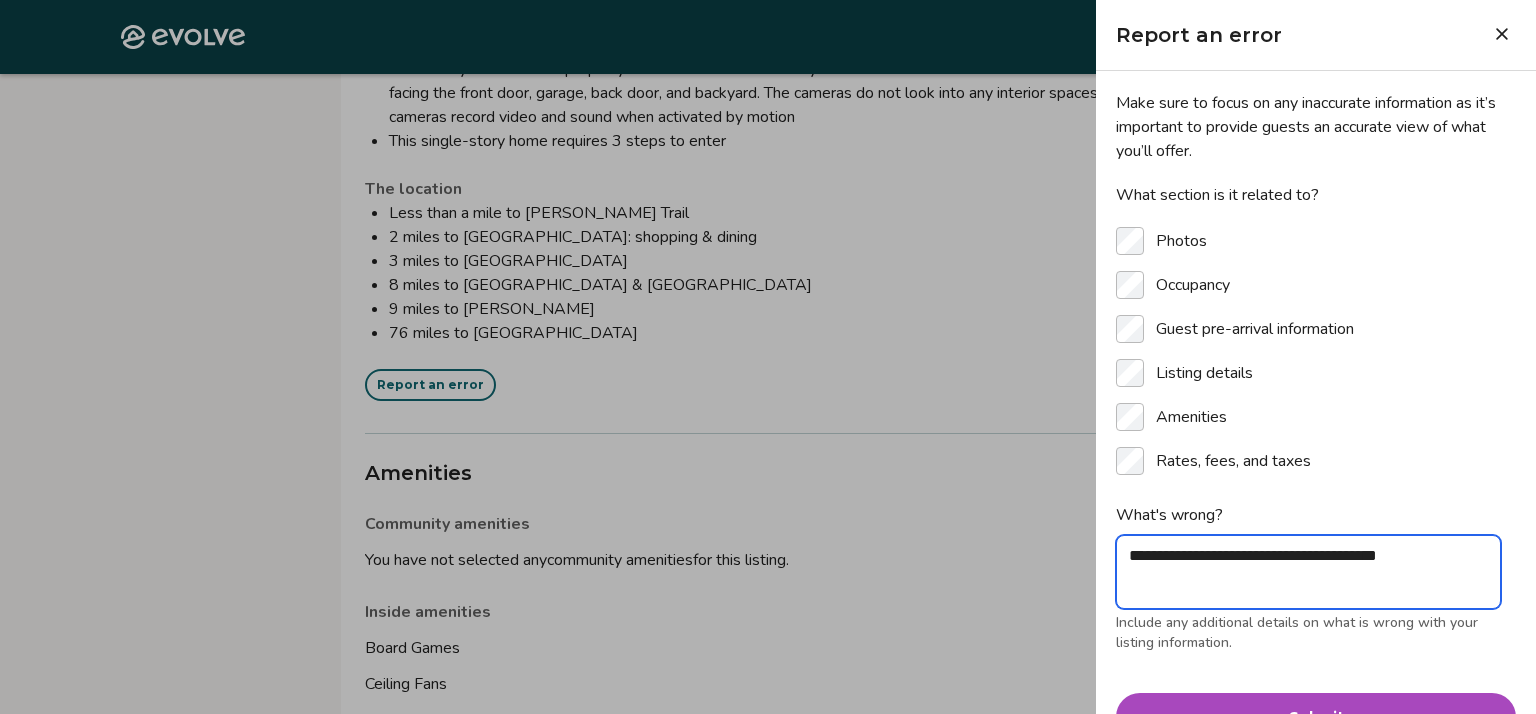 type on "*" 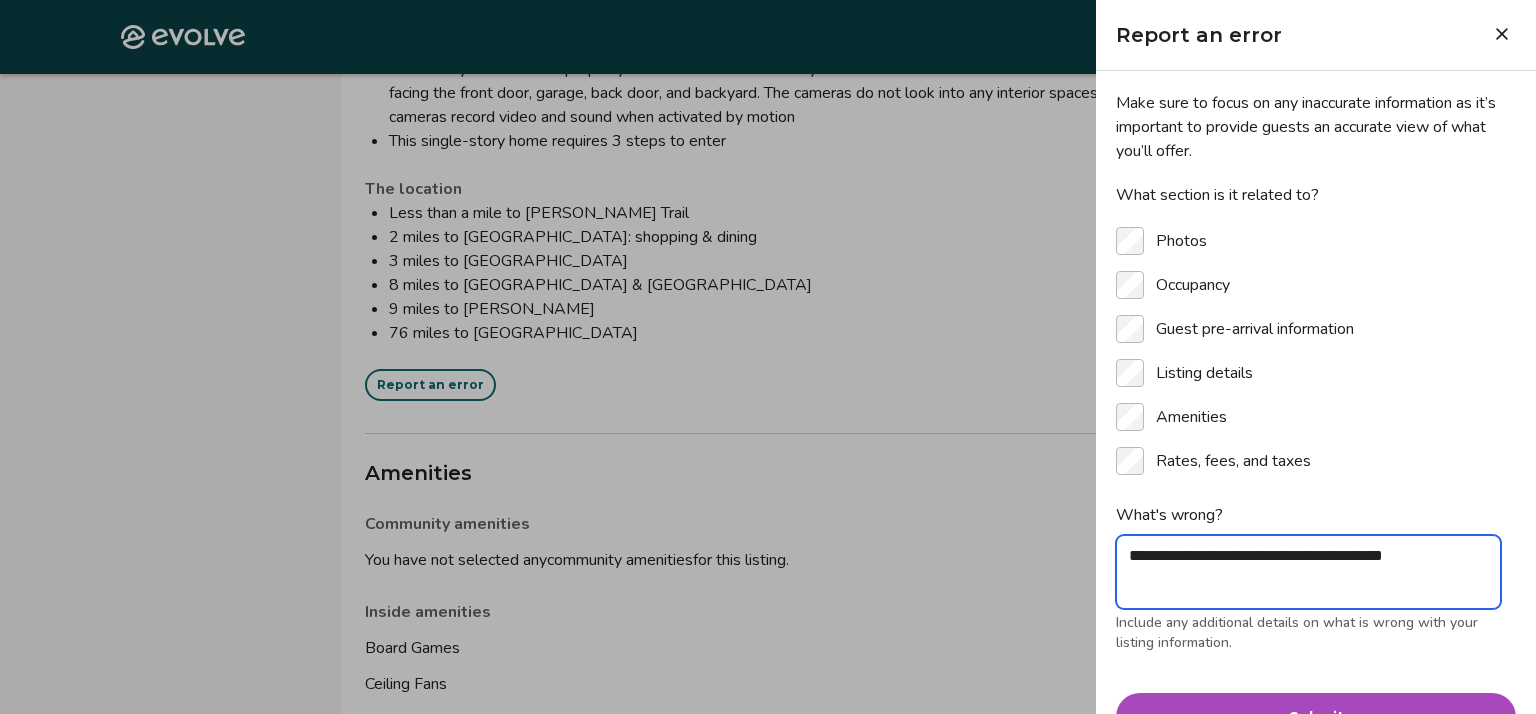 type on "*" 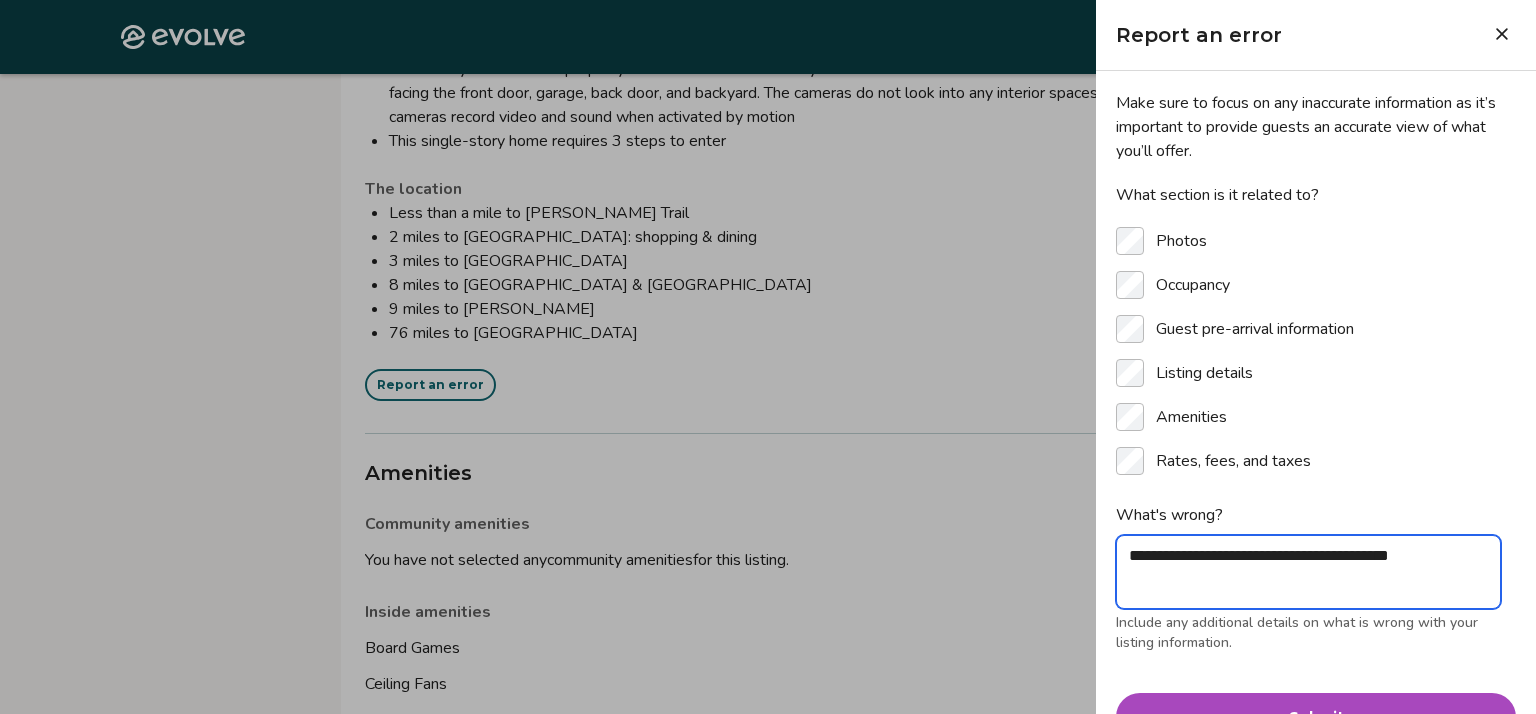 type on "*" 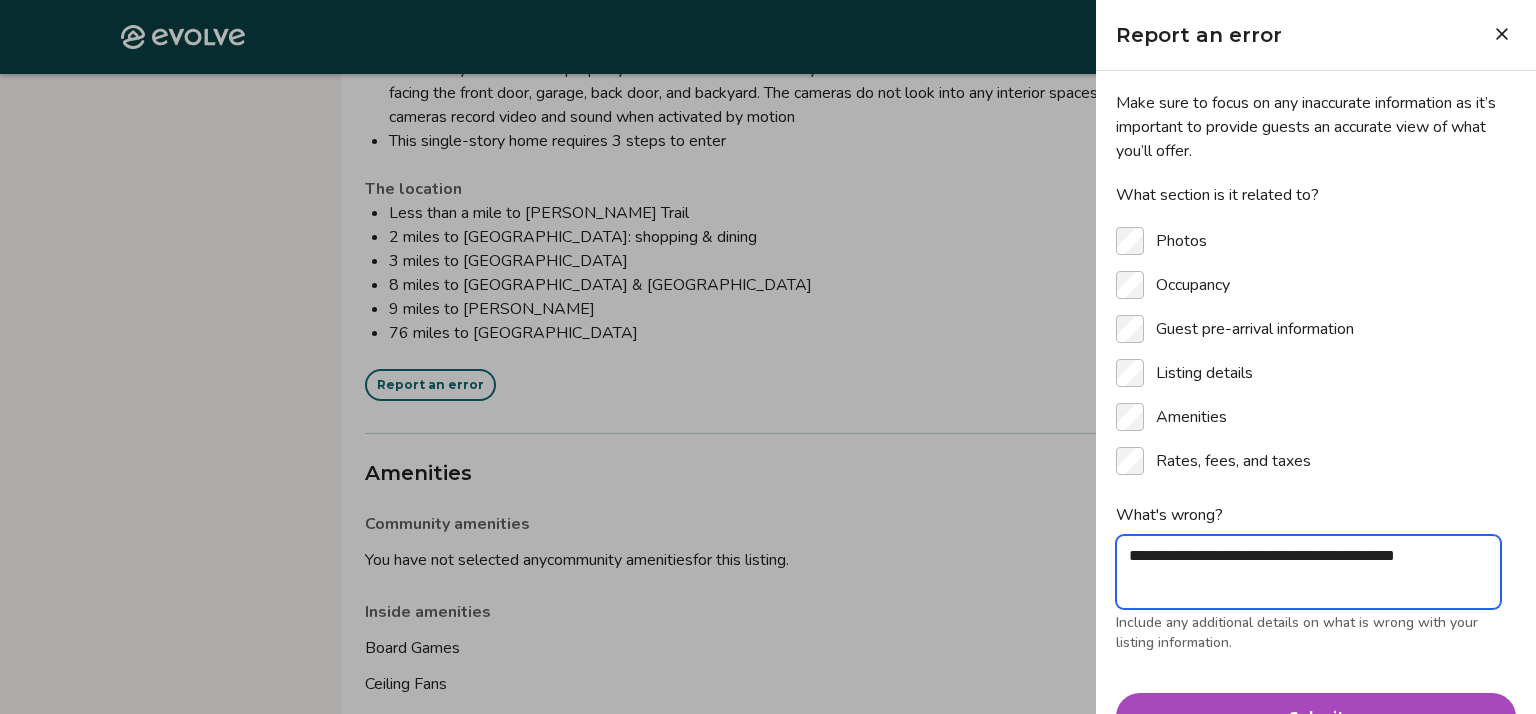 type on "*" 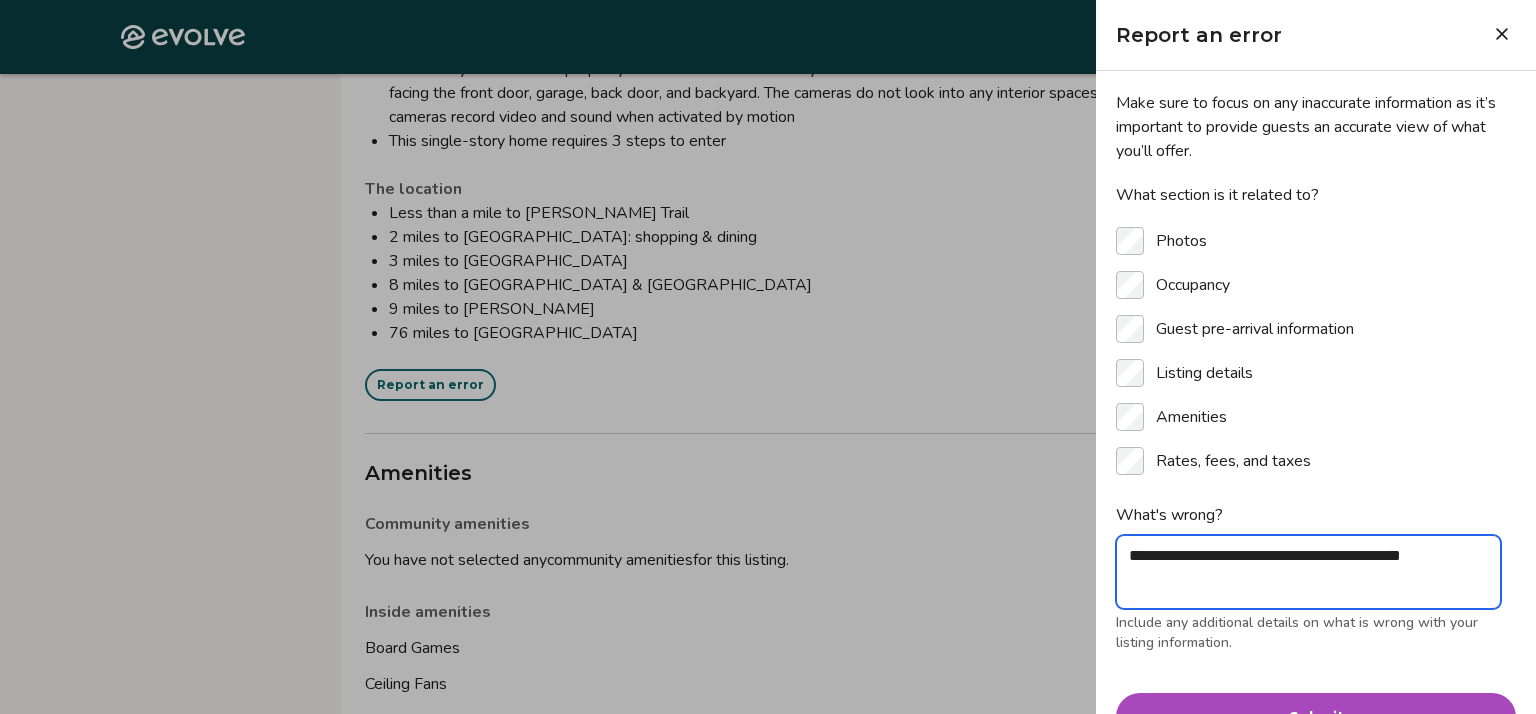 type on "*" 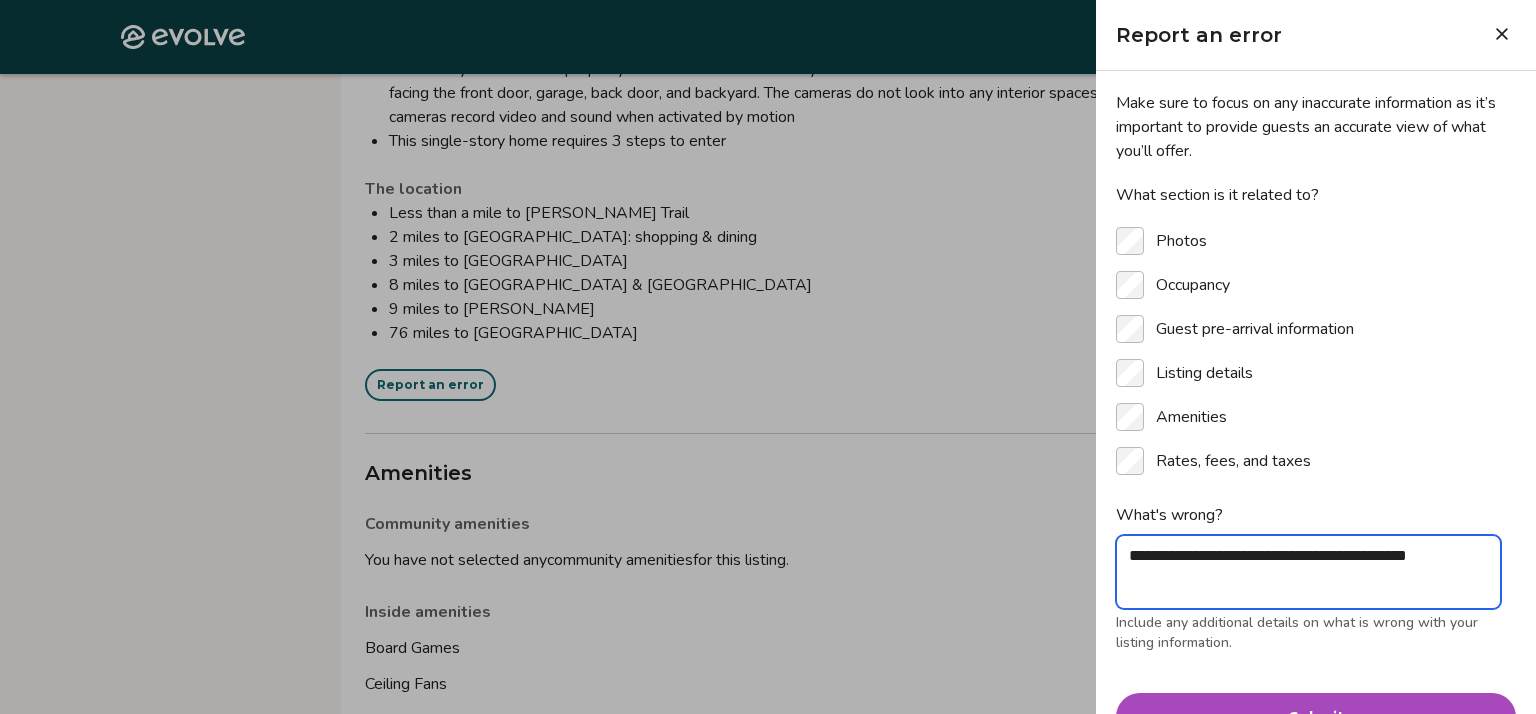 type on "**********" 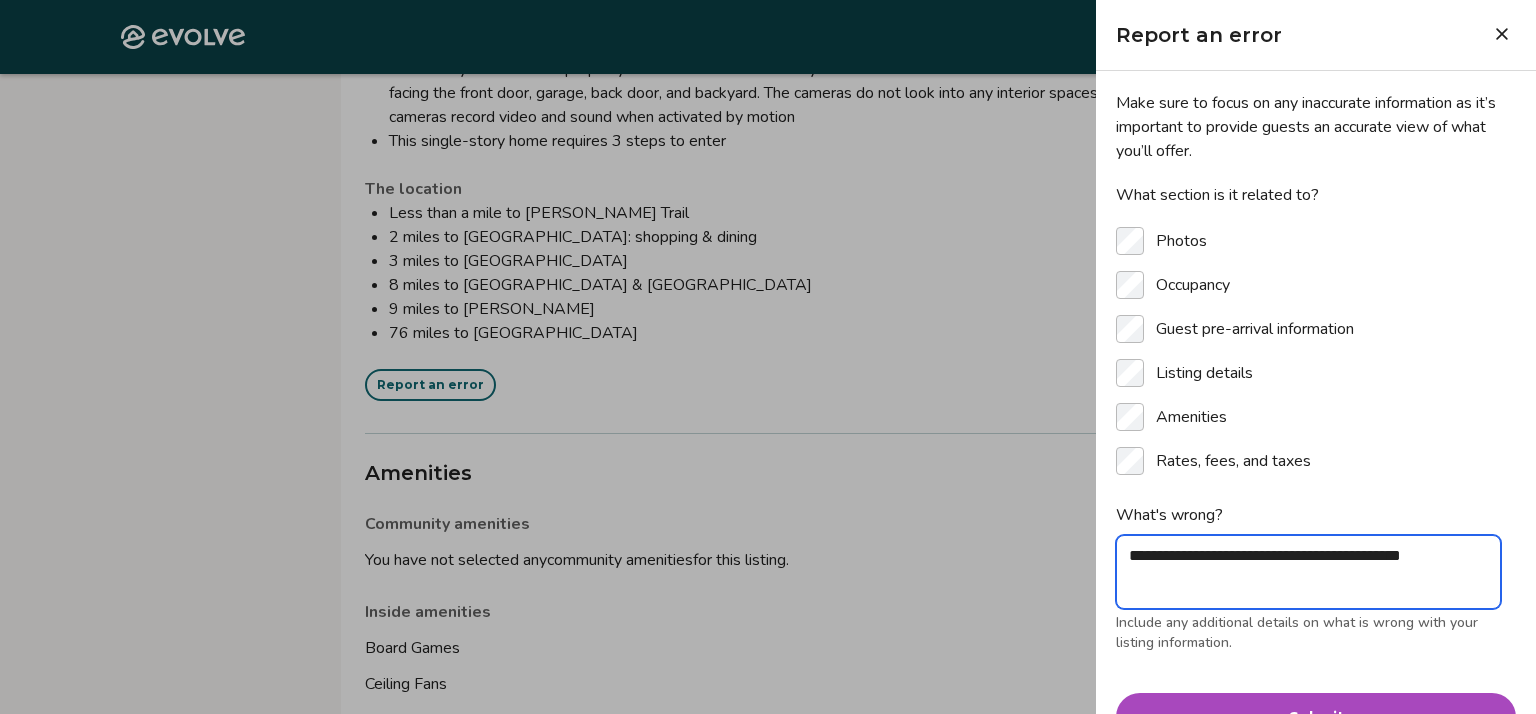 type on "*" 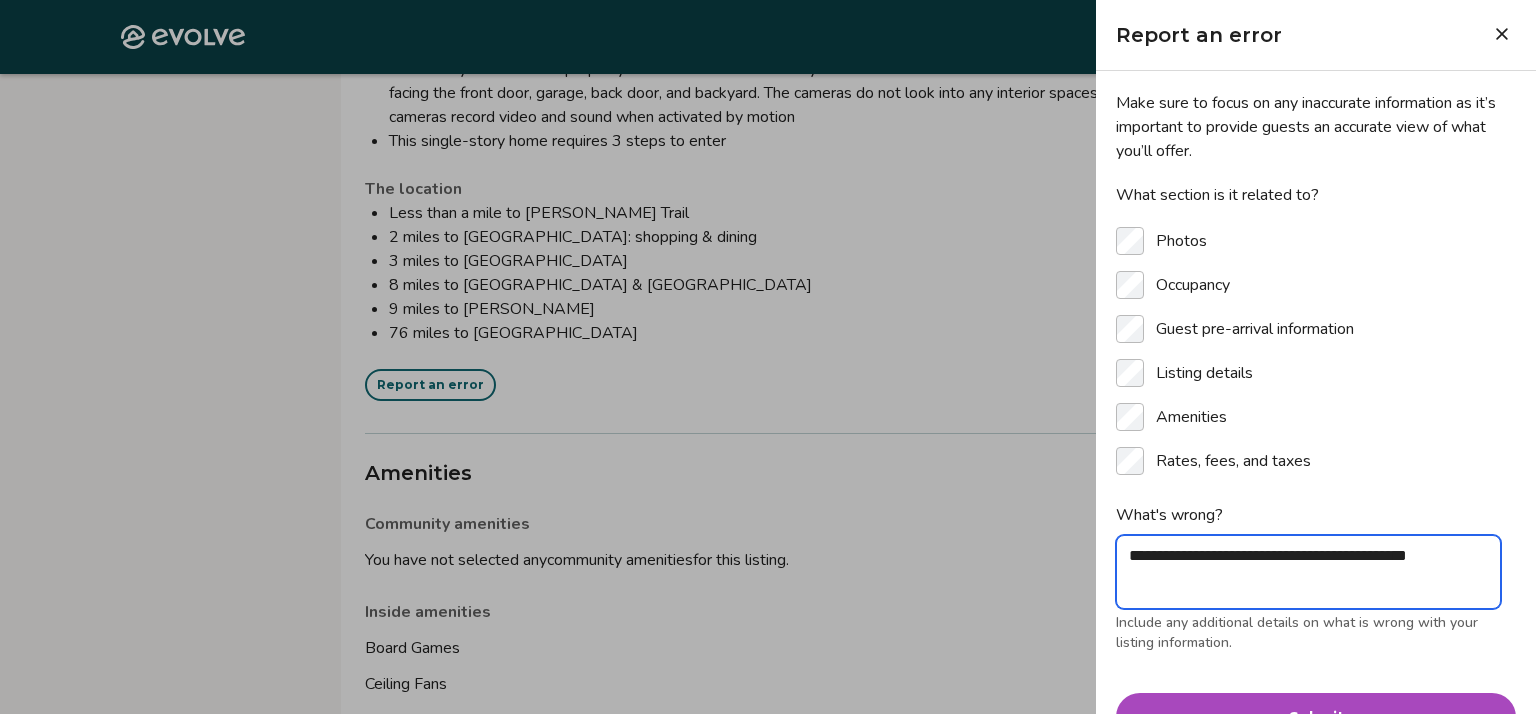 click on "**********" at bounding box center (1308, 572) 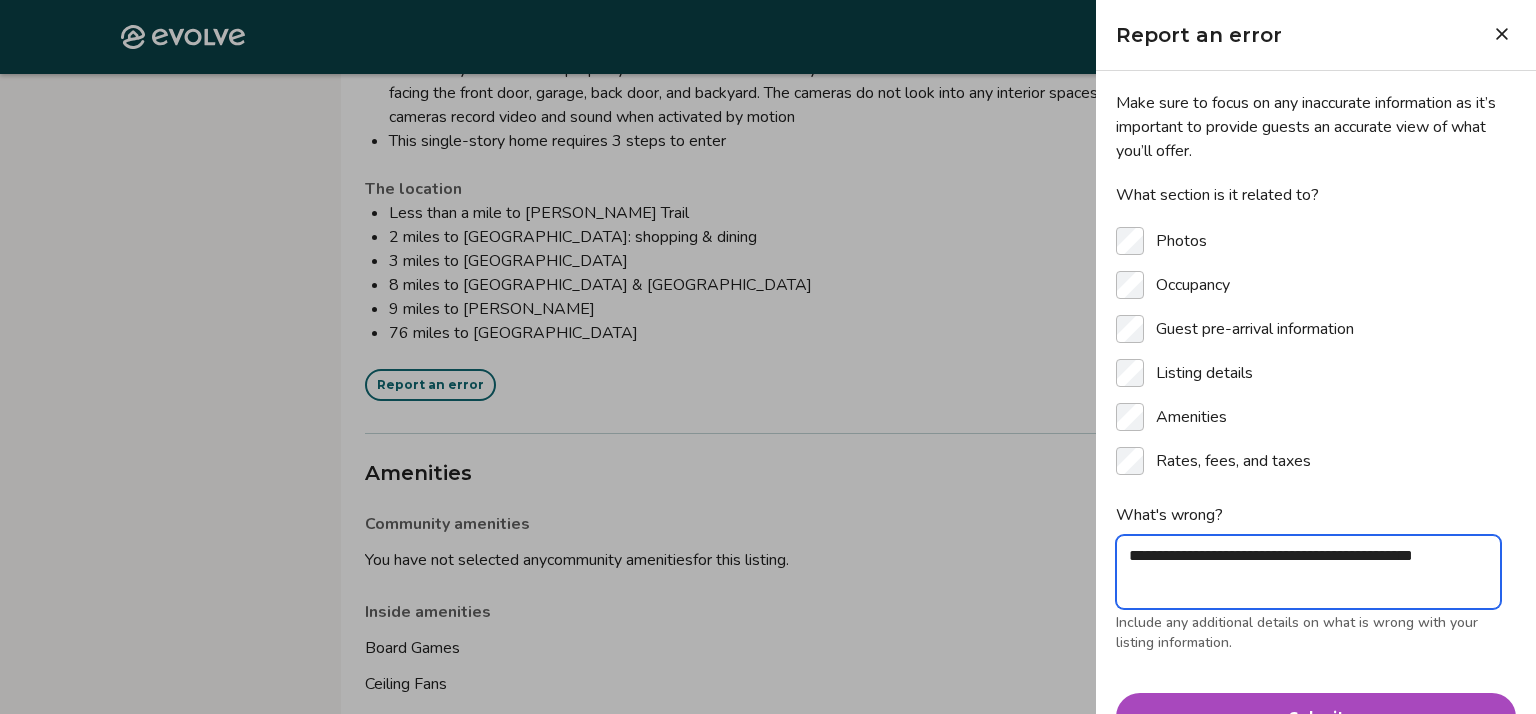 type on "*" 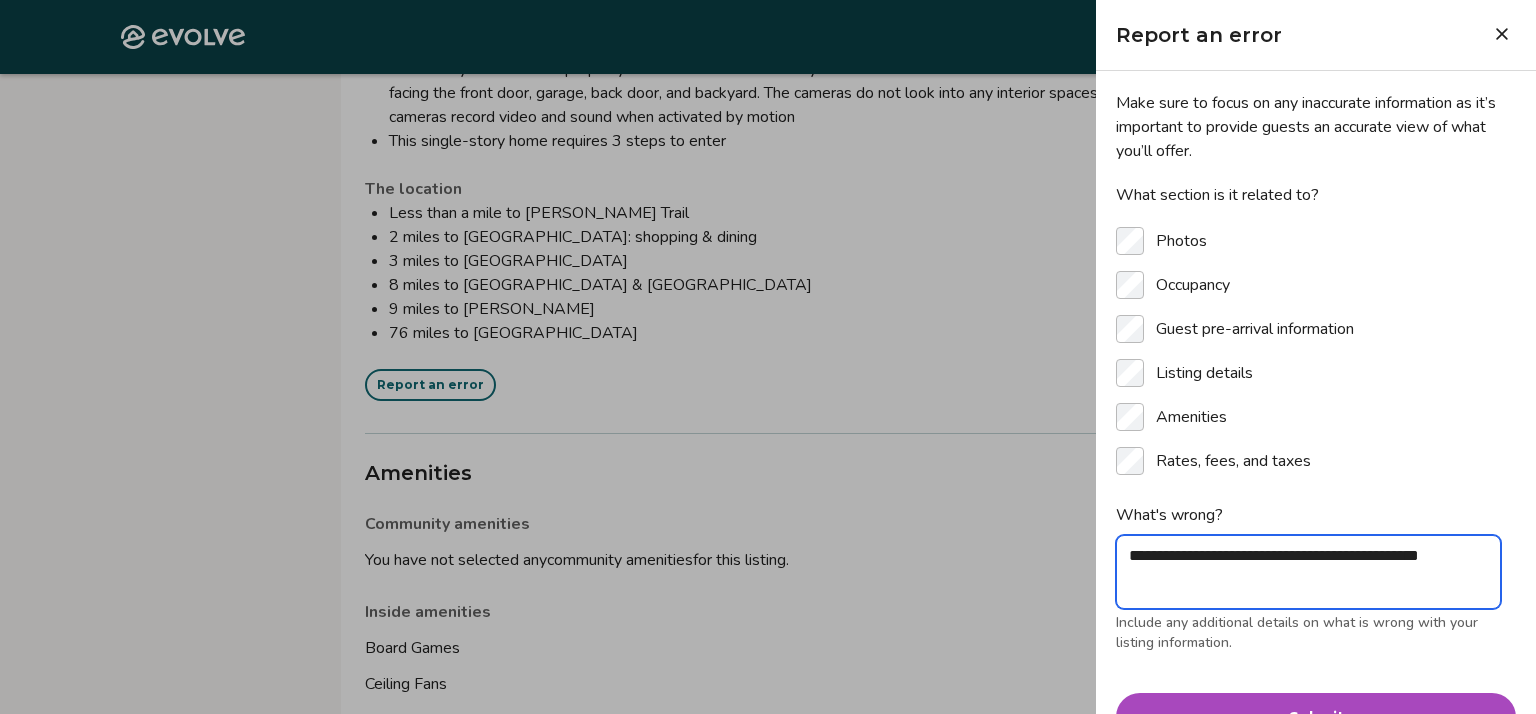 type on "*" 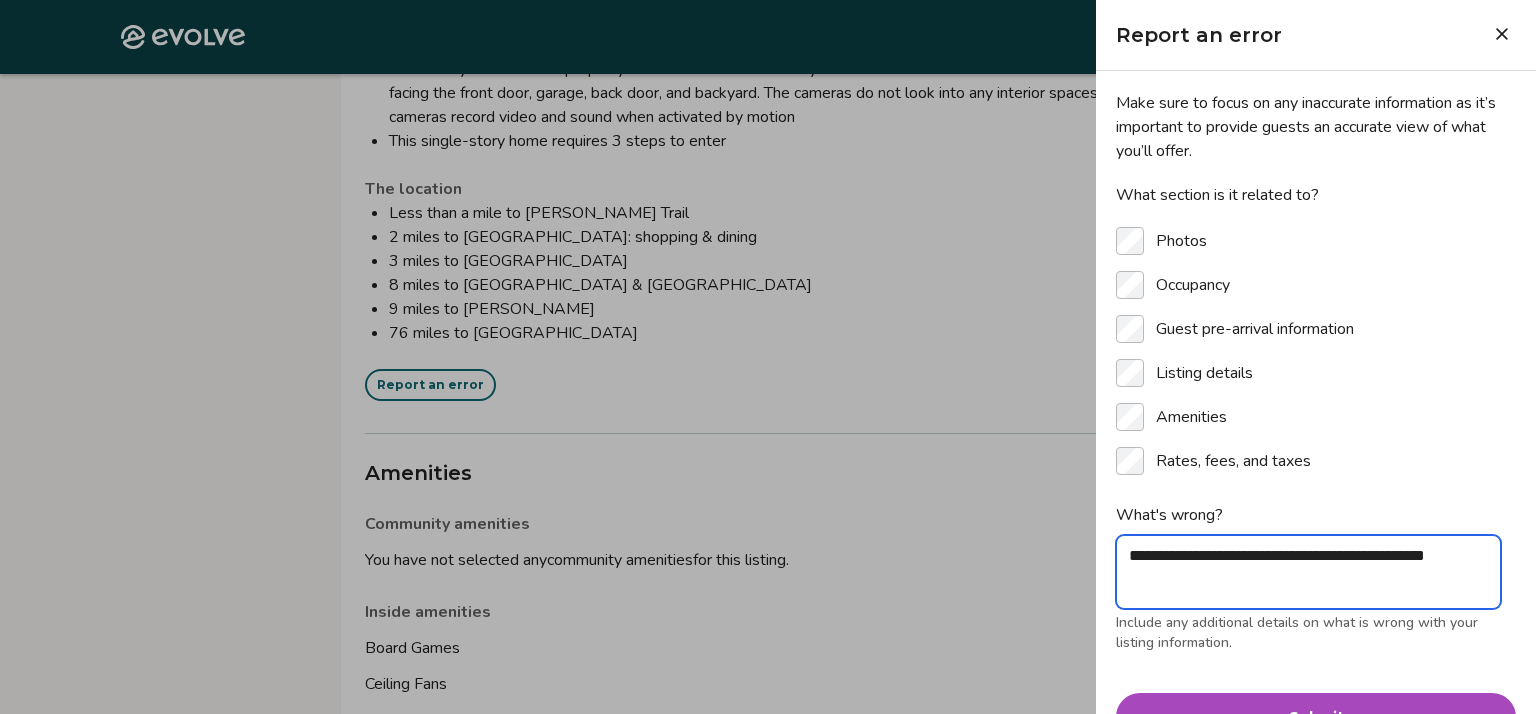 type on "*" 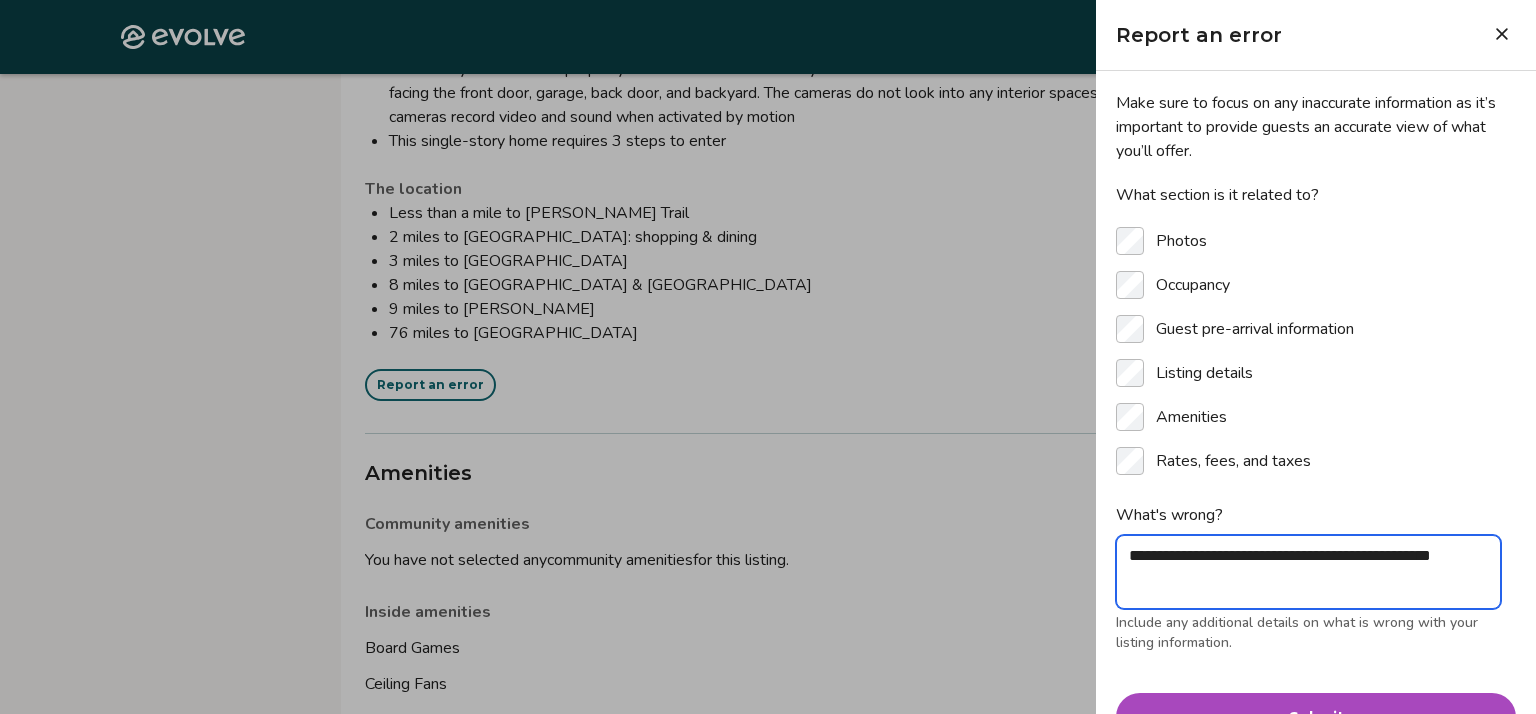 type on "*" 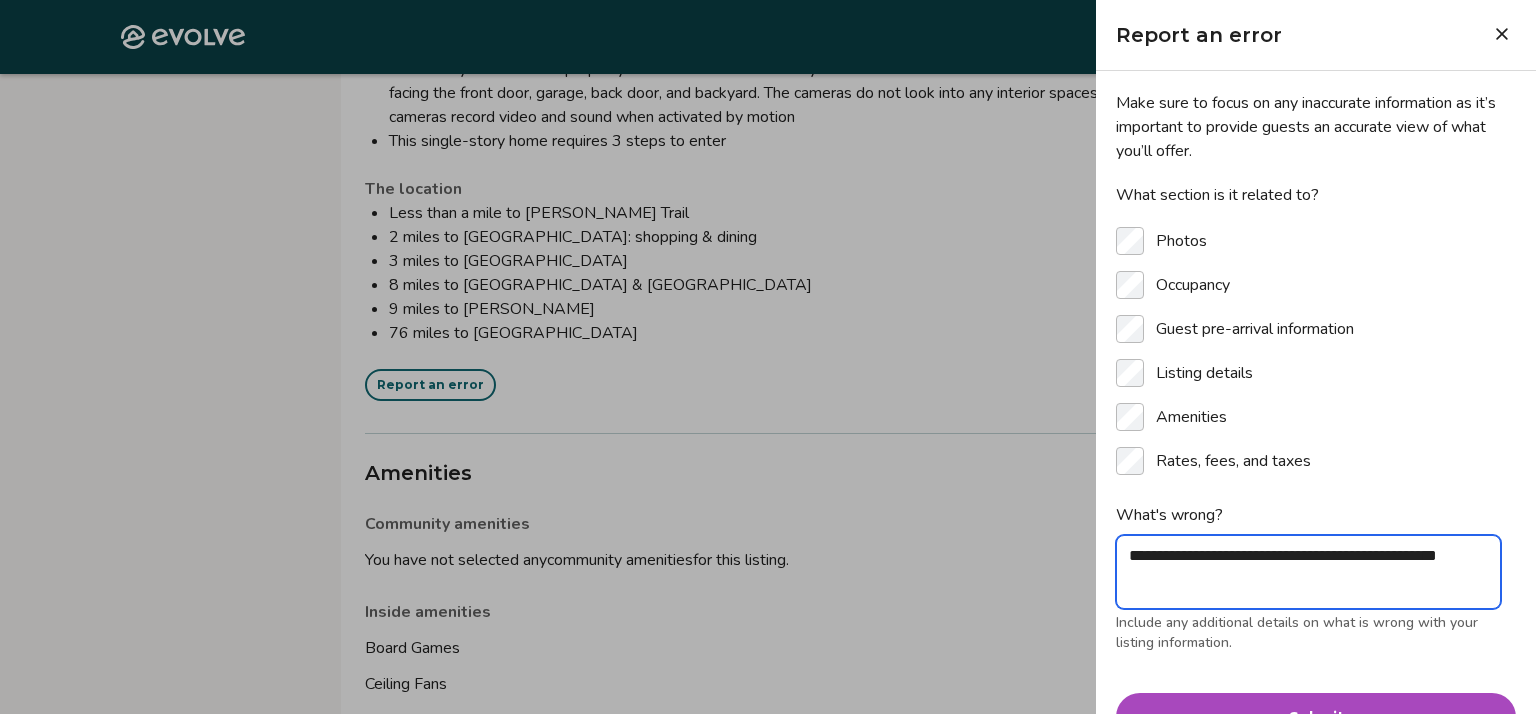 type on "*" 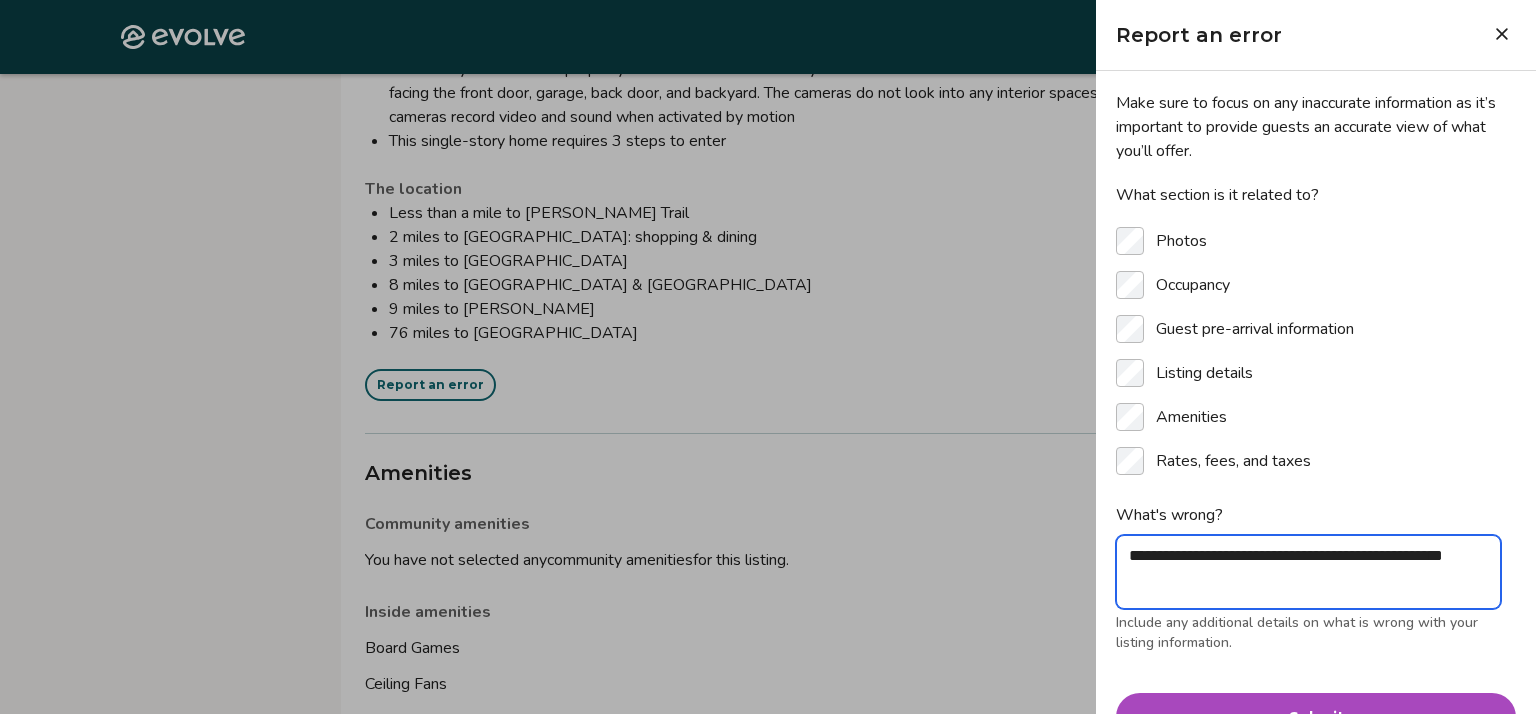 type on "*" 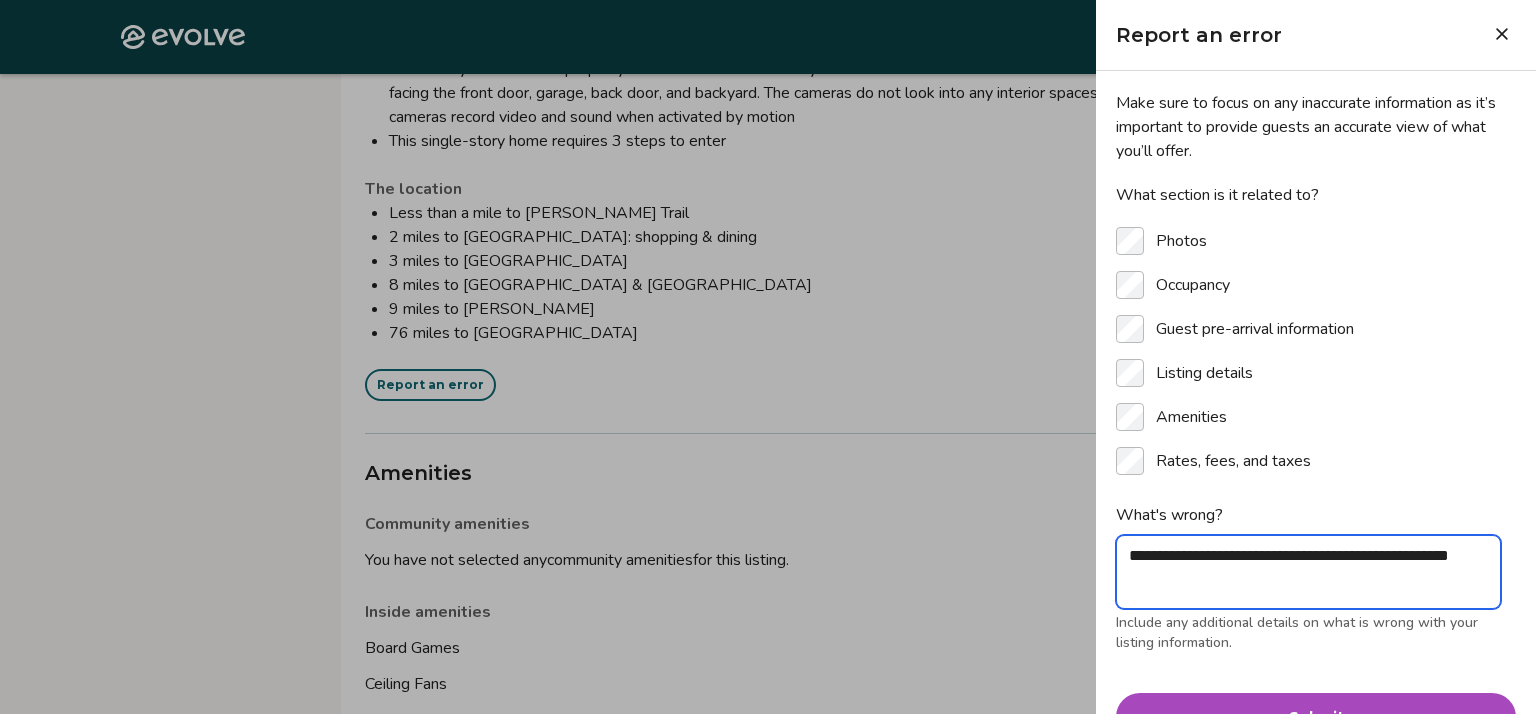 type on "*" 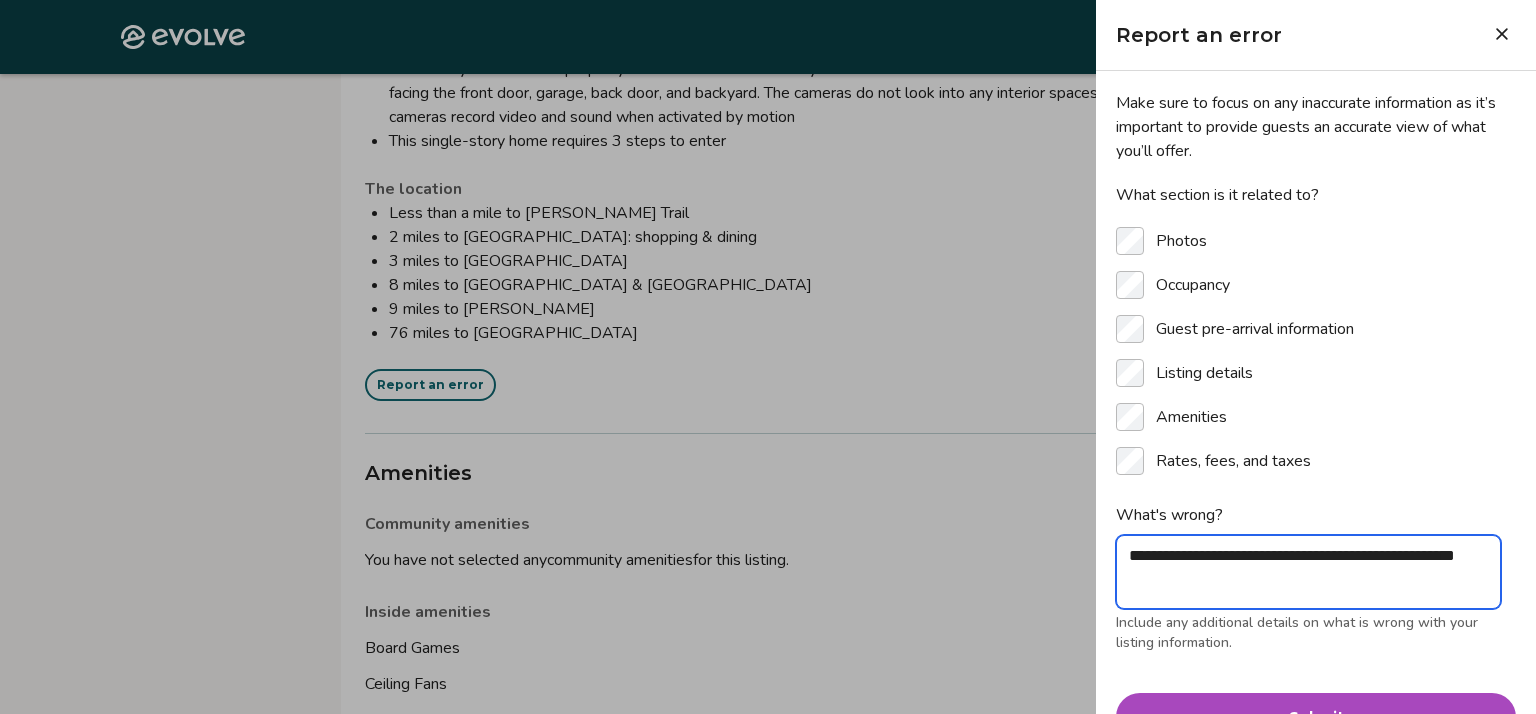 type on "*" 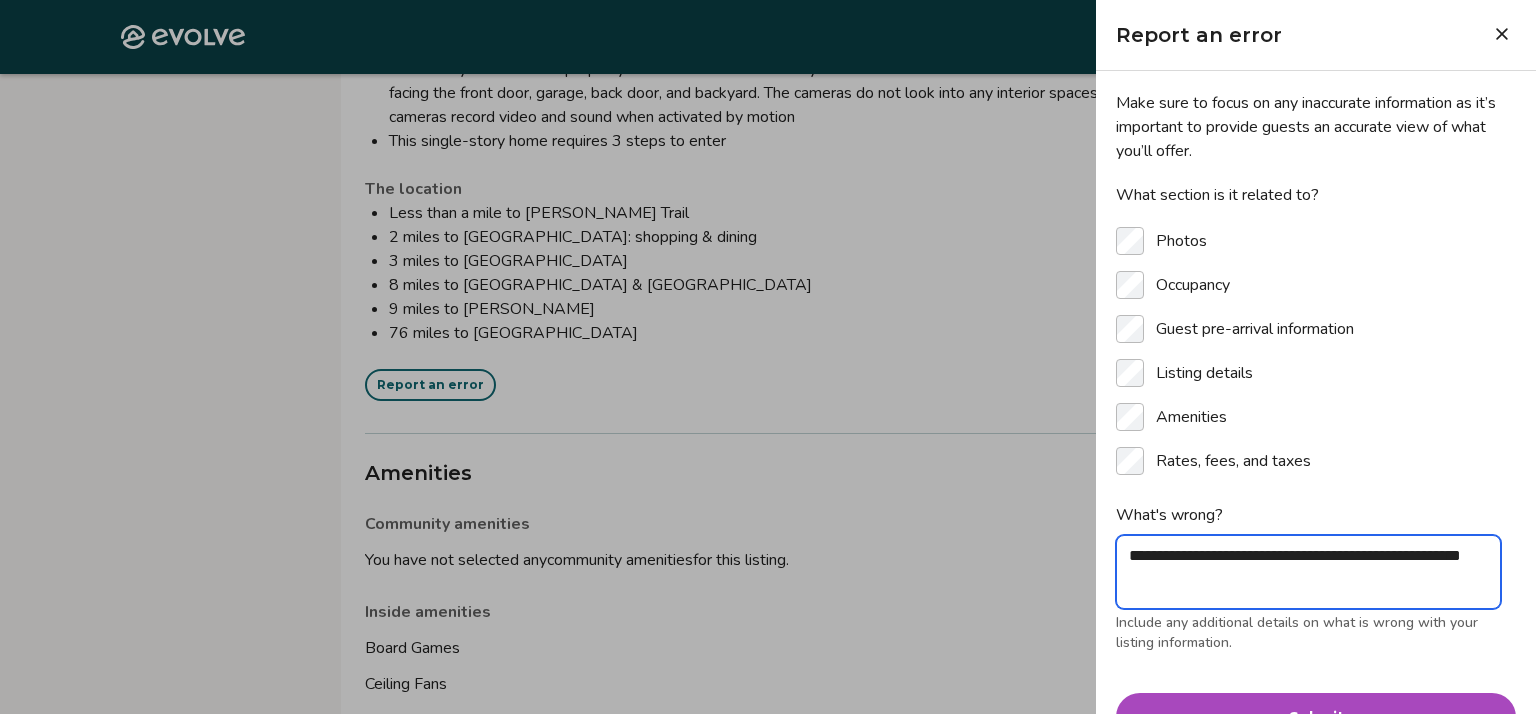 type on "*" 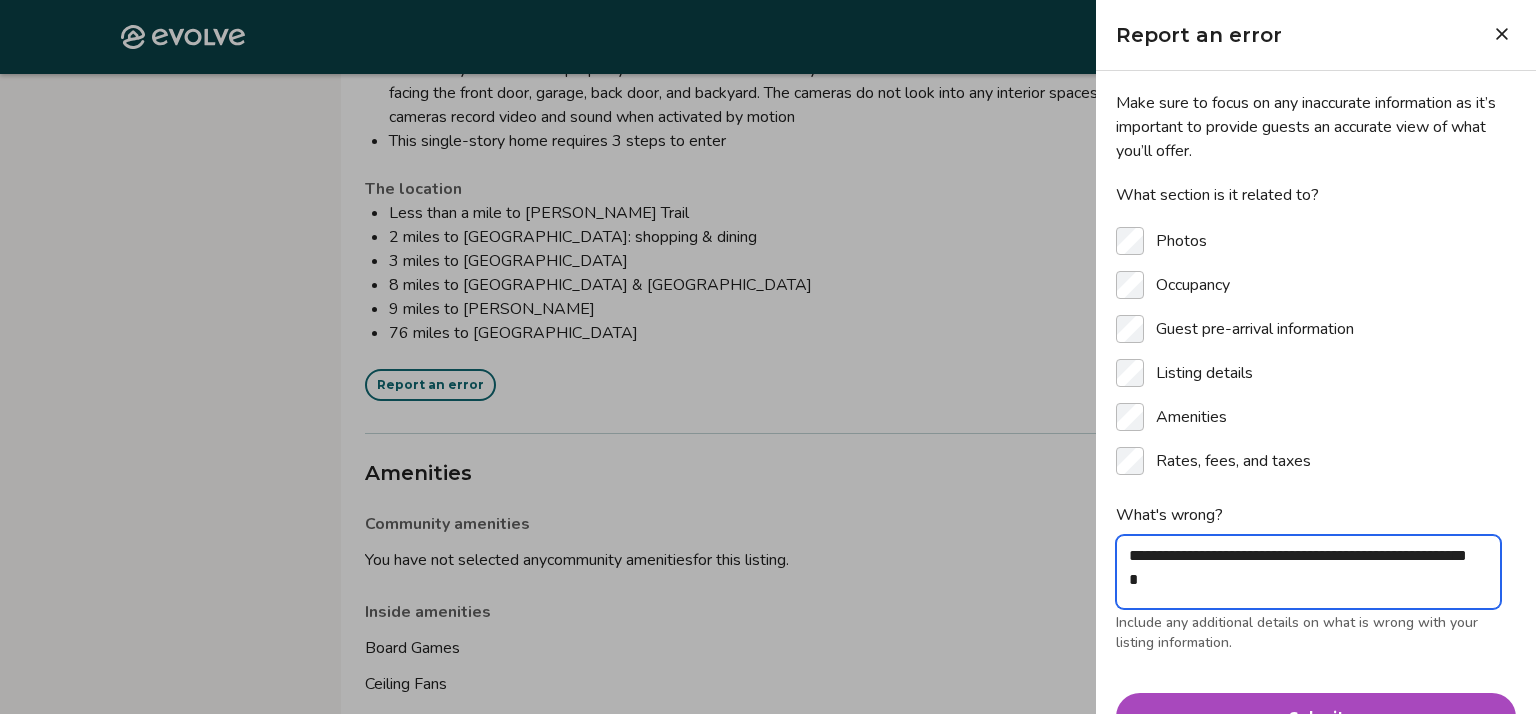 type on "*" 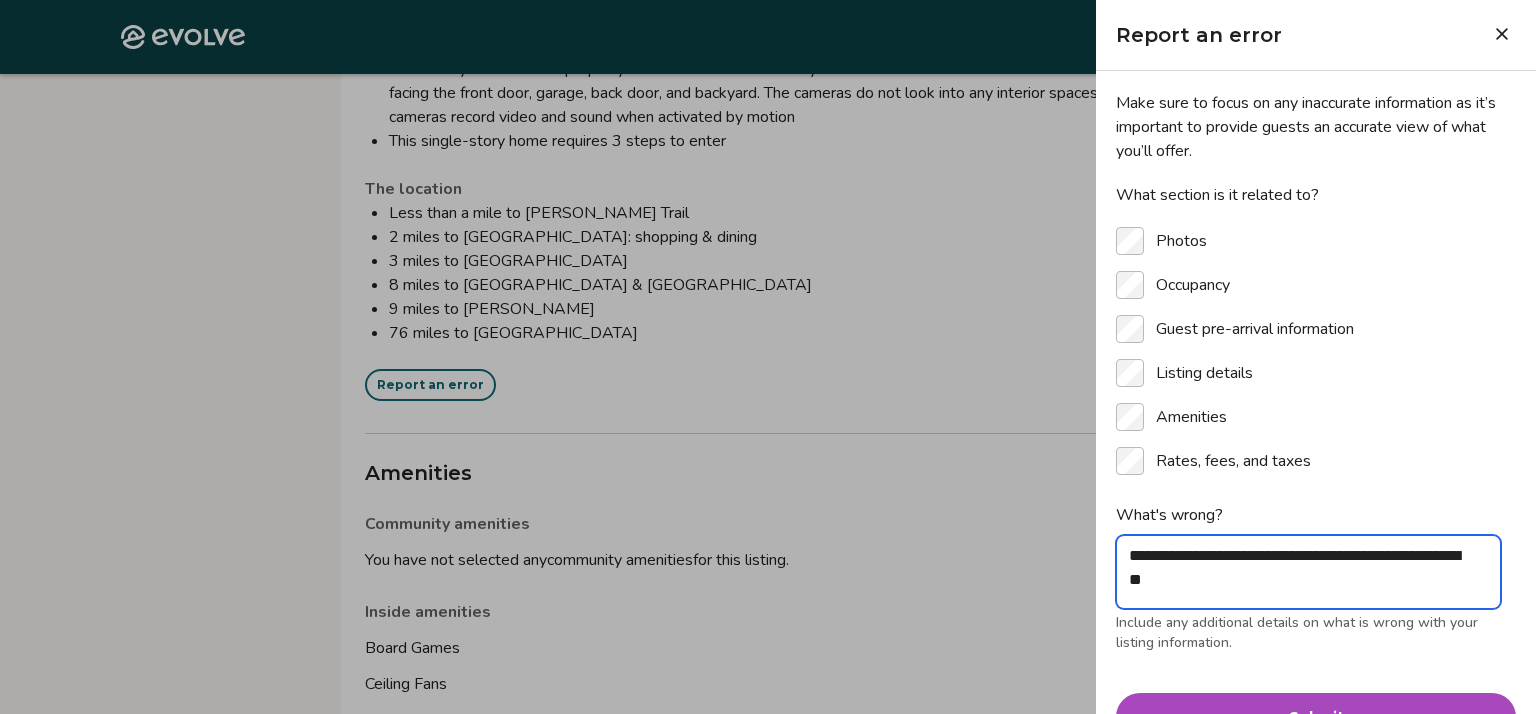 type on "*" 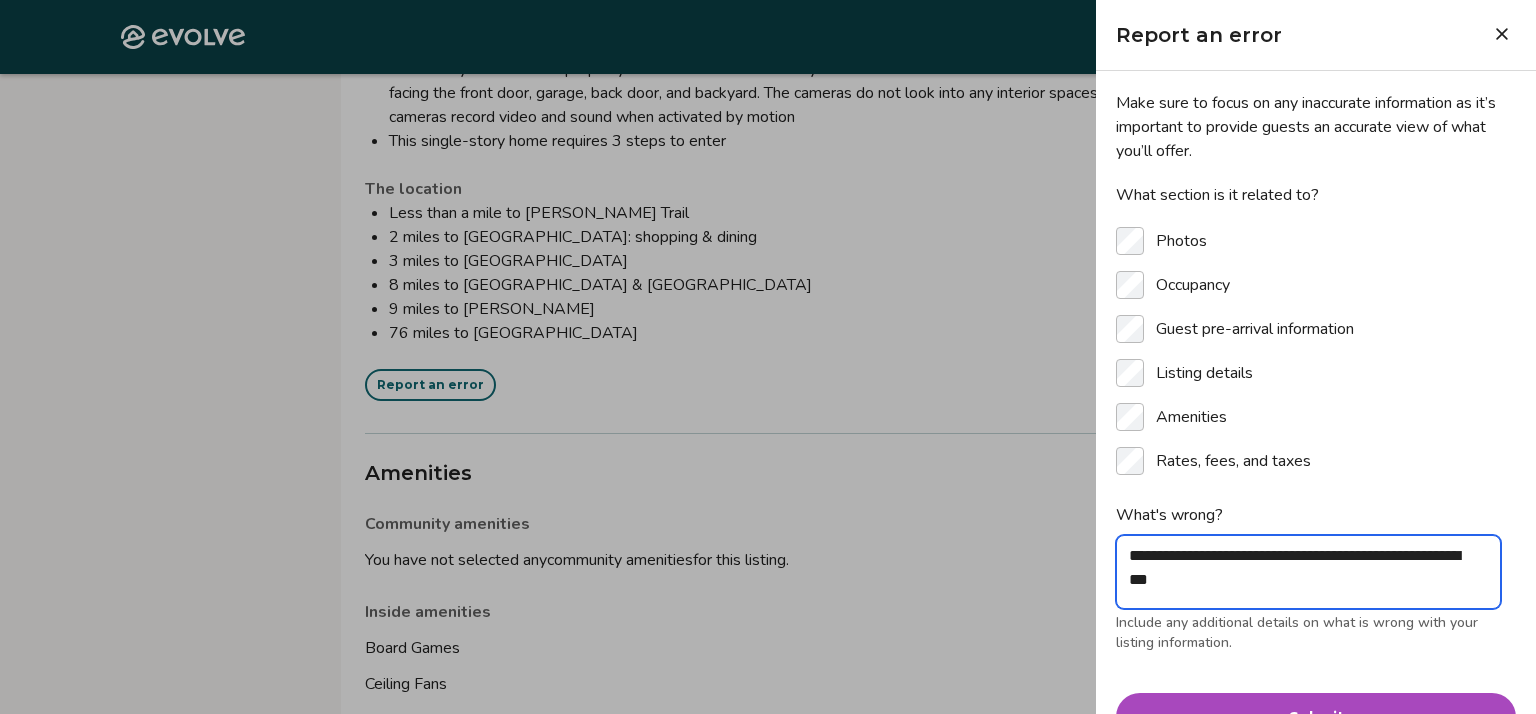 type on "**********" 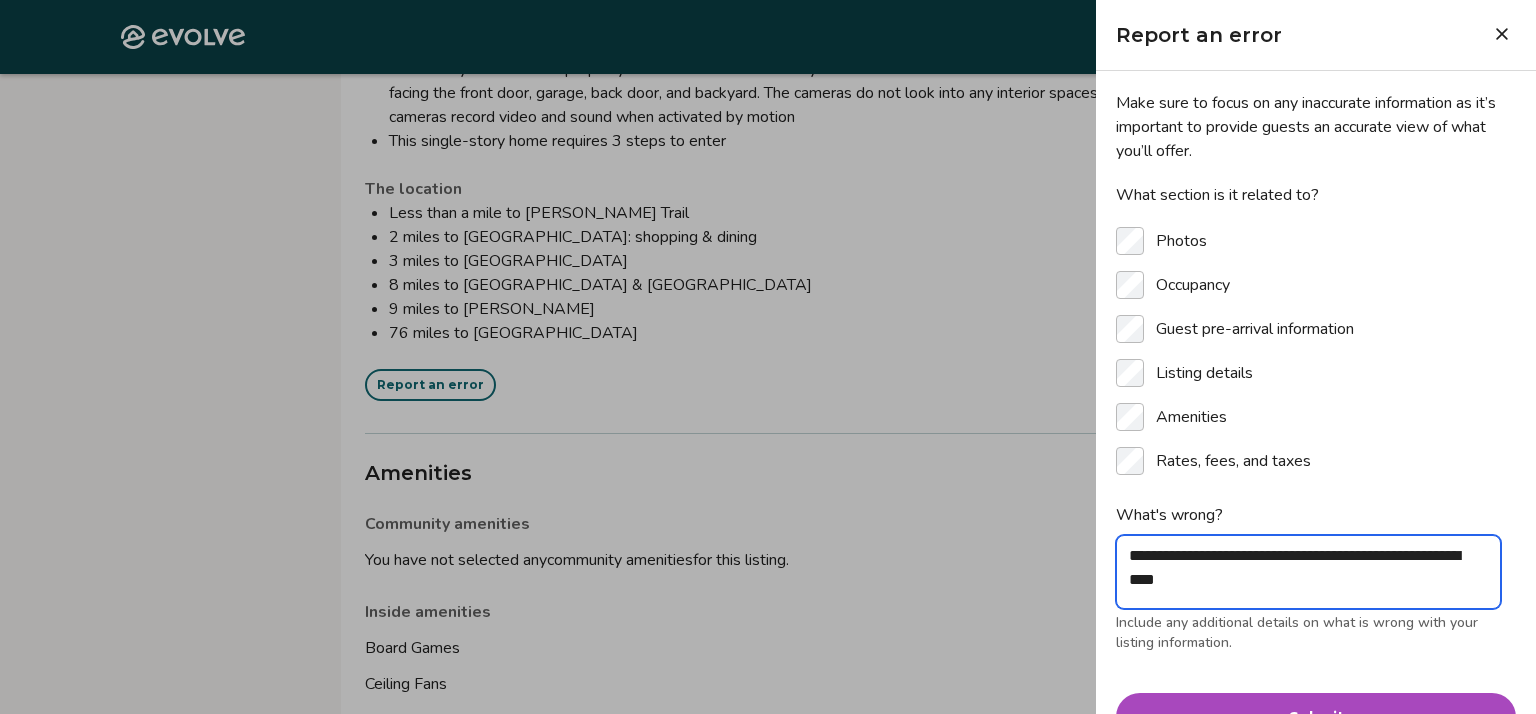 type on "*" 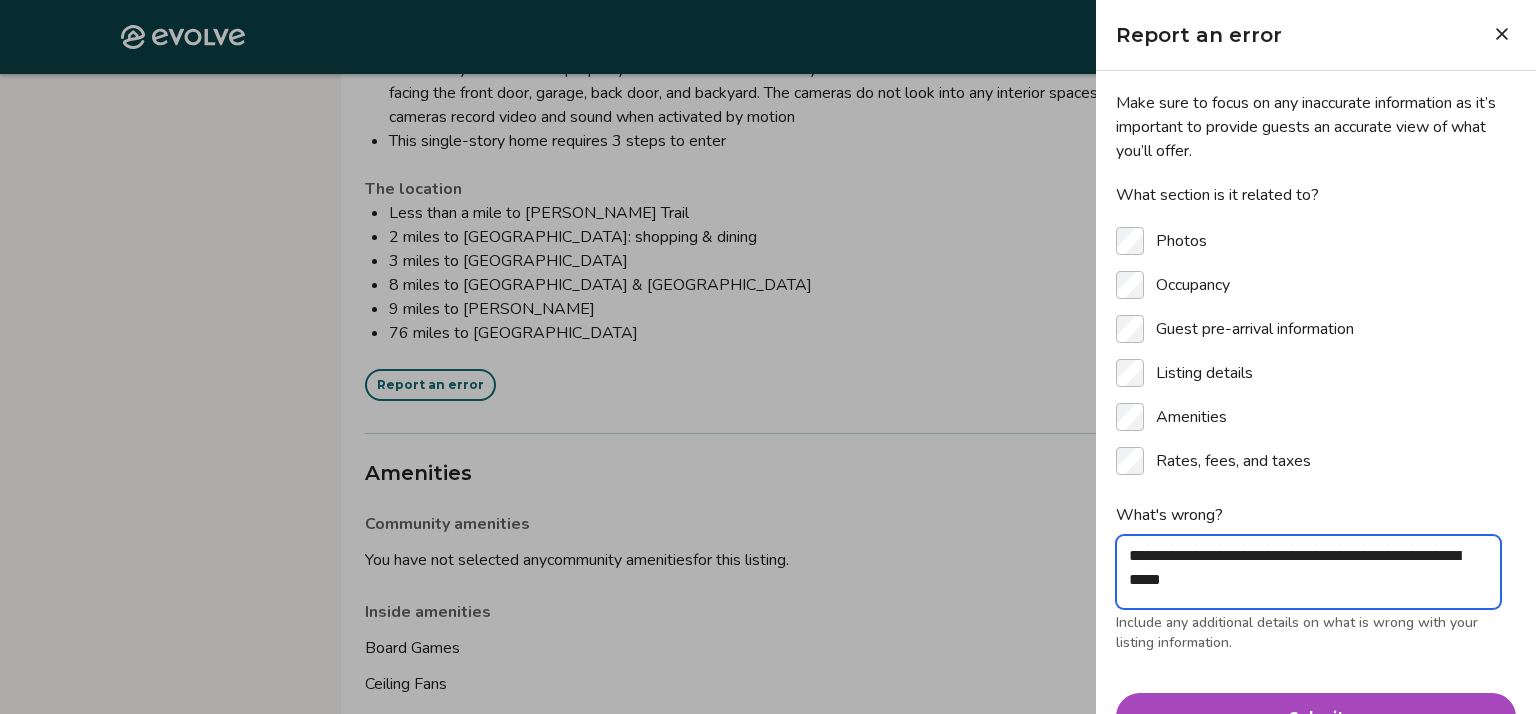 type on "*" 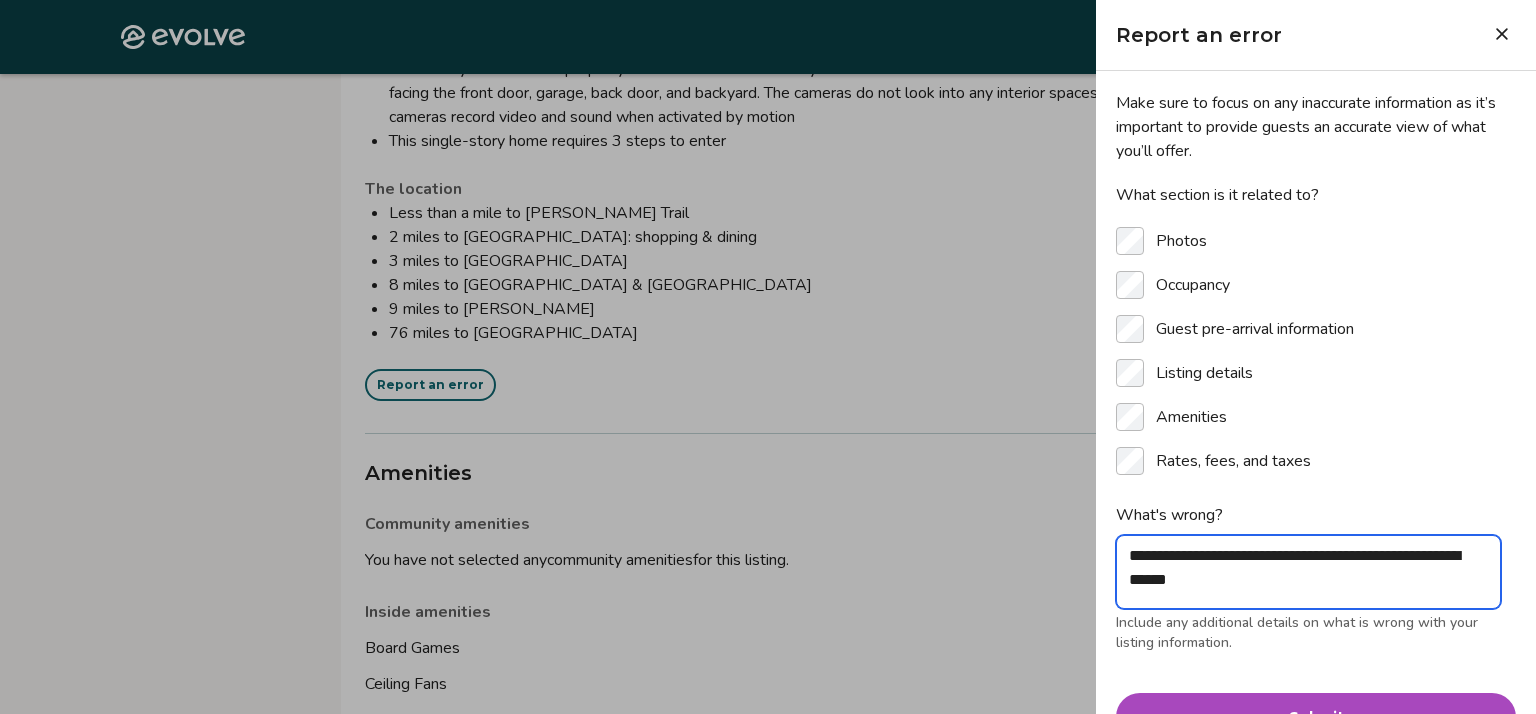 type on "*" 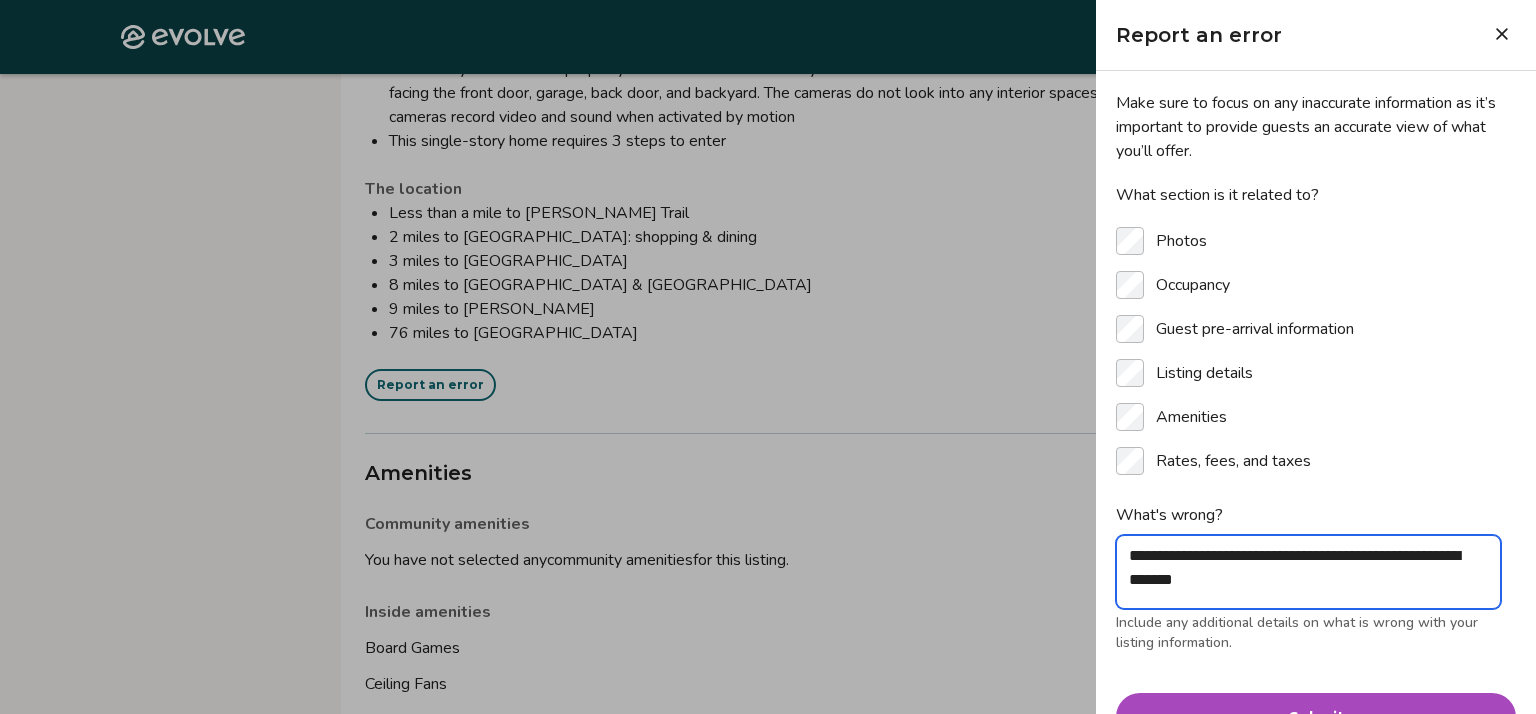 type on "*" 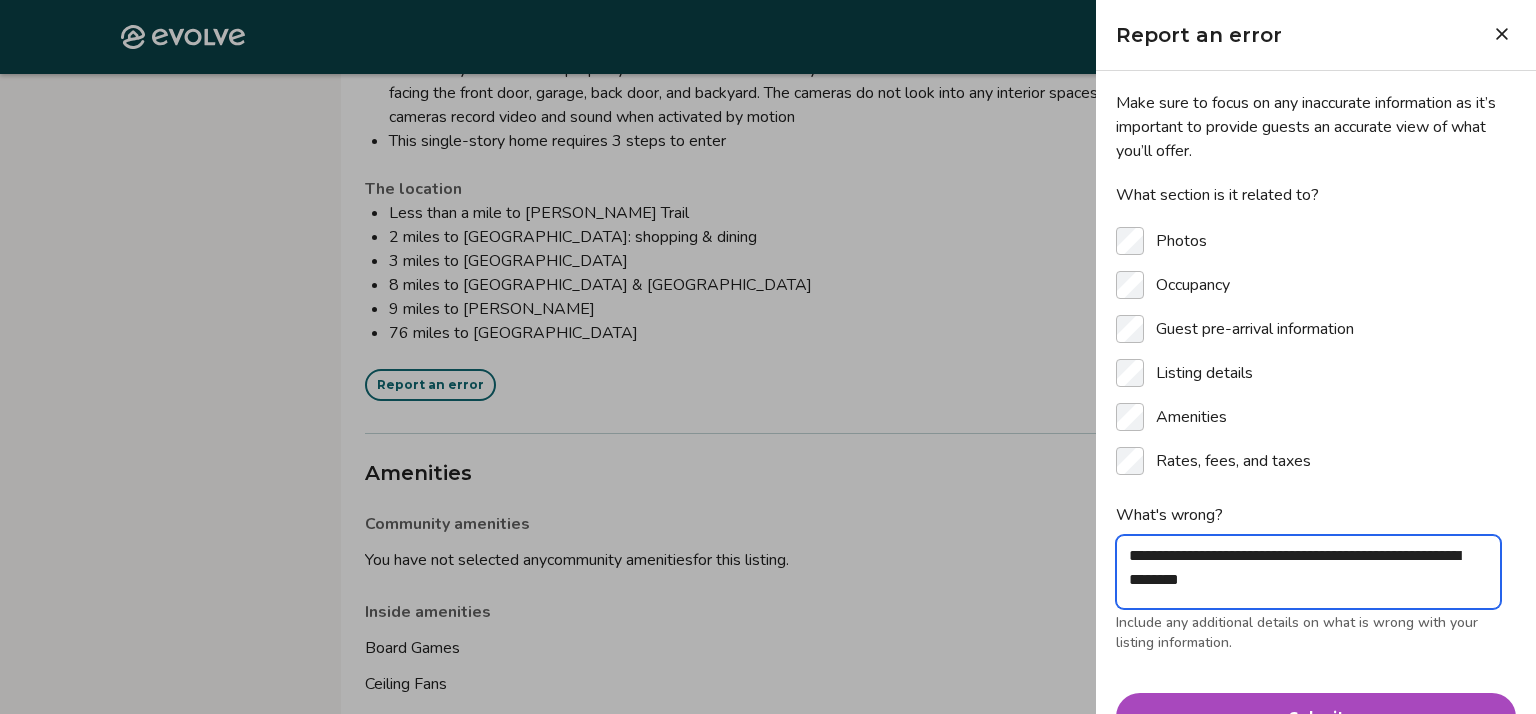 type 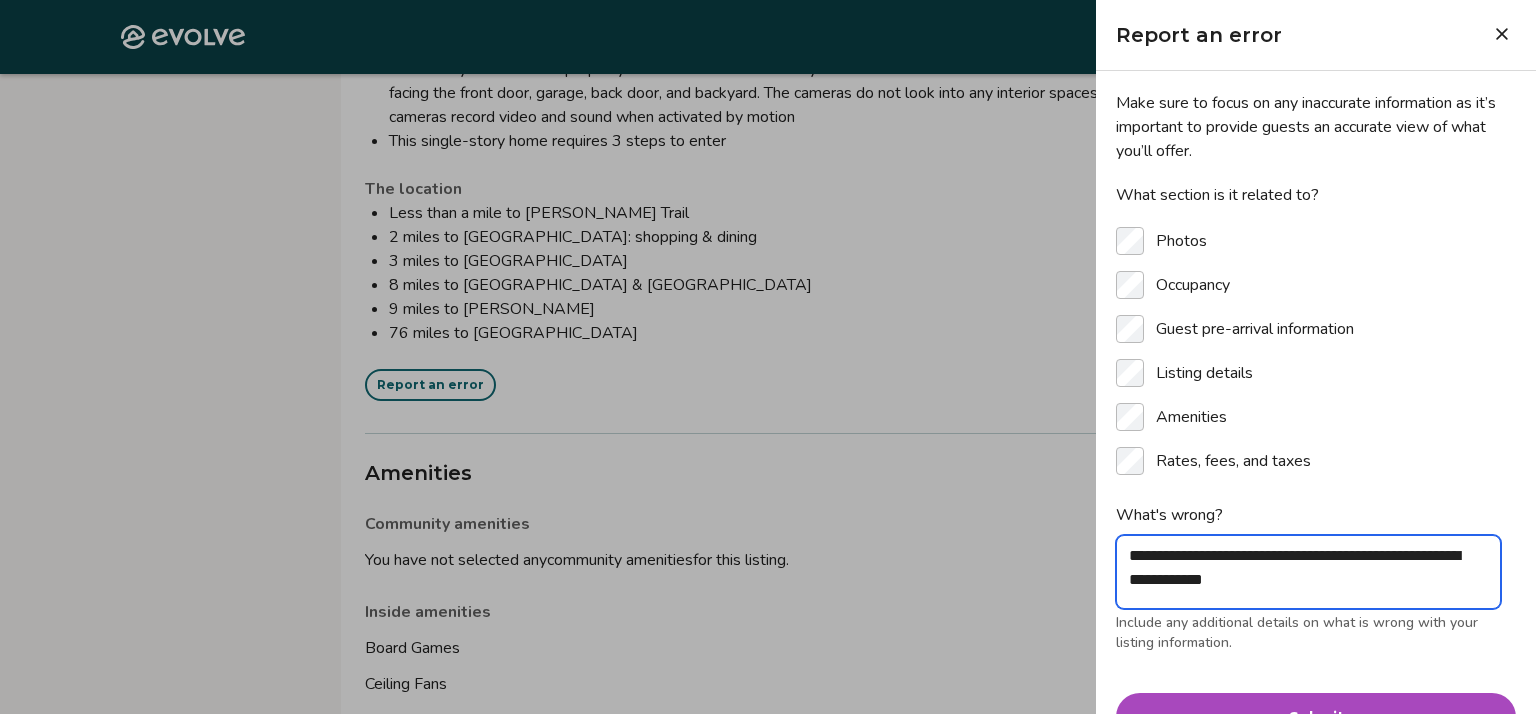 click on "**********" at bounding box center (1308, 572) 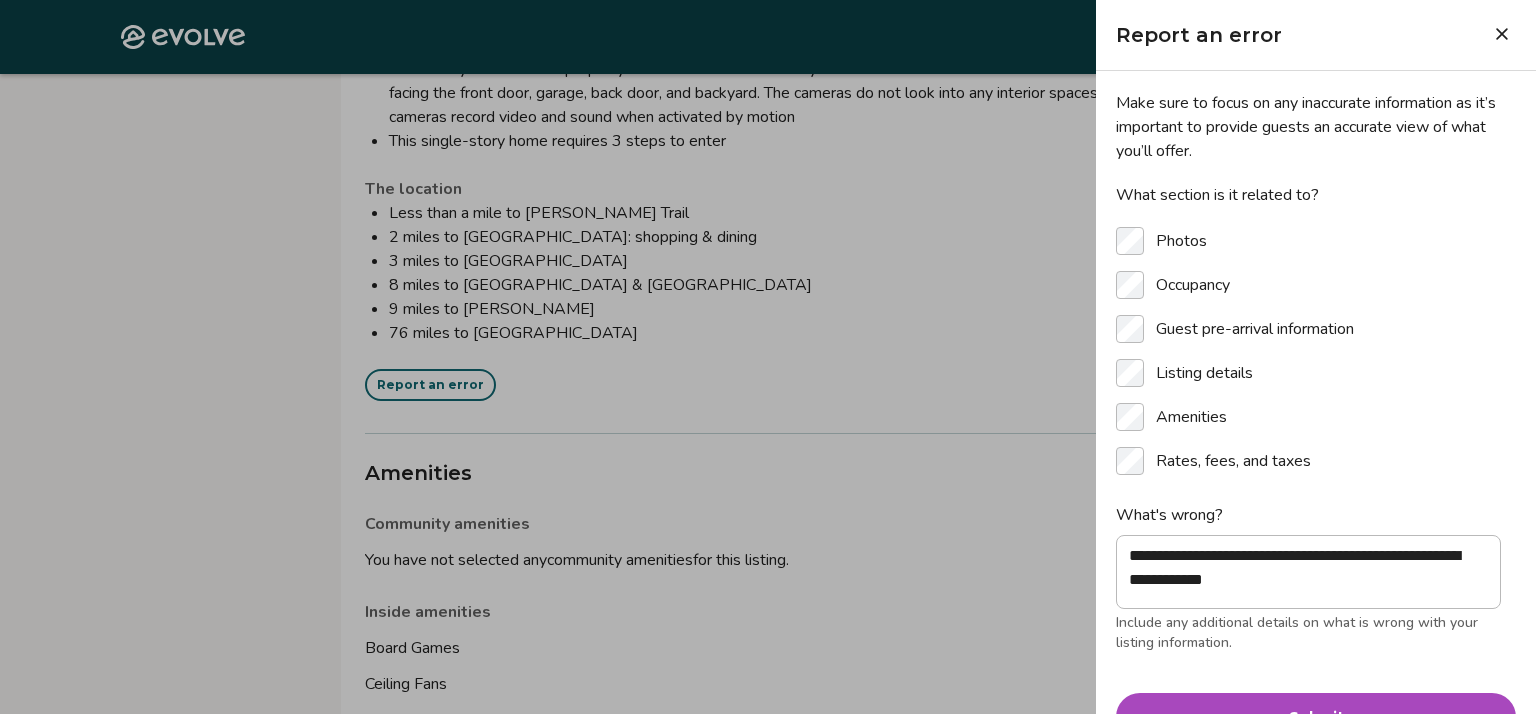 click on "Evolve Listings Listings [STREET_ADDRESS][PERSON_NAME][US_STATE] Review your listing Take a moment to double-check the information for accuracy. As soon as you confirm everything looks good, we'll start the process of publishing it across all our booking platforms. Check all sections and approve or report any errors. Approve listing Report an error Photos View all photos Report an error Occupancy Bedrooms 2 Bathrooms 1 Maximum occupancy 4 Report an error Guest pre-arrival information This information will be sent to the guest to prepare for arrival. Access instructions, guest contact information and parking details are especially important to verify. Property address [STREET_ADDRESS][PERSON_NAME][US_STATE] Guest contact [PERSON_NAME], [PHONE_NUMBER], [PERSON_NAME][EMAIL_ADDRESS][DOMAIN_NAME] Please contact your guest contact(s) with any questions or concerns you may have before or during your stay Check-in instructions Check in after 3:00 PM Check-out instructions Check out before 11:00 AM Take out the trash 2" at bounding box center (760, 276) 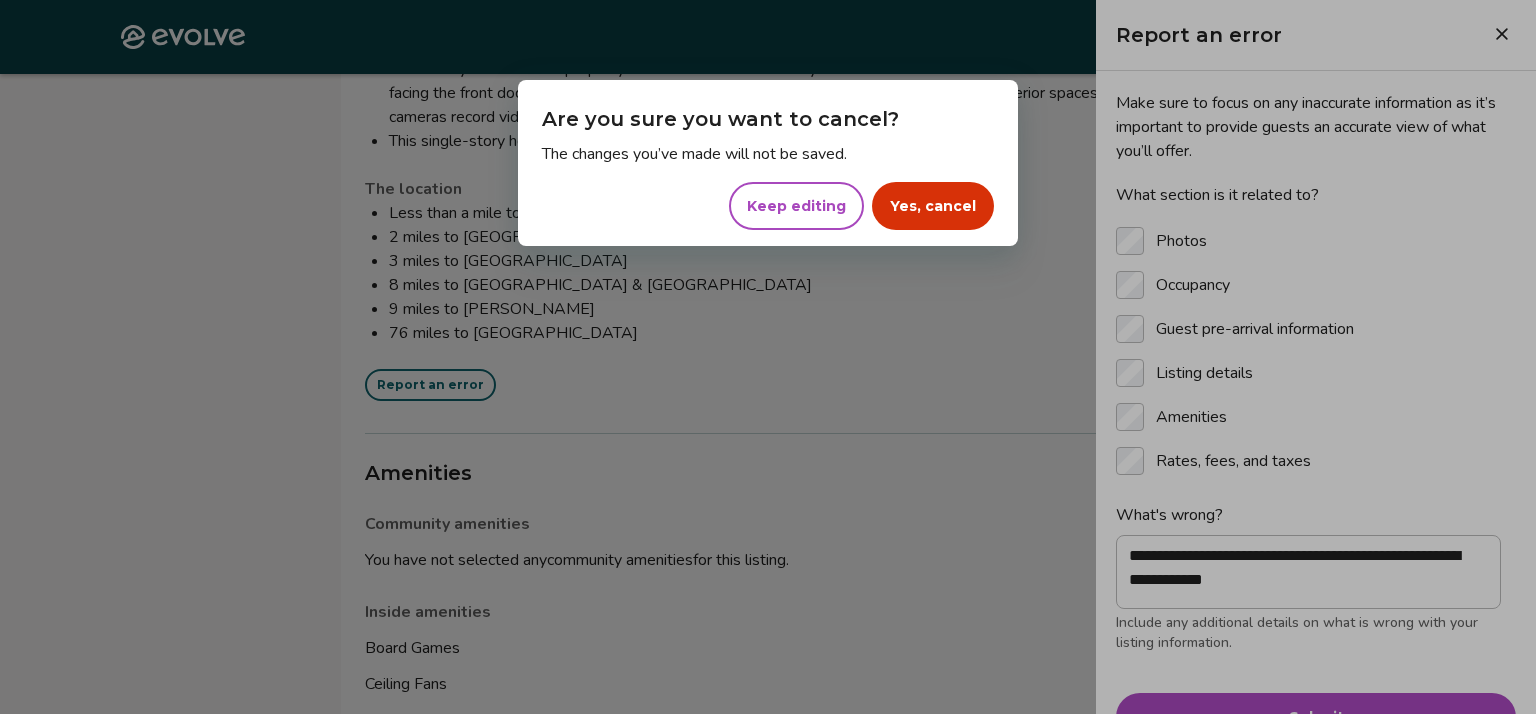 click on "Keep editing" at bounding box center [796, 206] 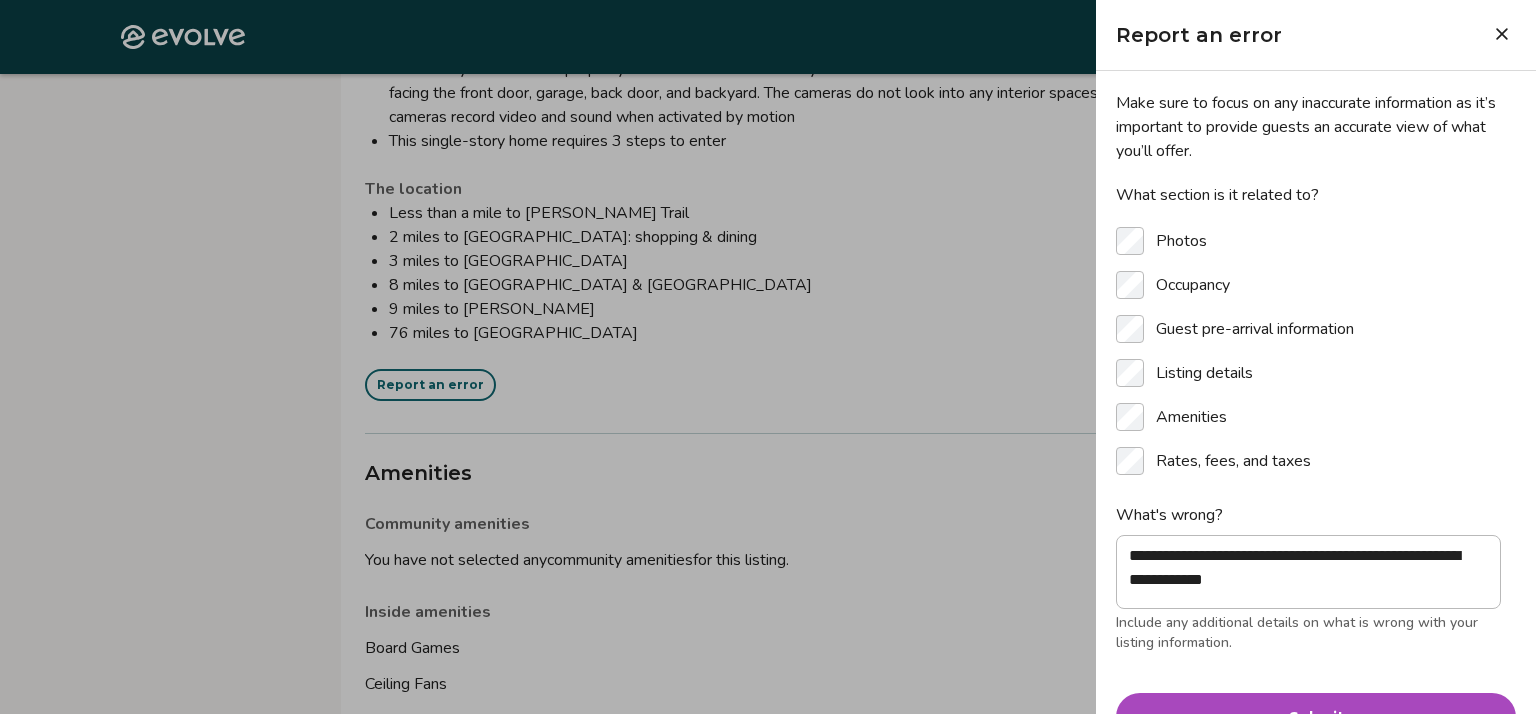 click on "Evolve Listings Listings [STREET_ADDRESS][PERSON_NAME][US_STATE] Review your listing Take a moment to double-check the information for accuracy. As soon as you confirm everything looks good, we'll start the process of publishing it across all our booking platforms. Check all sections and approve or report any errors. Approve listing Report an error Photos View all photos Report an error Occupancy Bedrooms 2 Bathrooms 1 Maximum occupancy 4 Report an error Guest pre-arrival information This information will be sent to the guest to prepare for arrival. Access instructions, guest contact information and parking details are especially important to verify. Property address [STREET_ADDRESS][PERSON_NAME][US_STATE] Guest contact [PERSON_NAME], [PHONE_NUMBER], [PERSON_NAME][EMAIL_ADDRESS][DOMAIN_NAME] Please contact your guest contact(s) with any questions or concerns you may have before or during your stay Check-in instructions Check in after 3:00 PM Check-out instructions Check out before 11:00 AM Take out the trash 2" at bounding box center (760, 276) 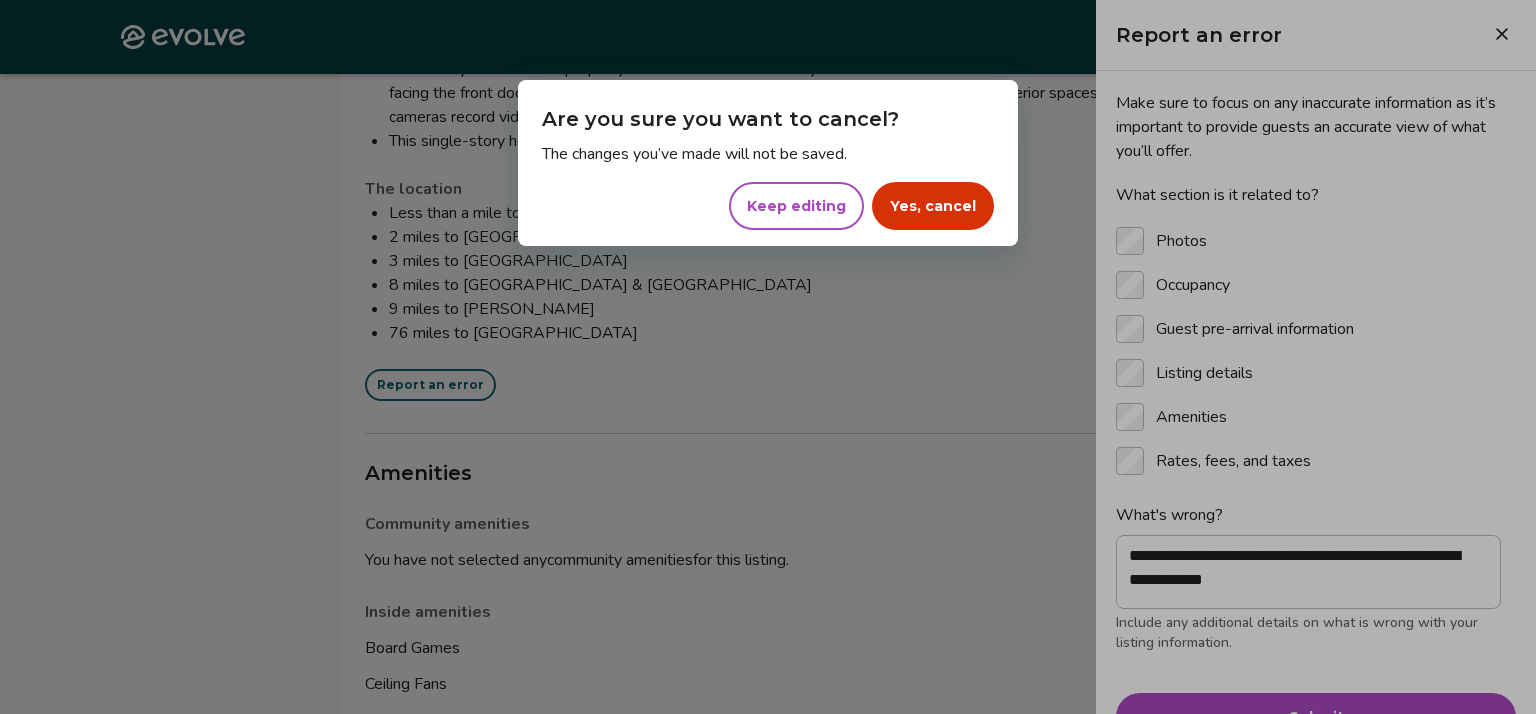 click on "Dialog Are you sure you want to cancel? The changes you’ve made will not be saved. Keep editing Yes, cancel" at bounding box center [768, 357] 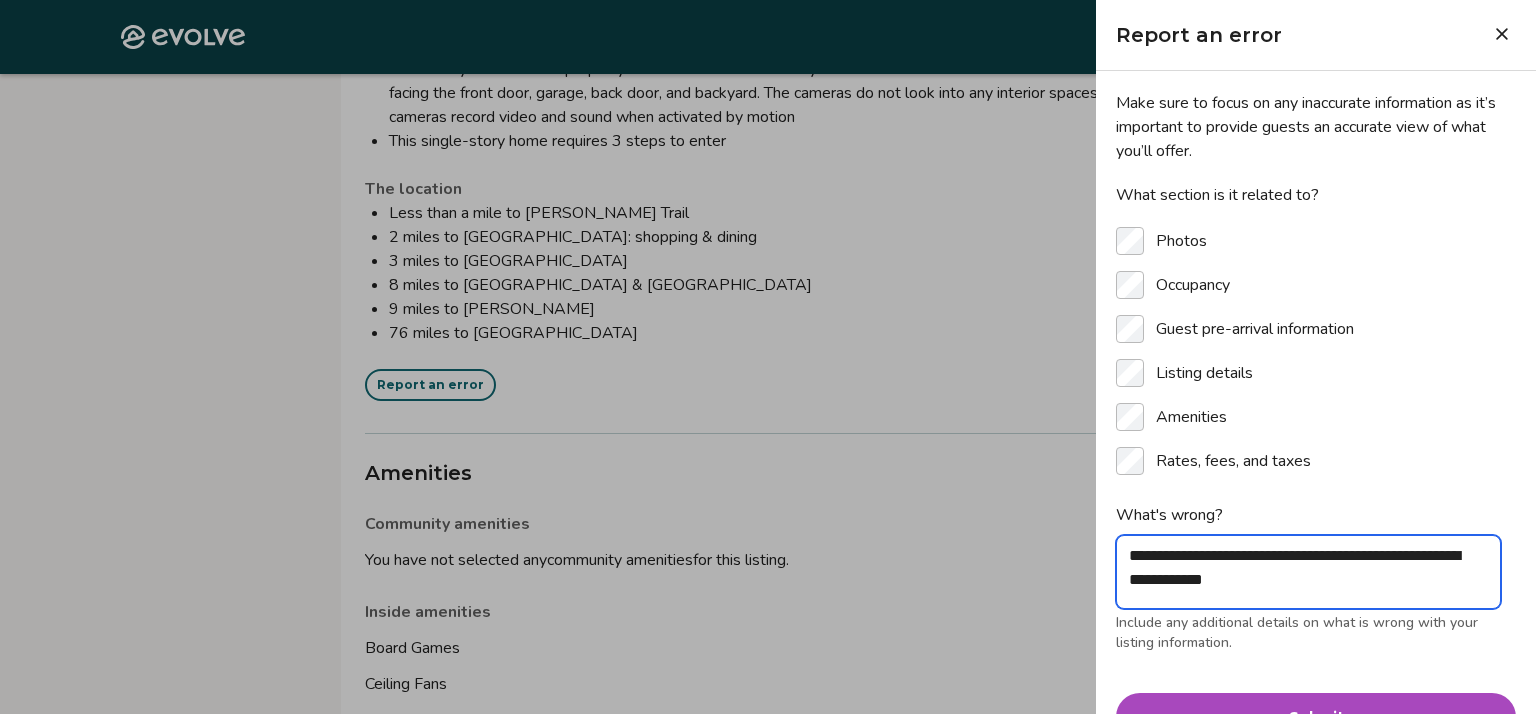 drag, startPoint x: 1308, startPoint y: 586, endPoint x: 1119, endPoint y: 553, distance: 191.85933 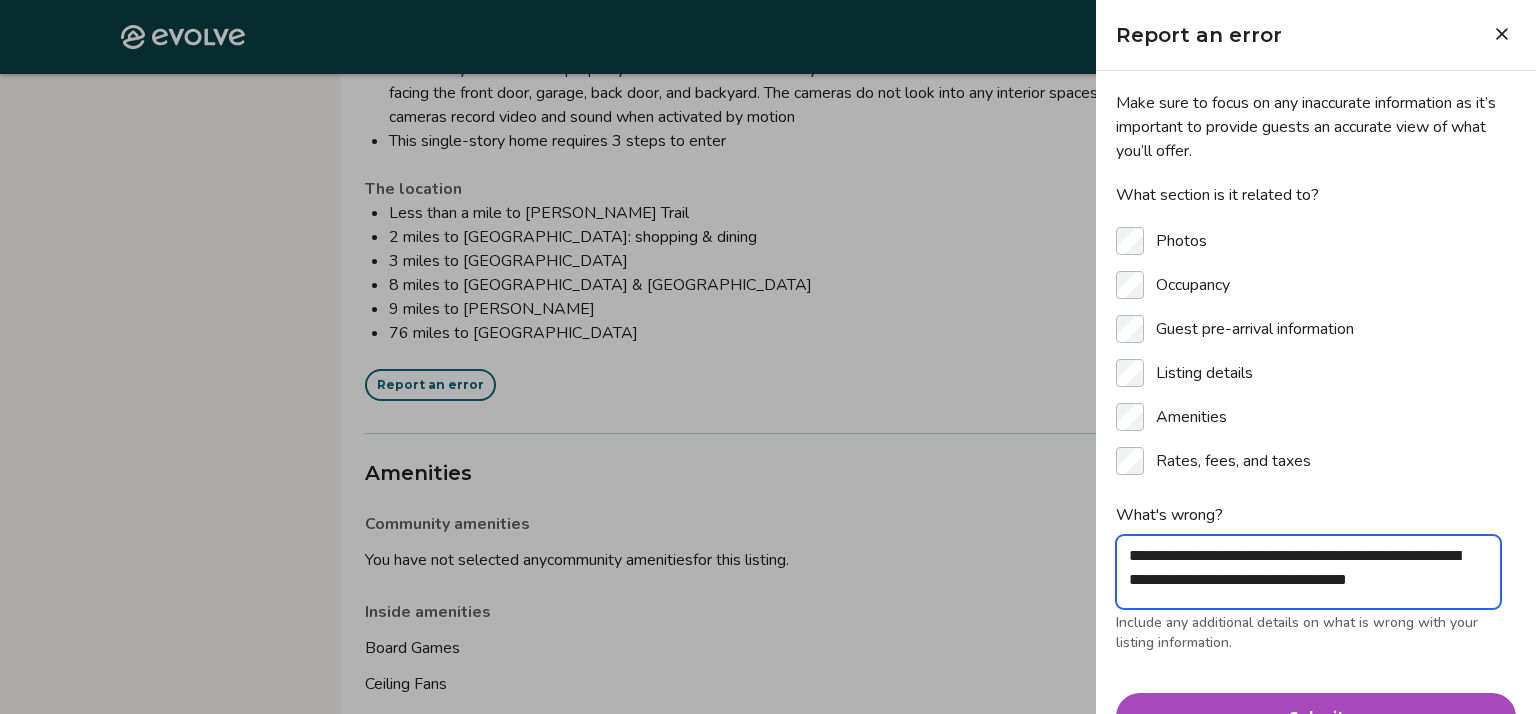 click on "**********" at bounding box center [1308, 572] 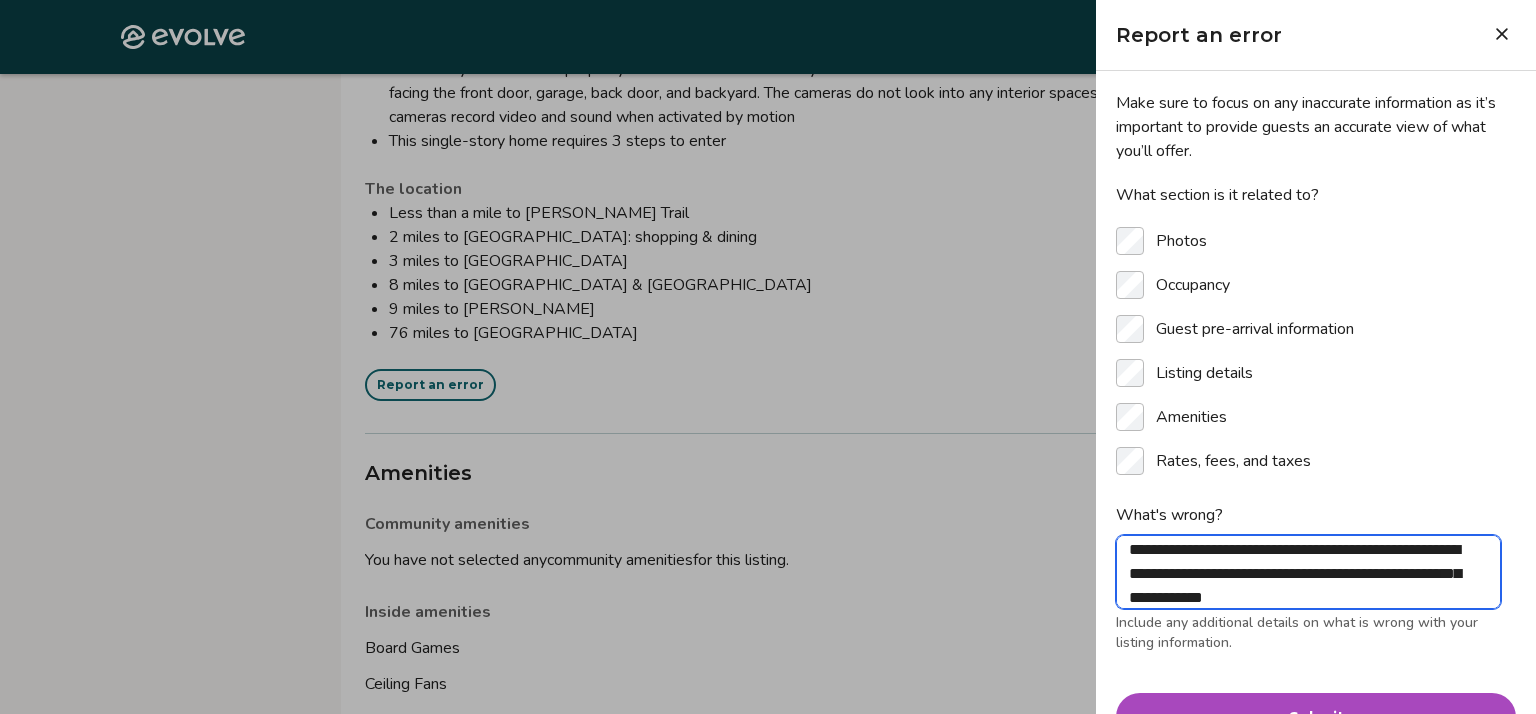 scroll, scrollTop: 30, scrollLeft: 0, axis: vertical 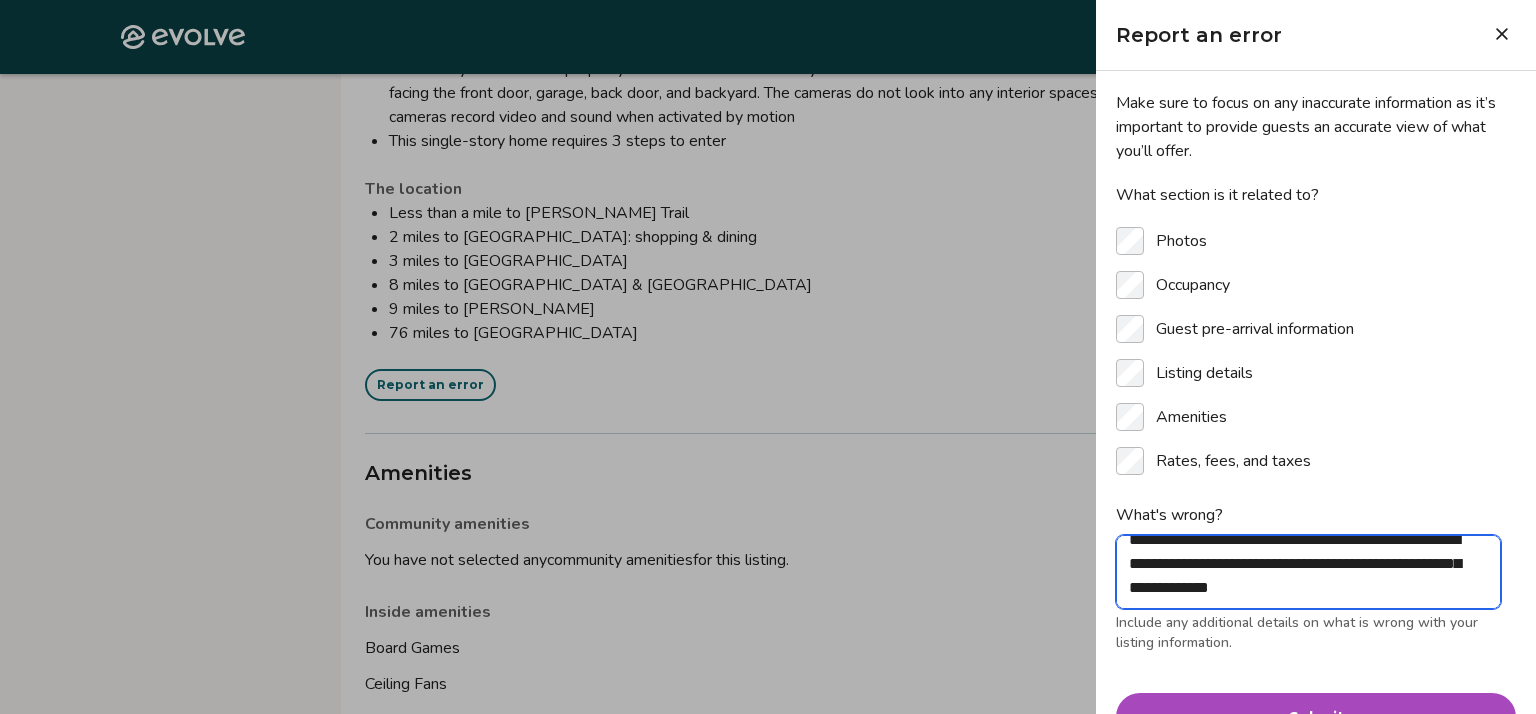 click on "**********" at bounding box center (1308, 572) 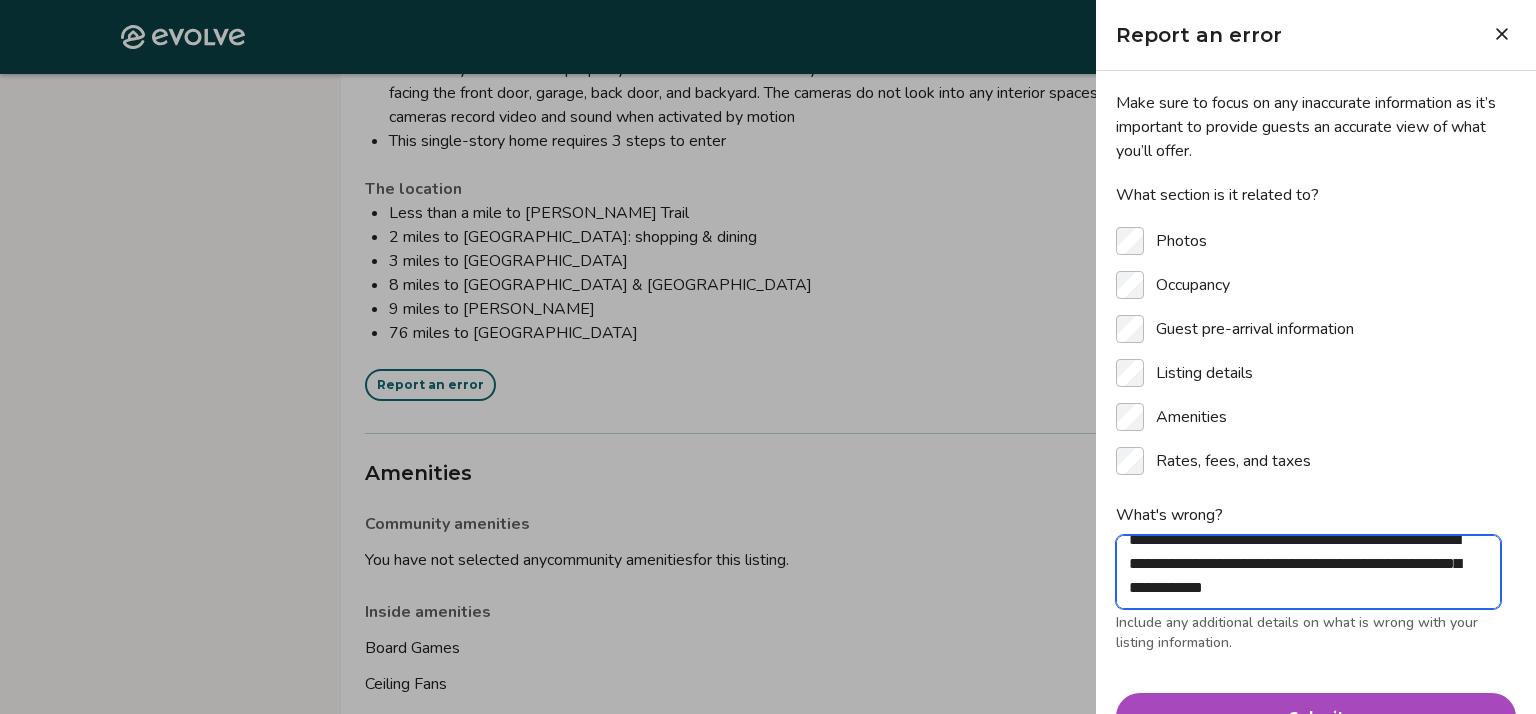 scroll, scrollTop: 39, scrollLeft: 0, axis: vertical 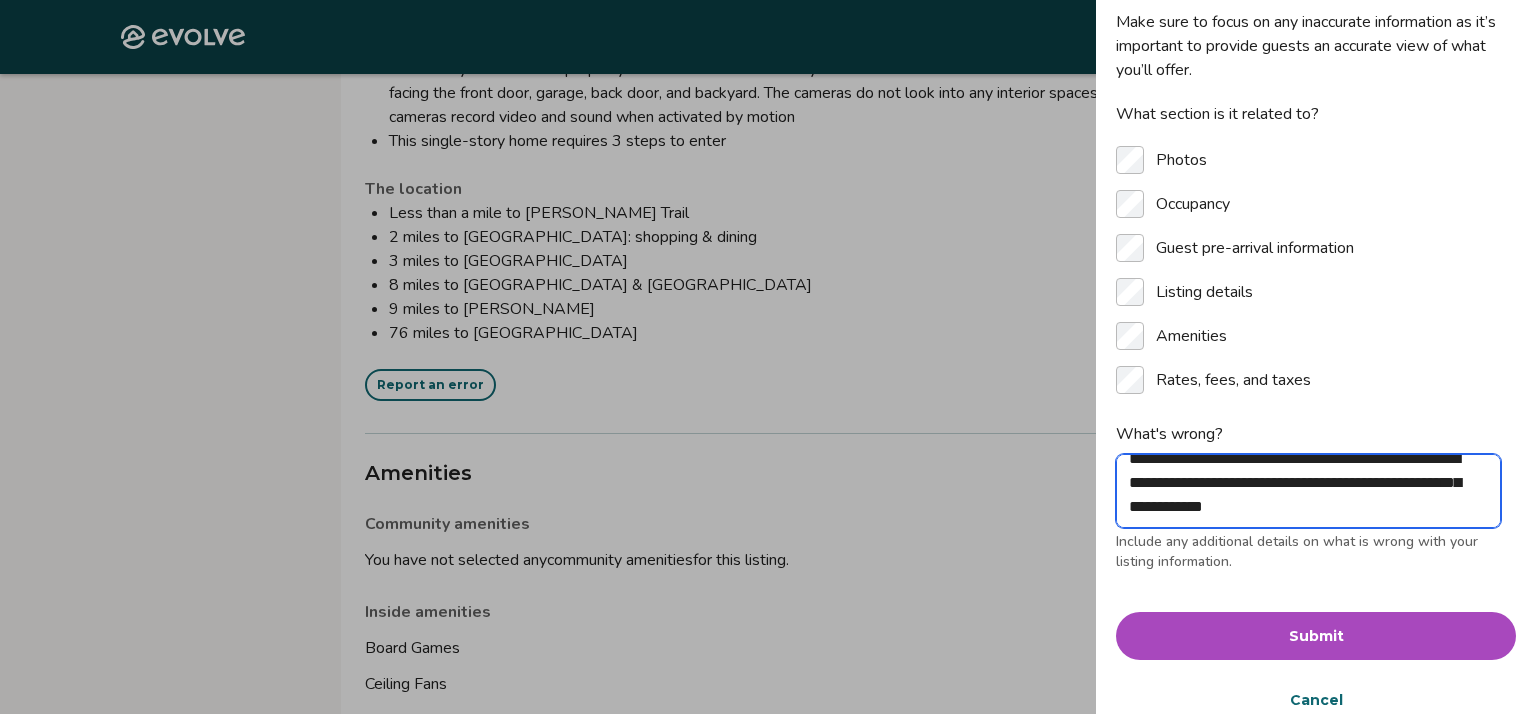 drag, startPoint x: 1218, startPoint y: 482, endPoint x: 1210, endPoint y: 489, distance: 10.630146 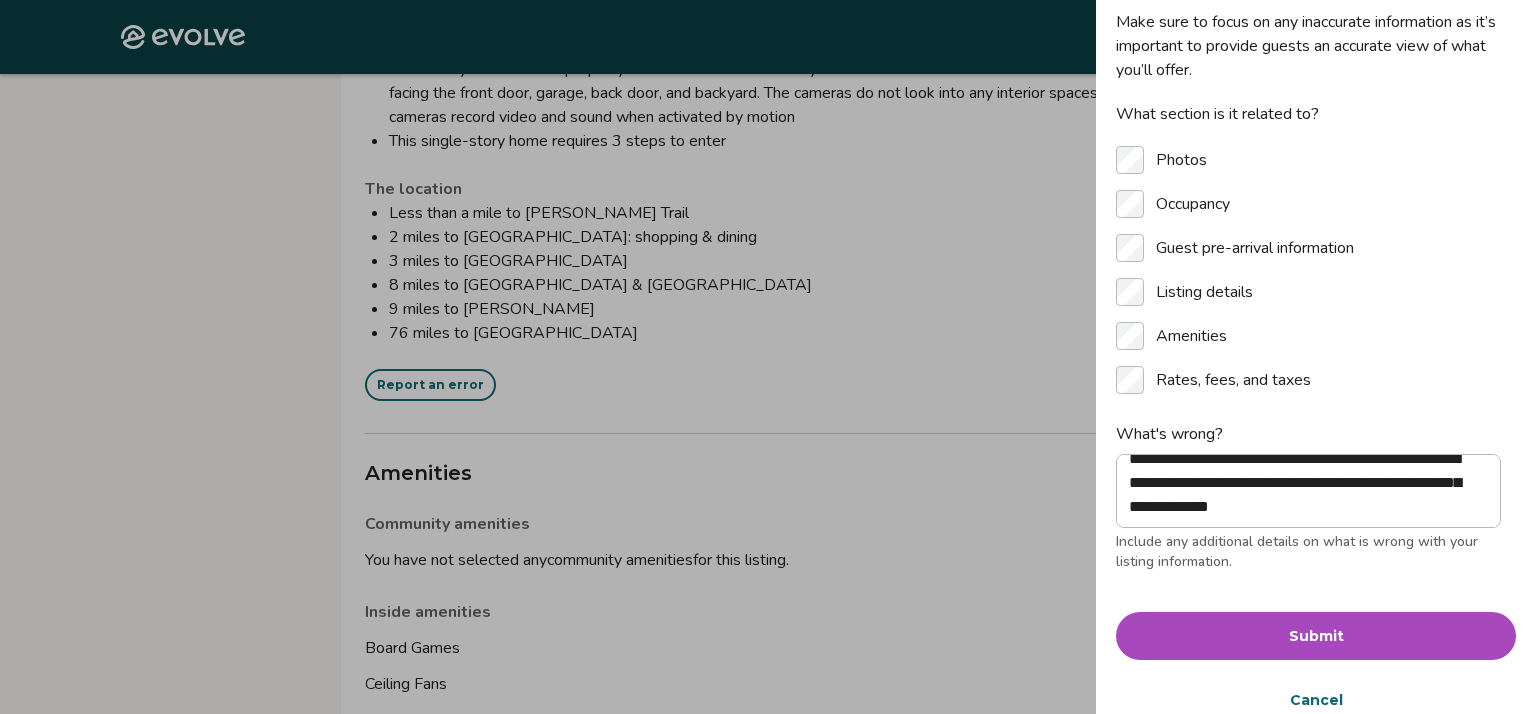 click on "Submit" at bounding box center [1316, 636] 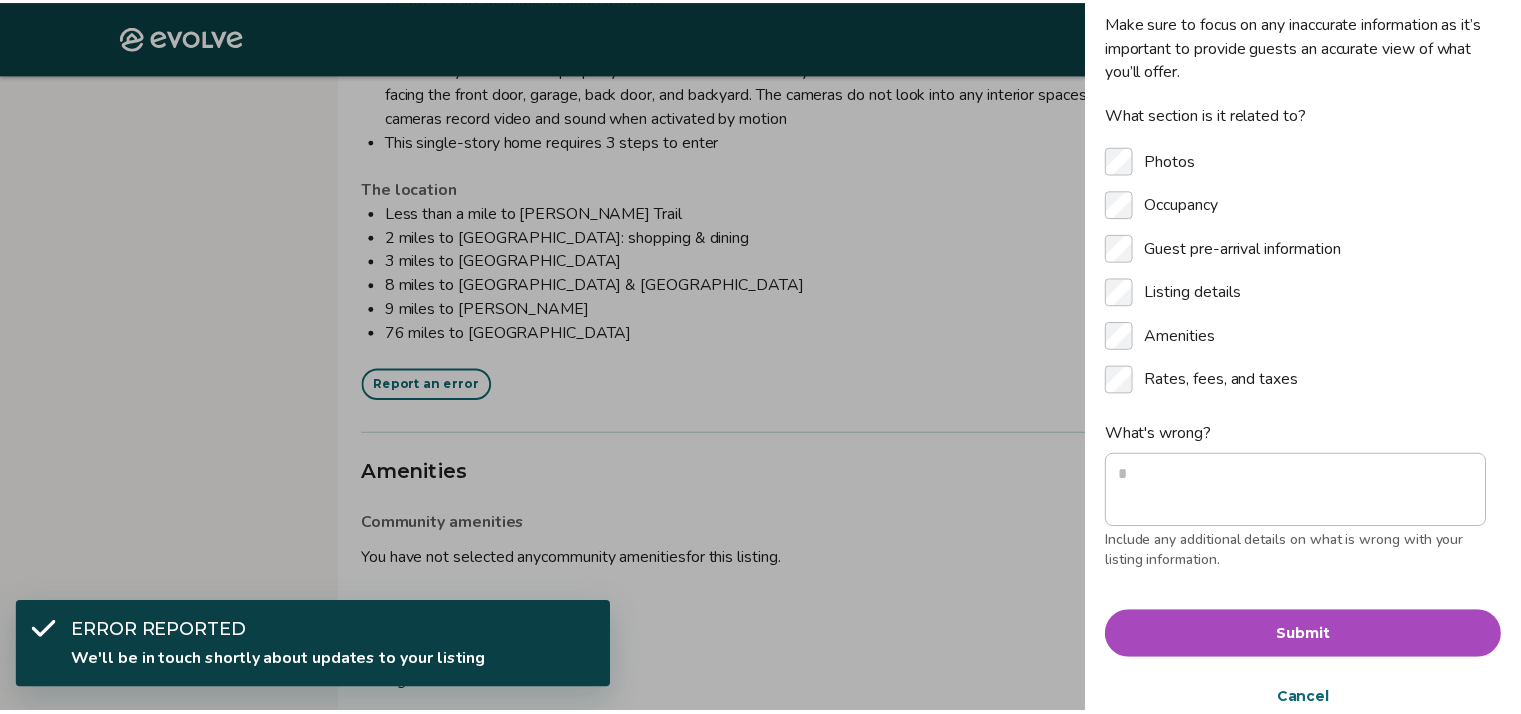 scroll, scrollTop: 0, scrollLeft: 0, axis: both 